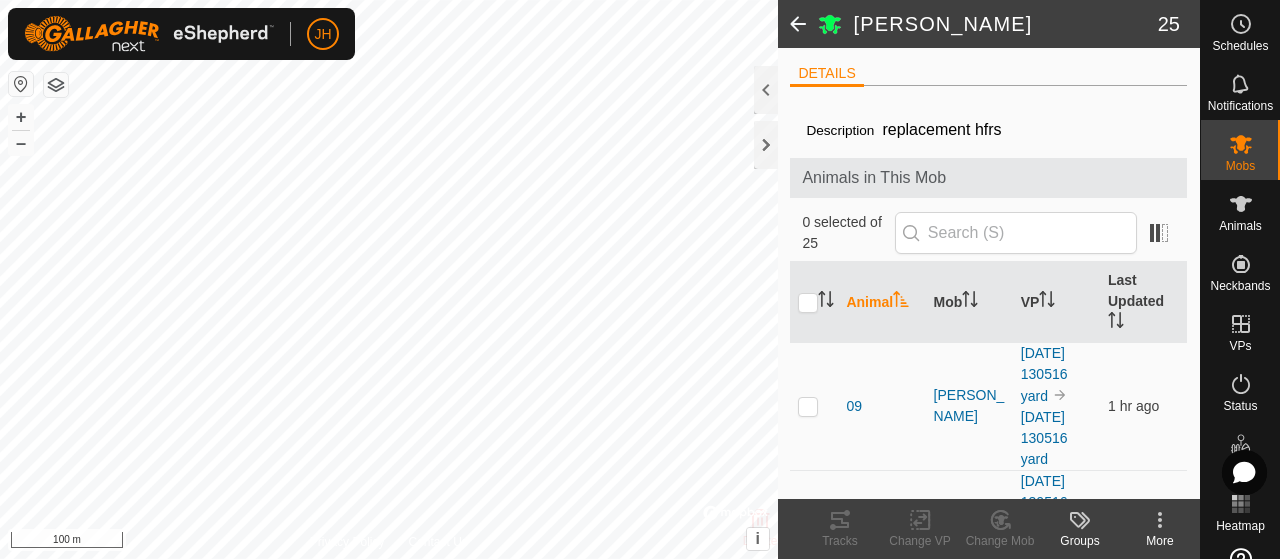 scroll, scrollTop: 0, scrollLeft: 0, axis: both 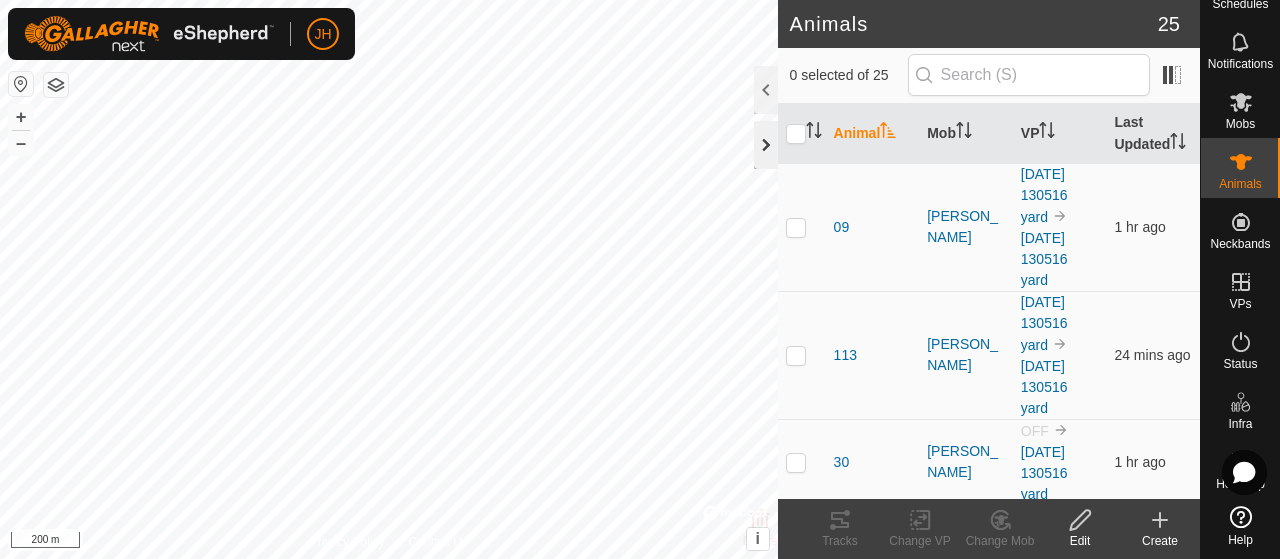 click 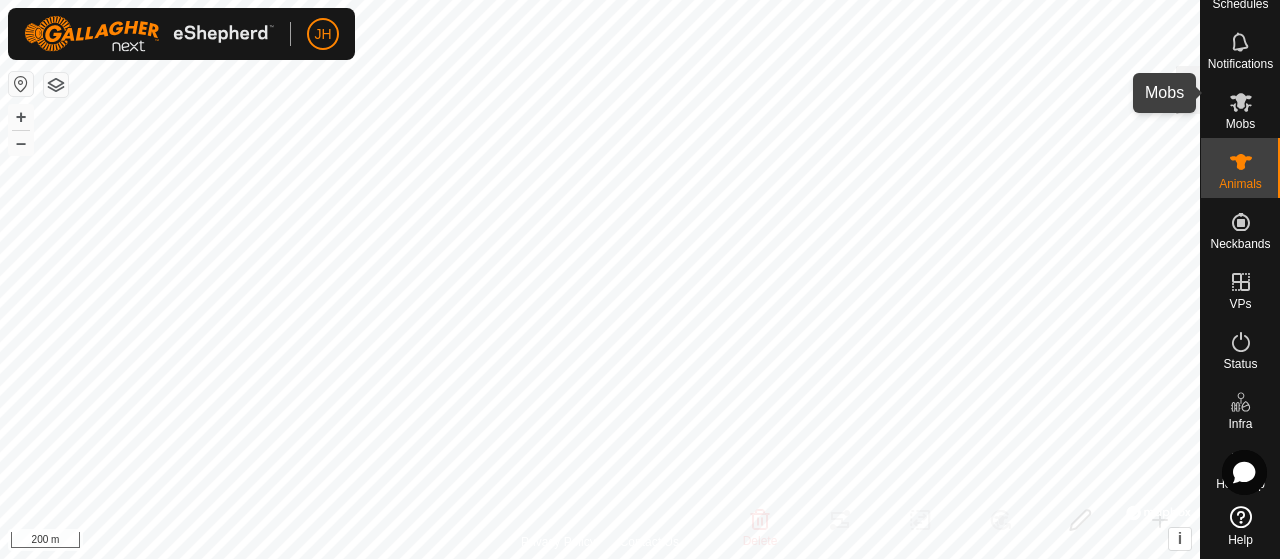 click 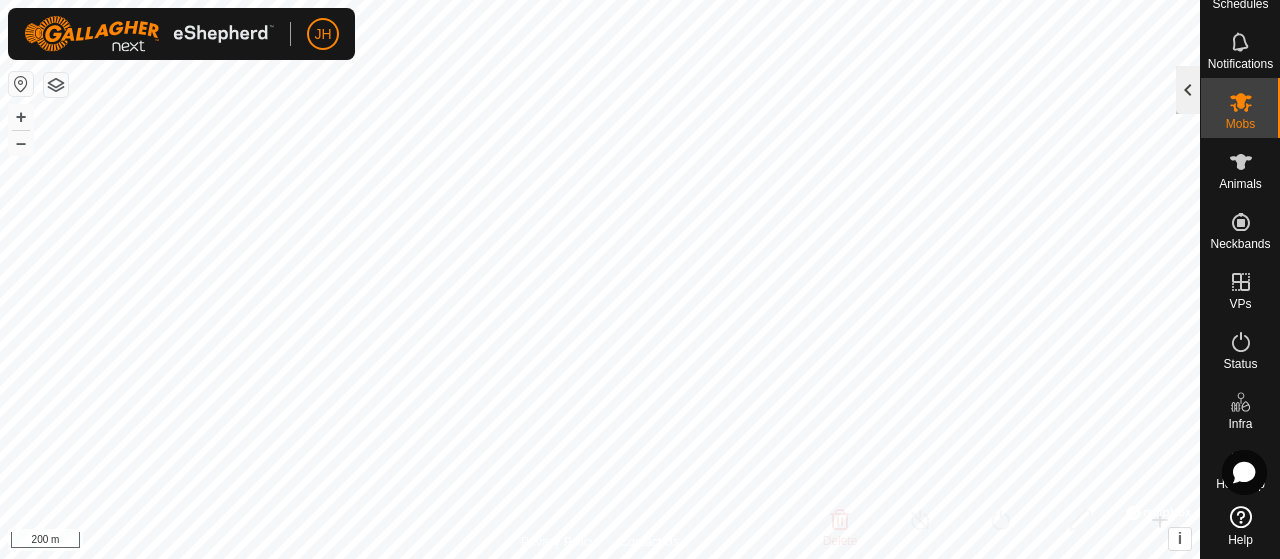 click 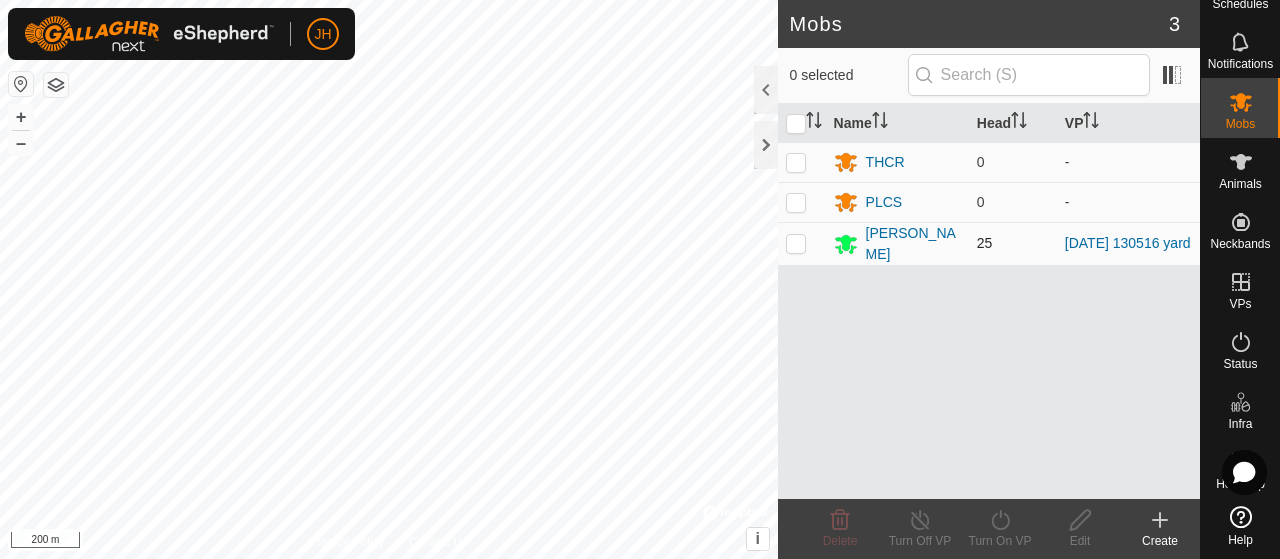 click at bounding box center (796, 243) 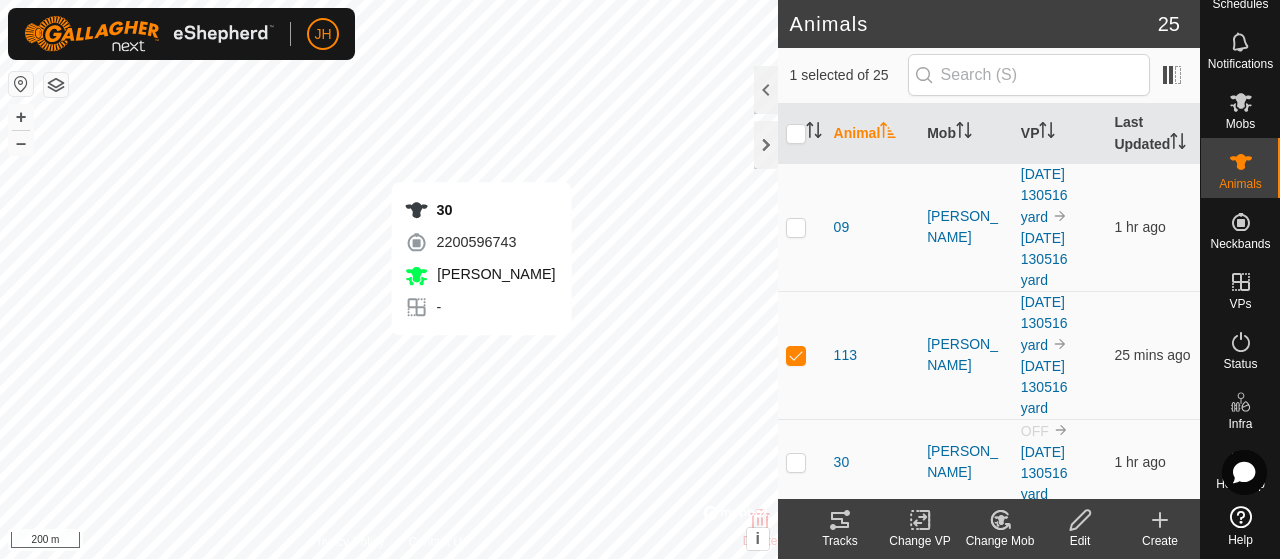 checkbox on "false" 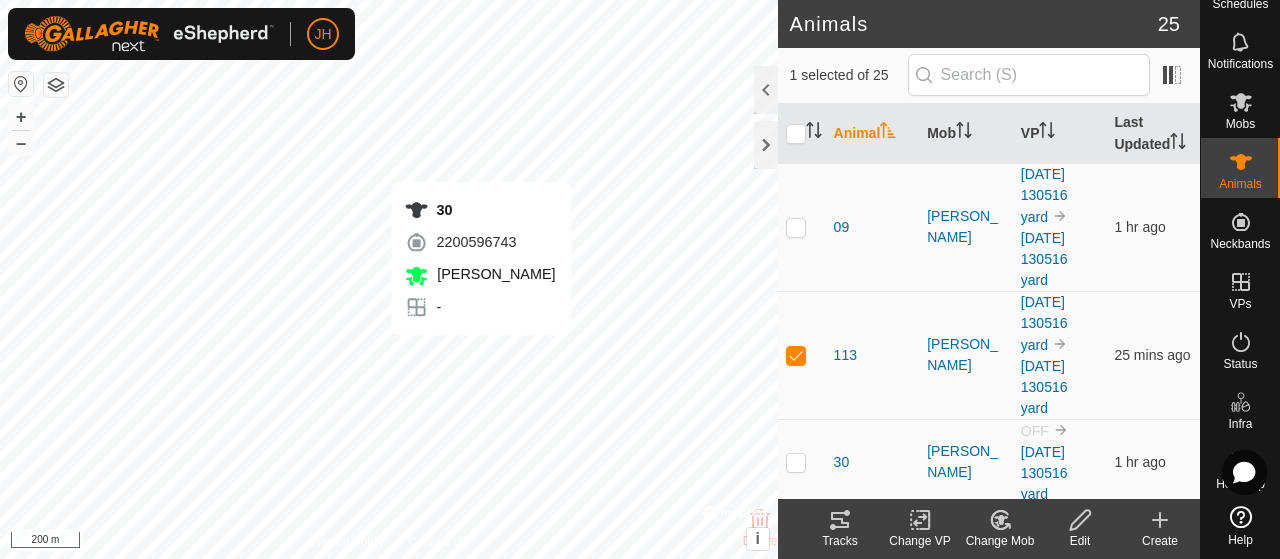 checkbox on "true" 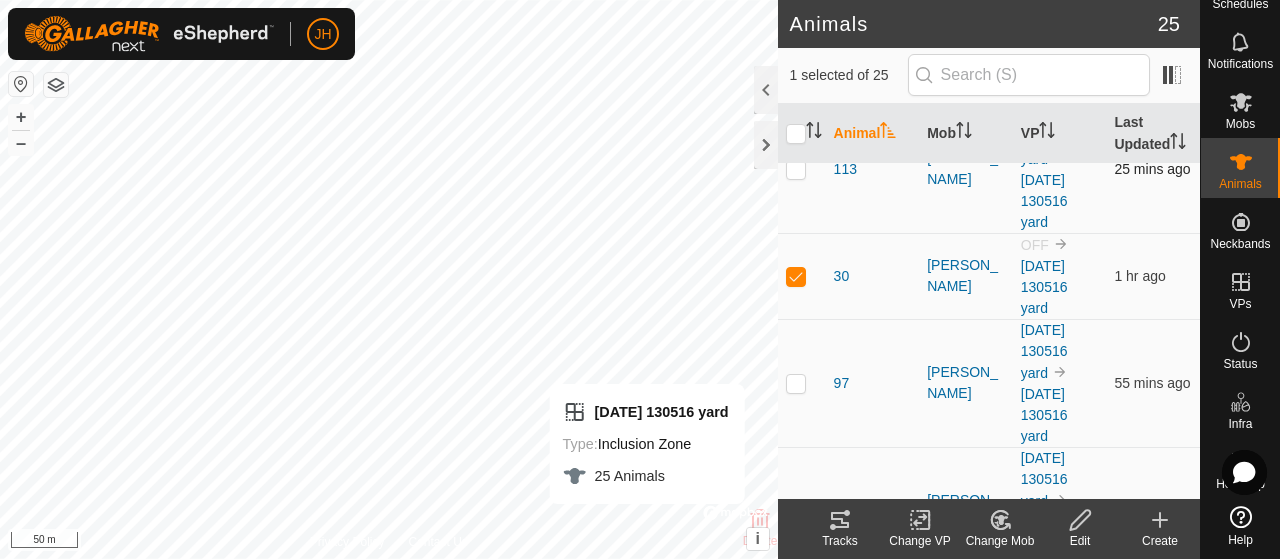 scroll, scrollTop: 200, scrollLeft: 0, axis: vertical 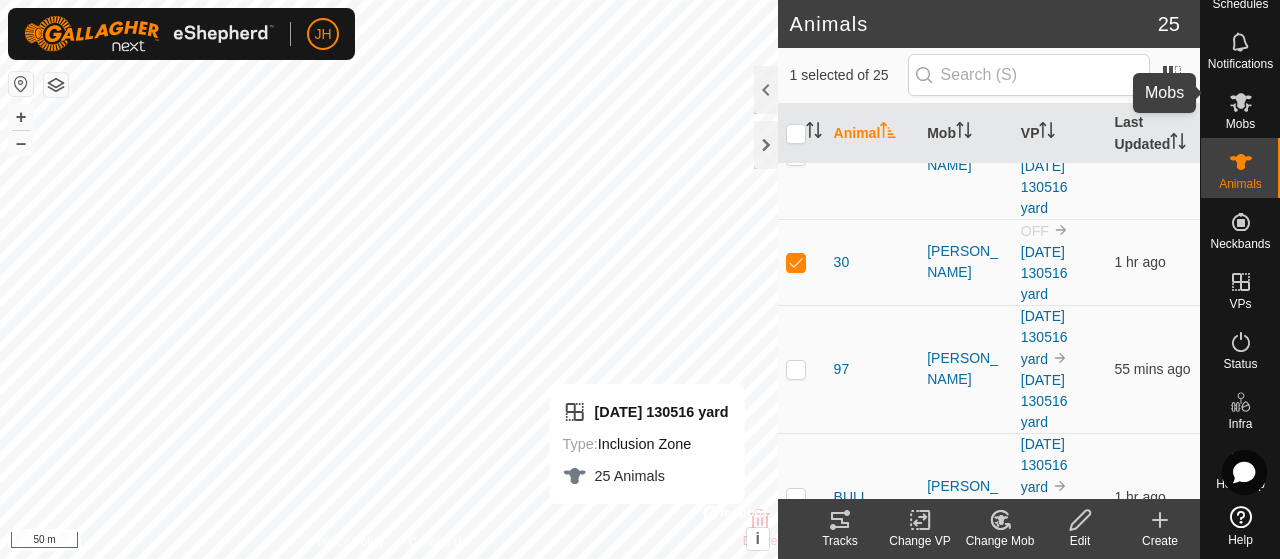 click on "Mobs" at bounding box center [1240, 124] 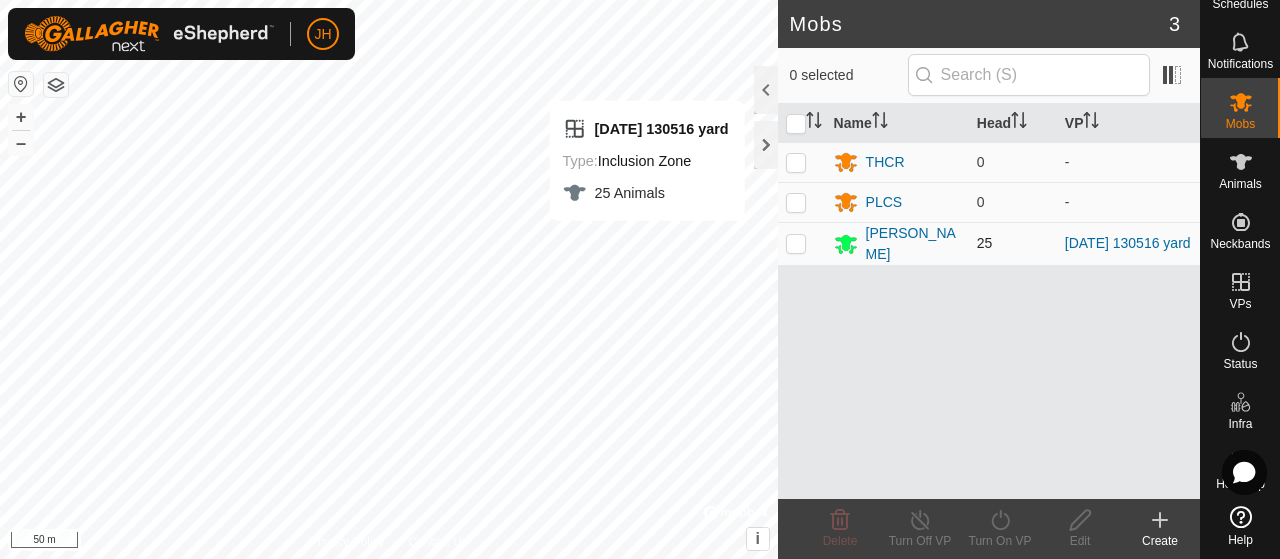 click at bounding box center [796, 243] 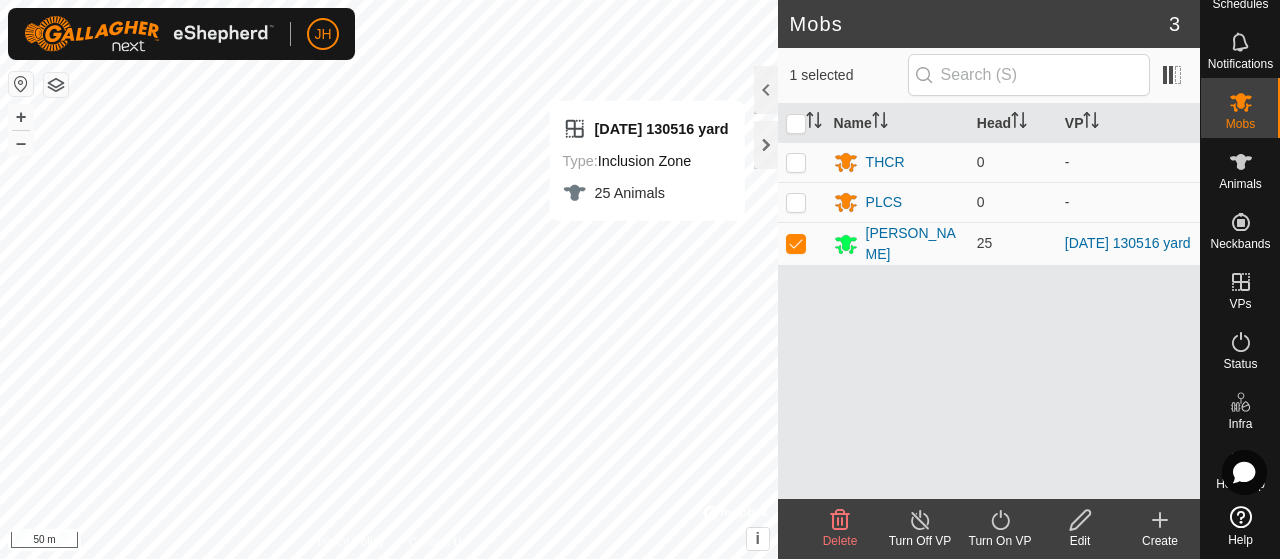 click 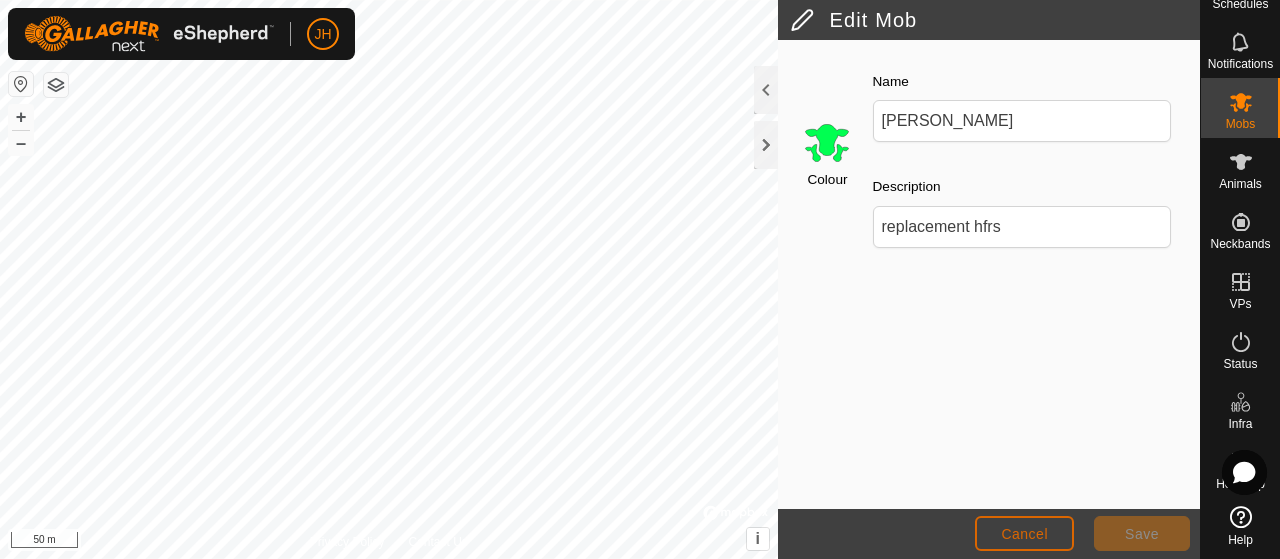 click on "Cancel" 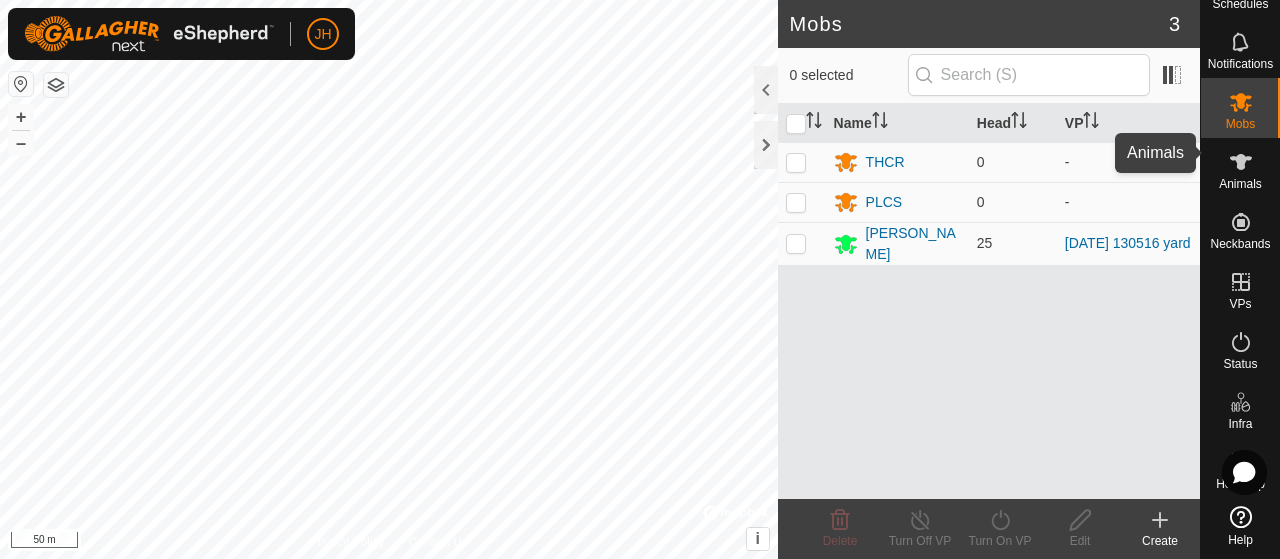 click on "Animals" at bounding box center [1240, 184] 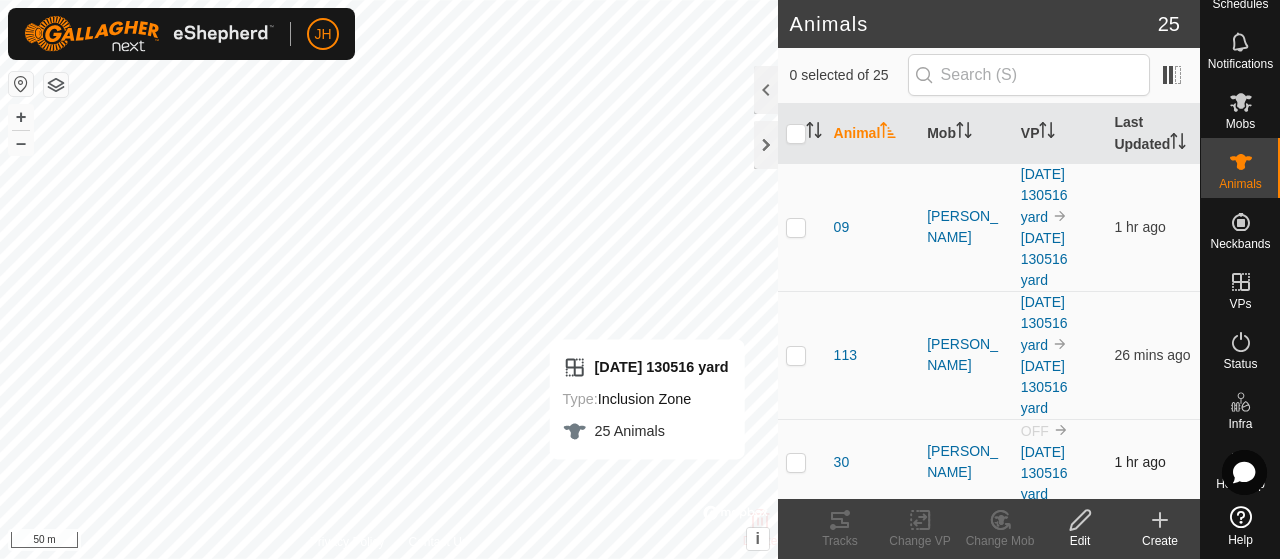 click at bounding box center (796, 462) 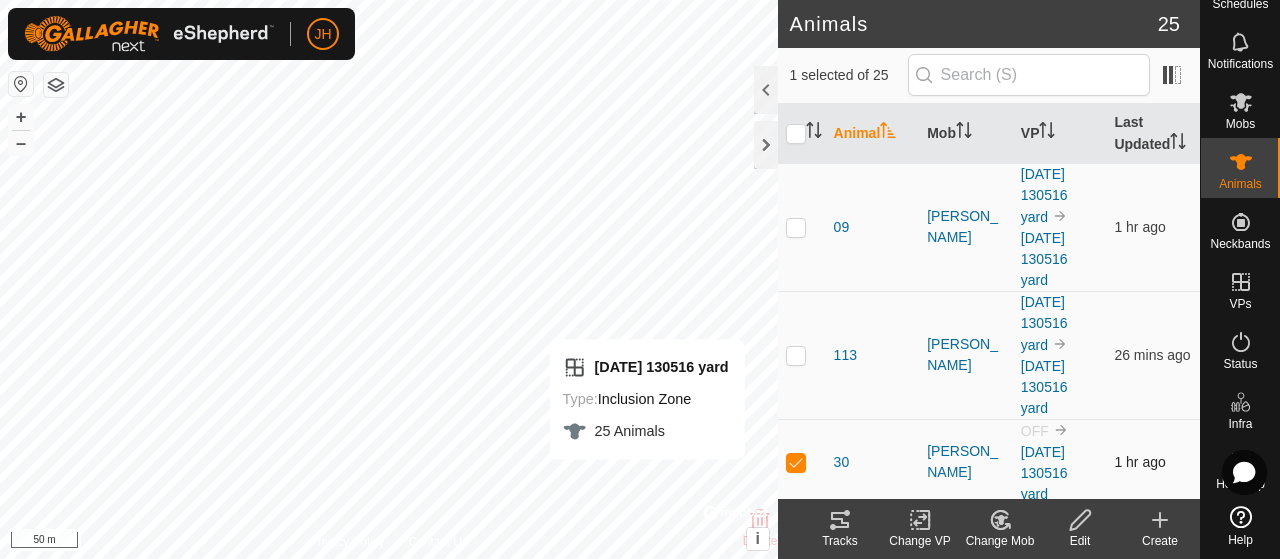 scroll, scrollTop: 100, scrollLeft: 0, axis: vertical 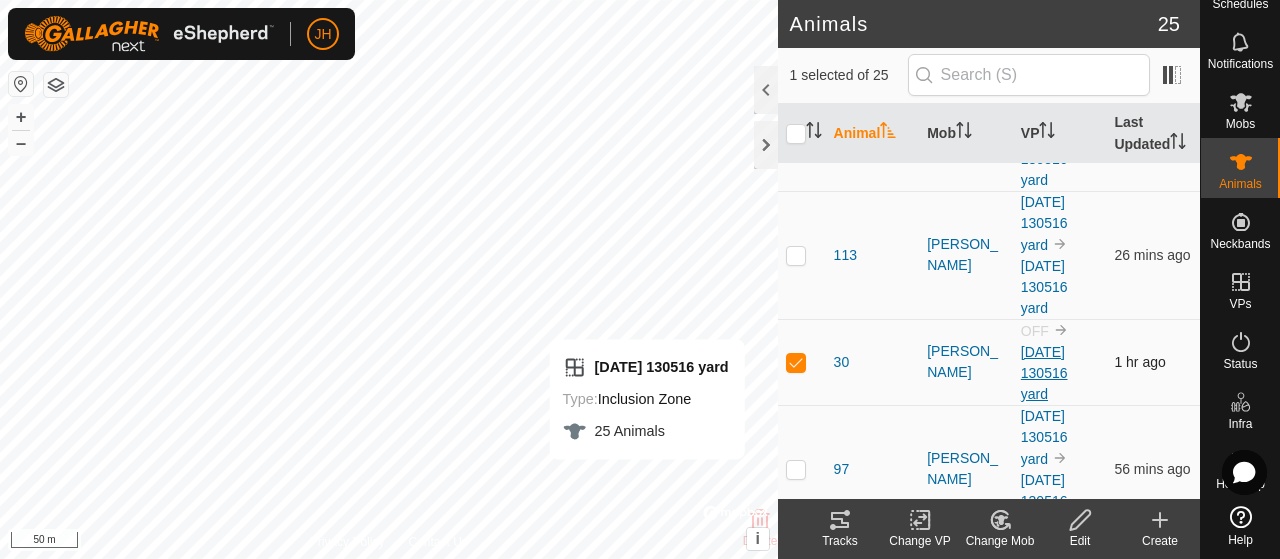 click on "[DATE] 130516 yard" at bounding box center (1044, 373) 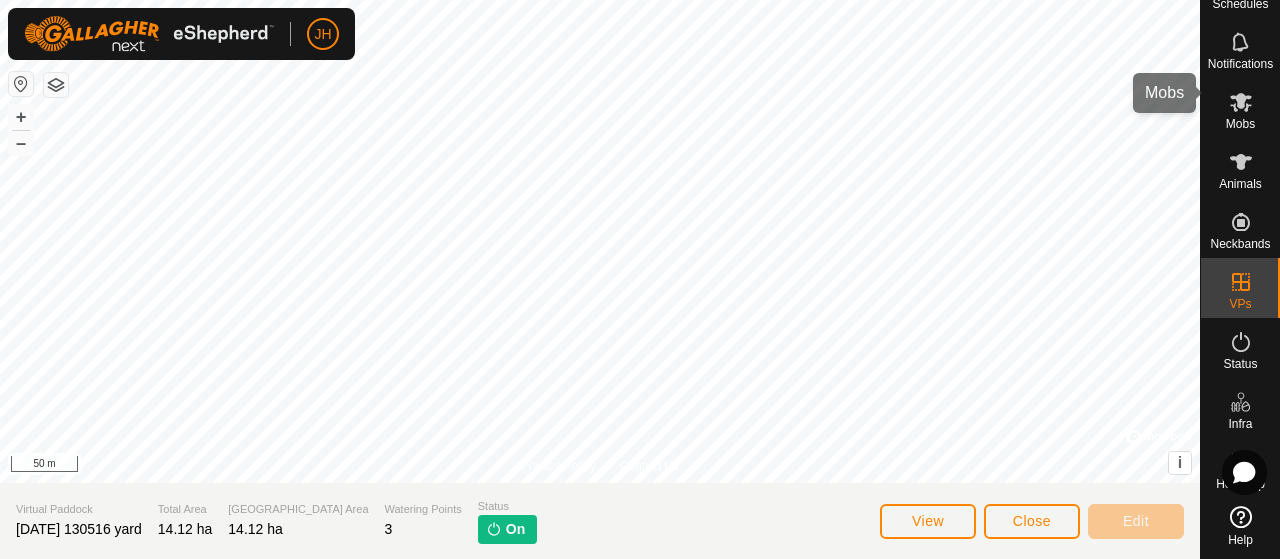 click 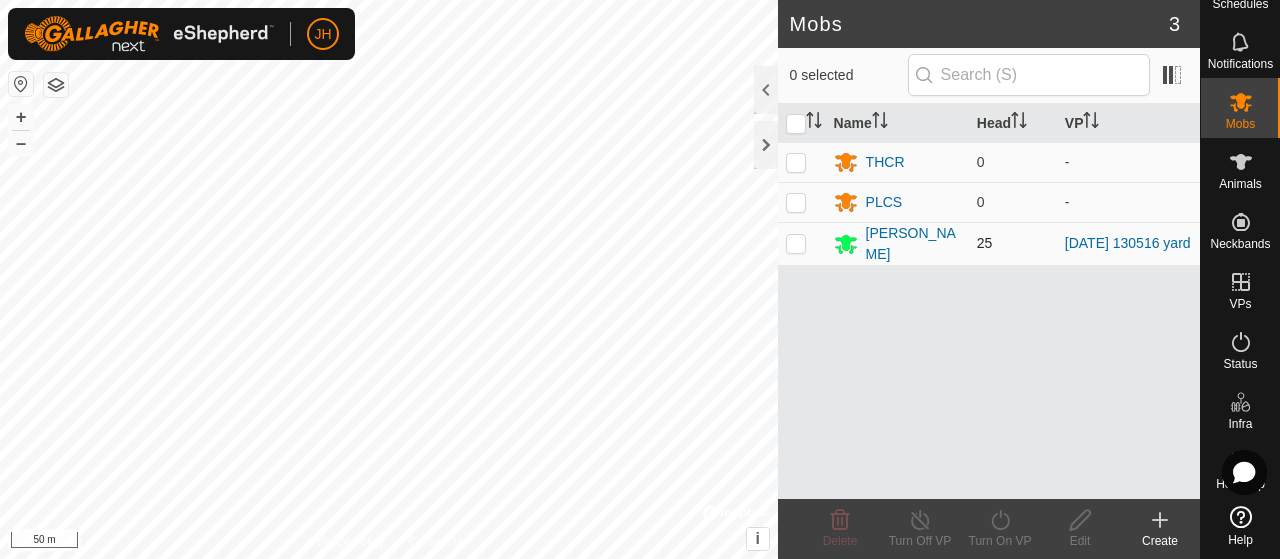 click at bounding box center (796, 243) 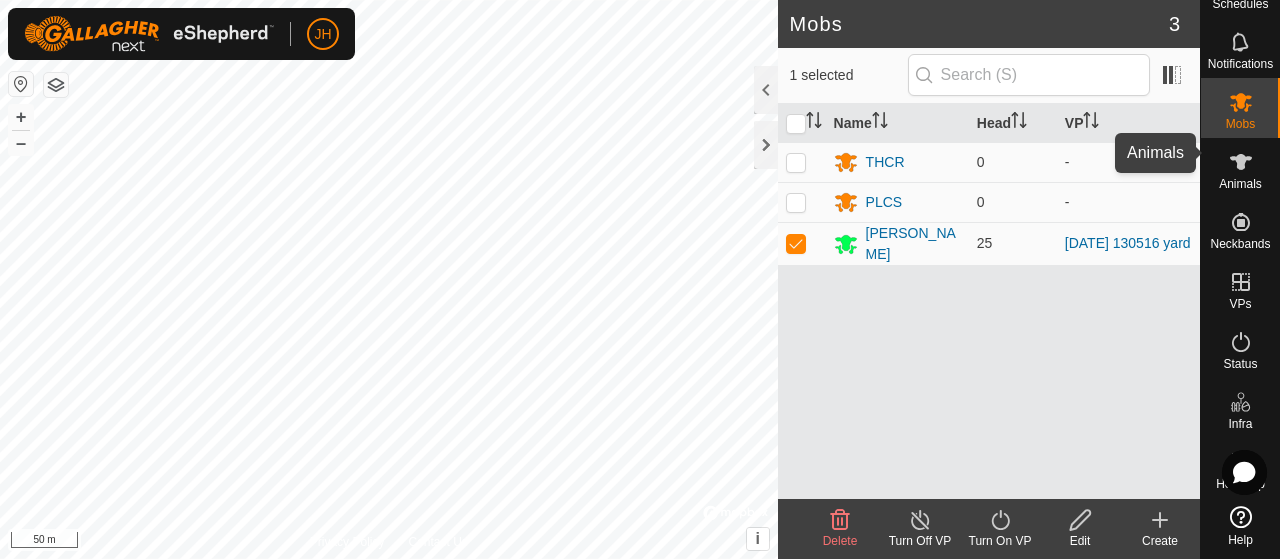 click 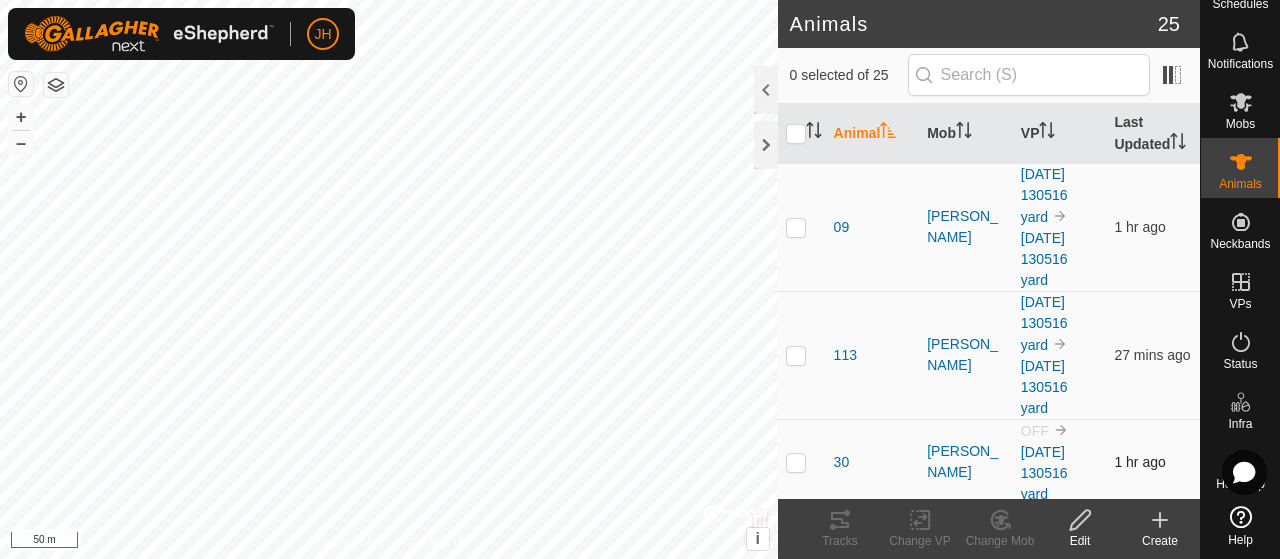 click at bounding box center [796, 462] 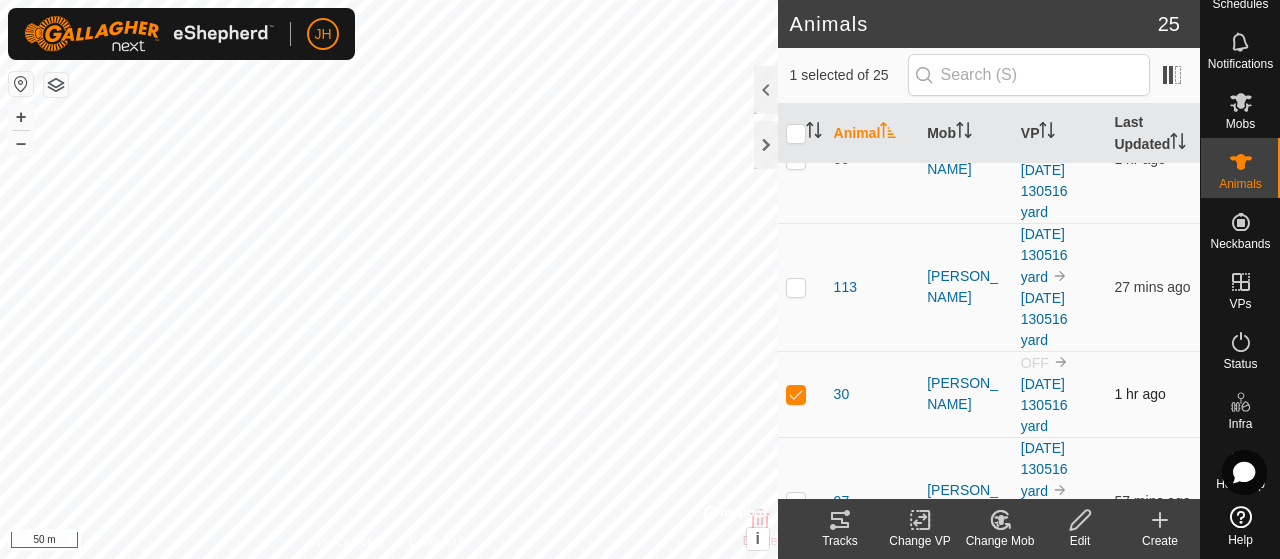 scroll, scrollTop: 100, scrollLeft: 0, axis: vertical 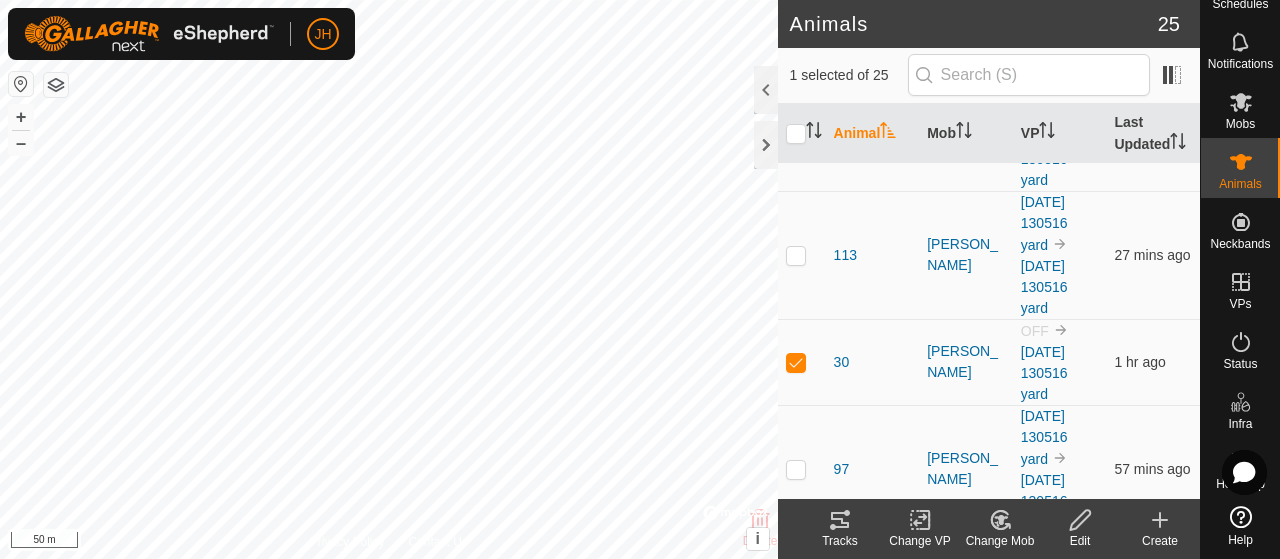 click on "Edit" 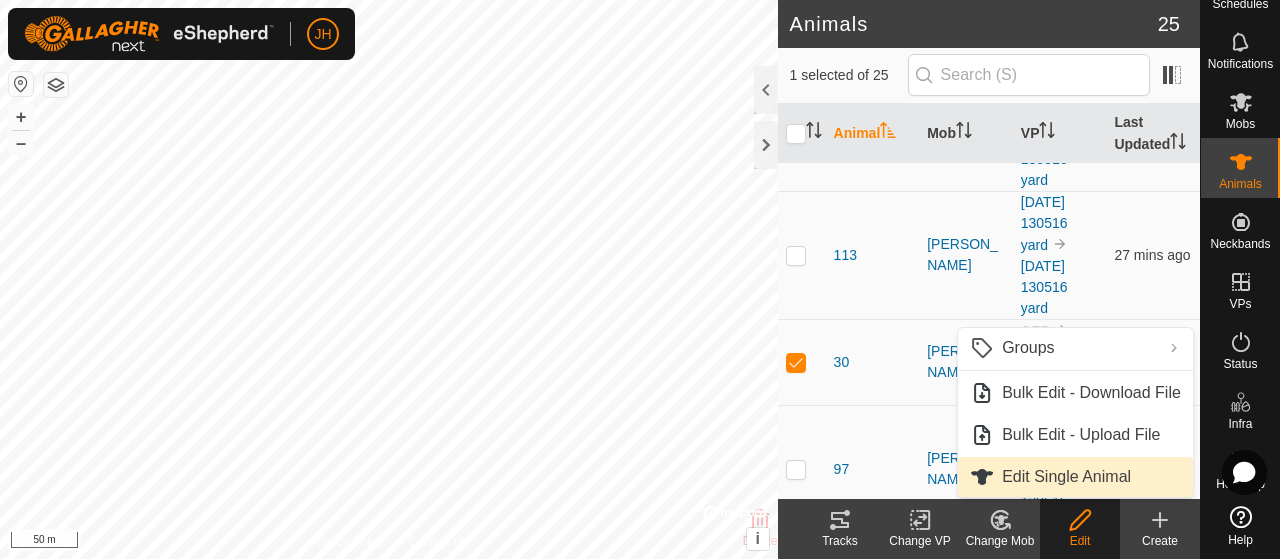 click on "Edit Single Animal" at bounding box center (1075, 477) 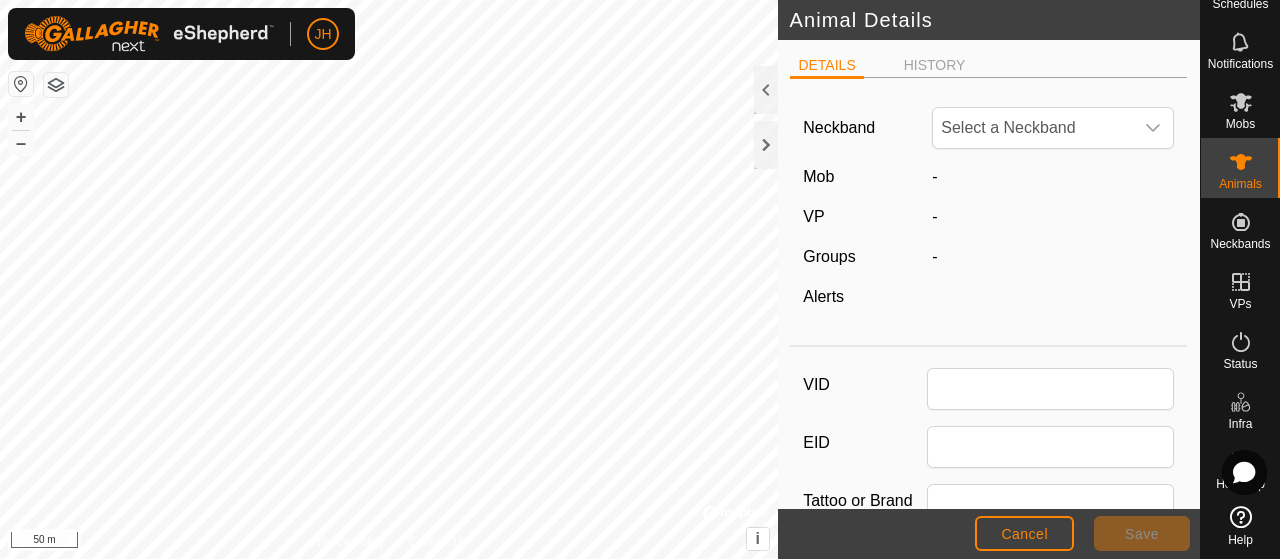 type on "30" 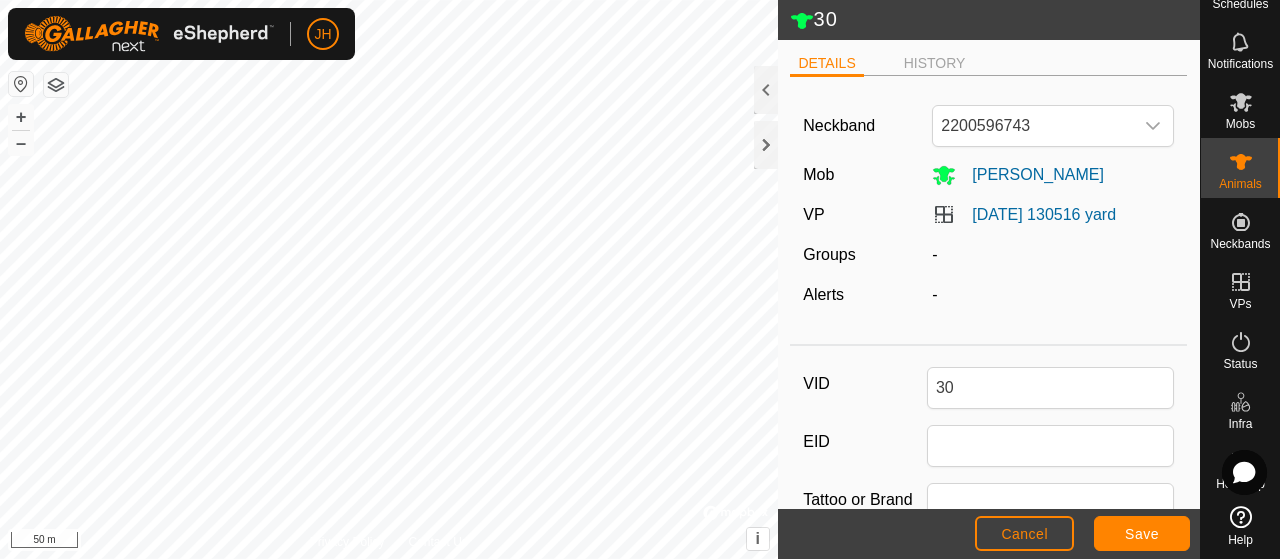 scroll, scrollTop: 0, scrollLeft: 0, axis: both 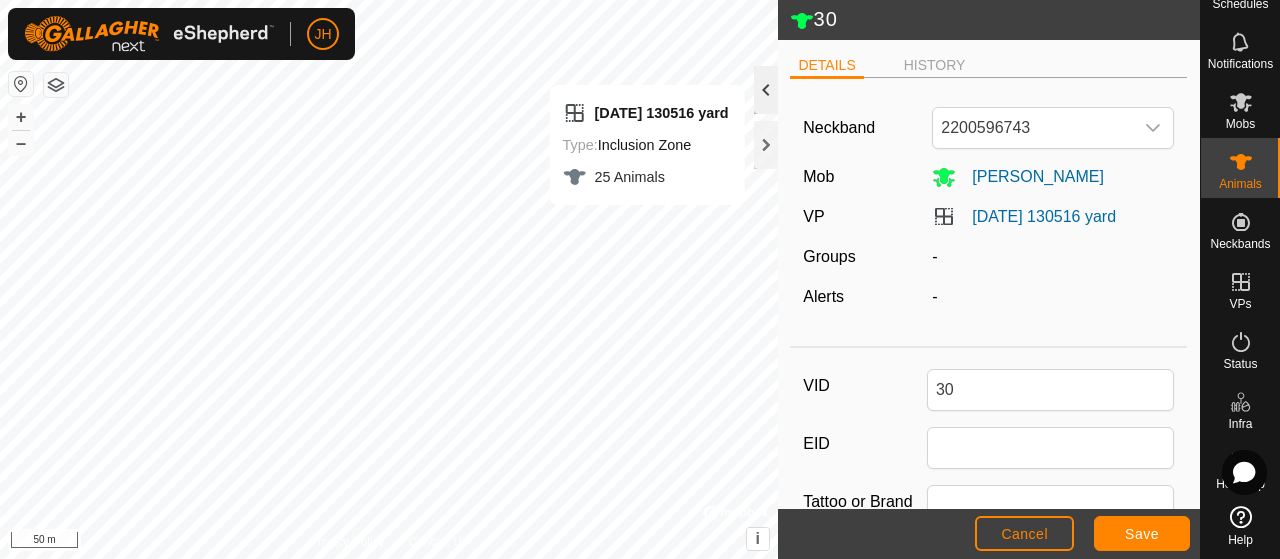 click 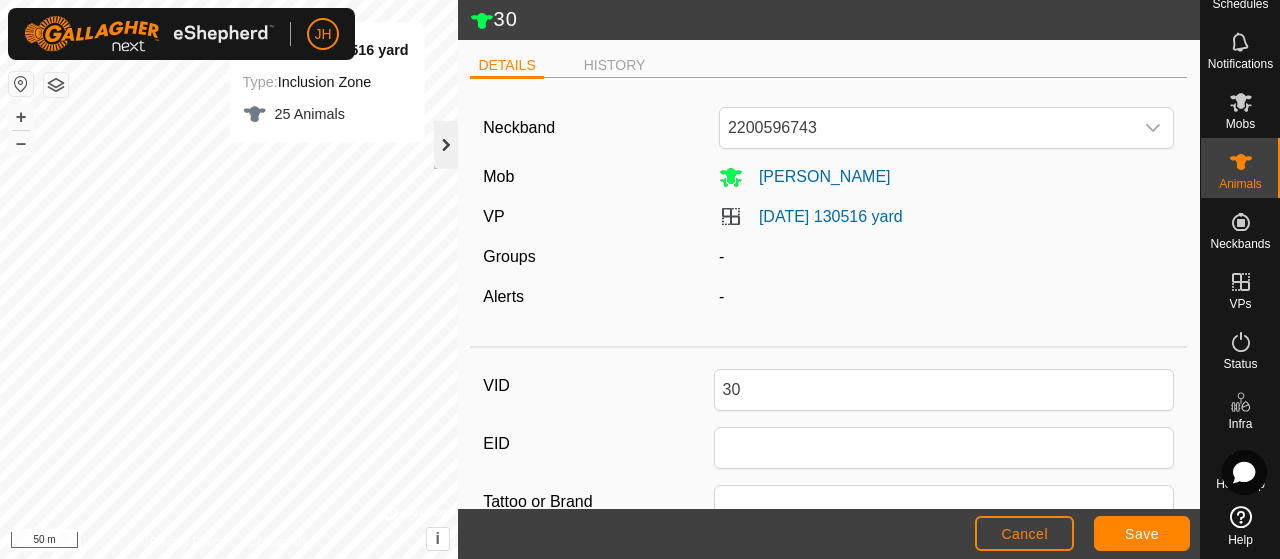 click 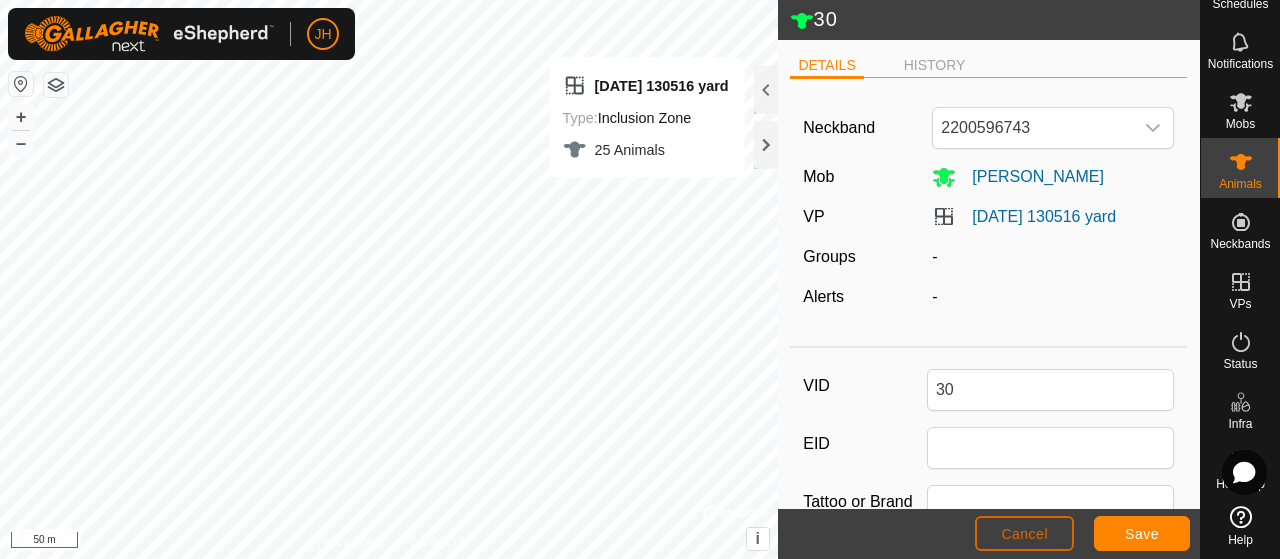click on "Cancel" 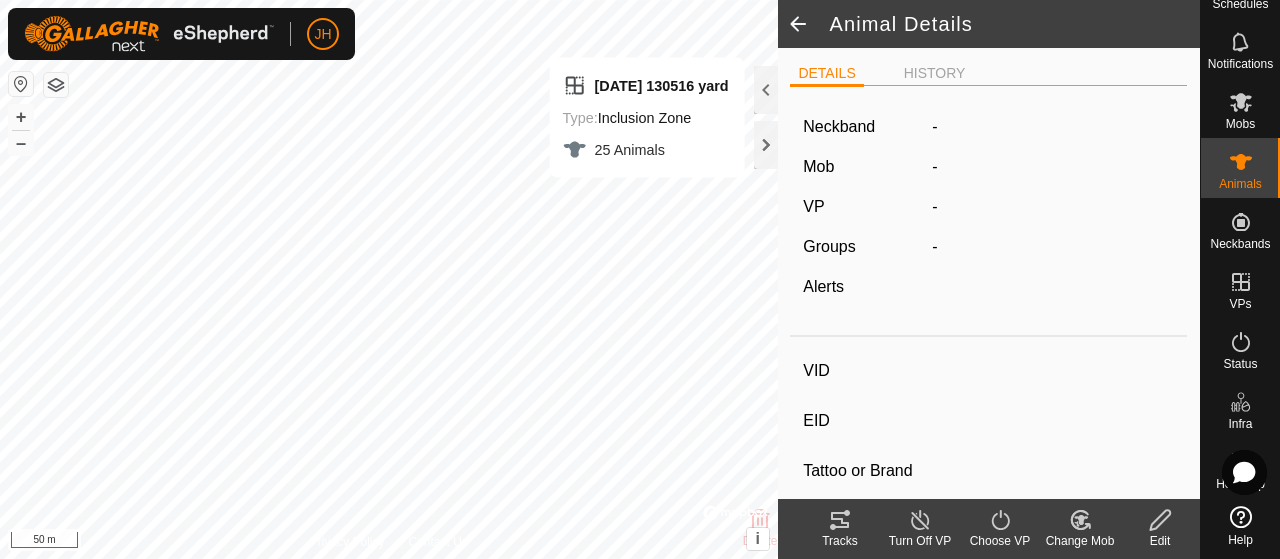 type on "30" 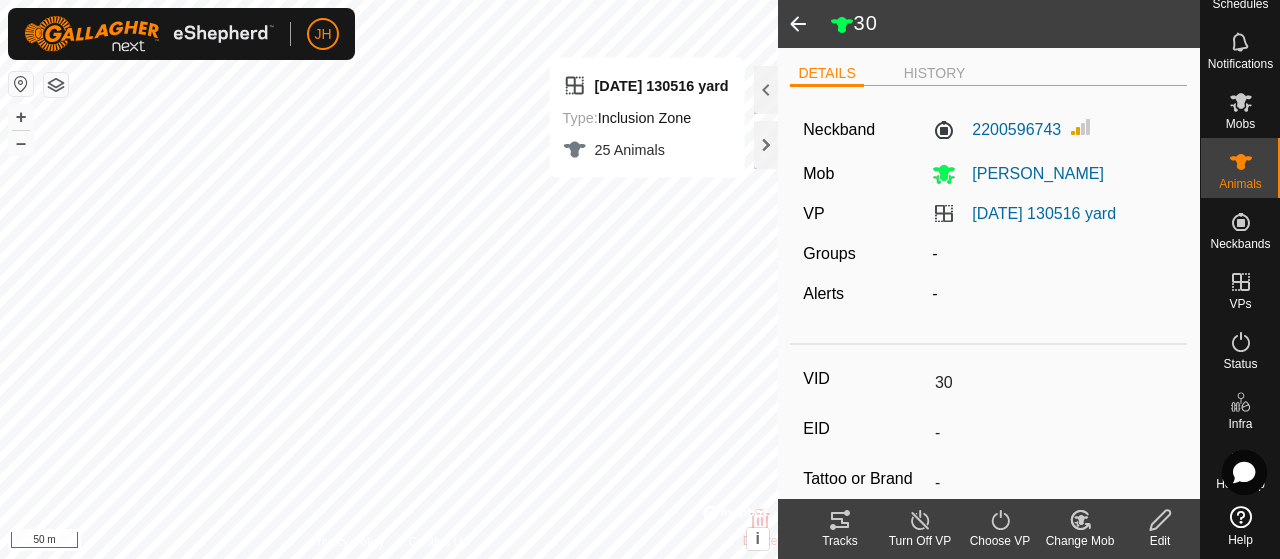 click 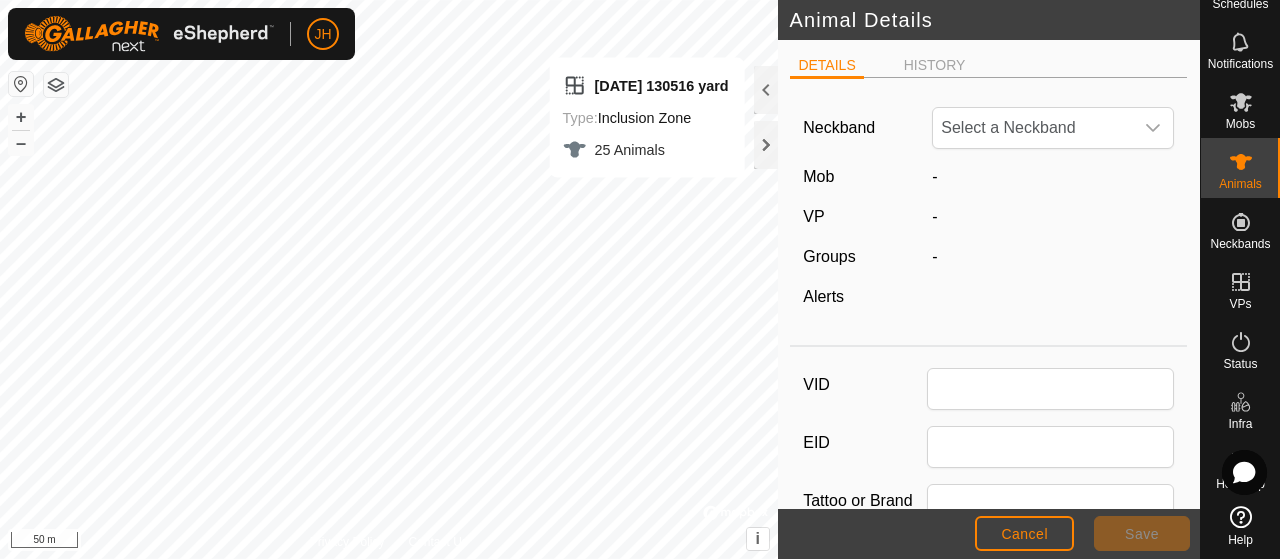 type on "30" 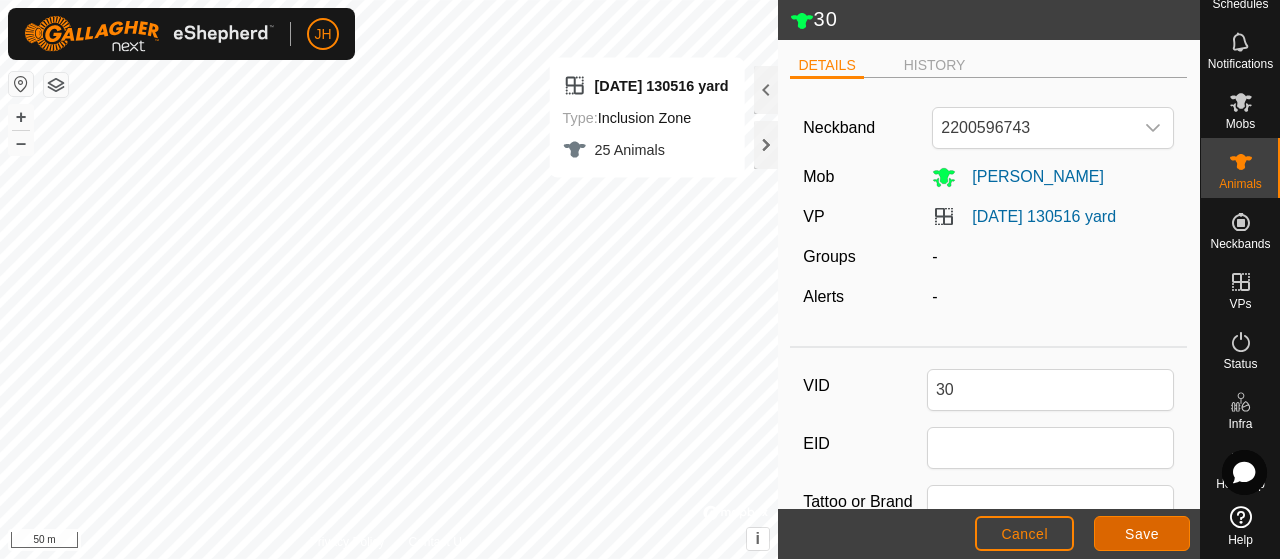 click on "Save" 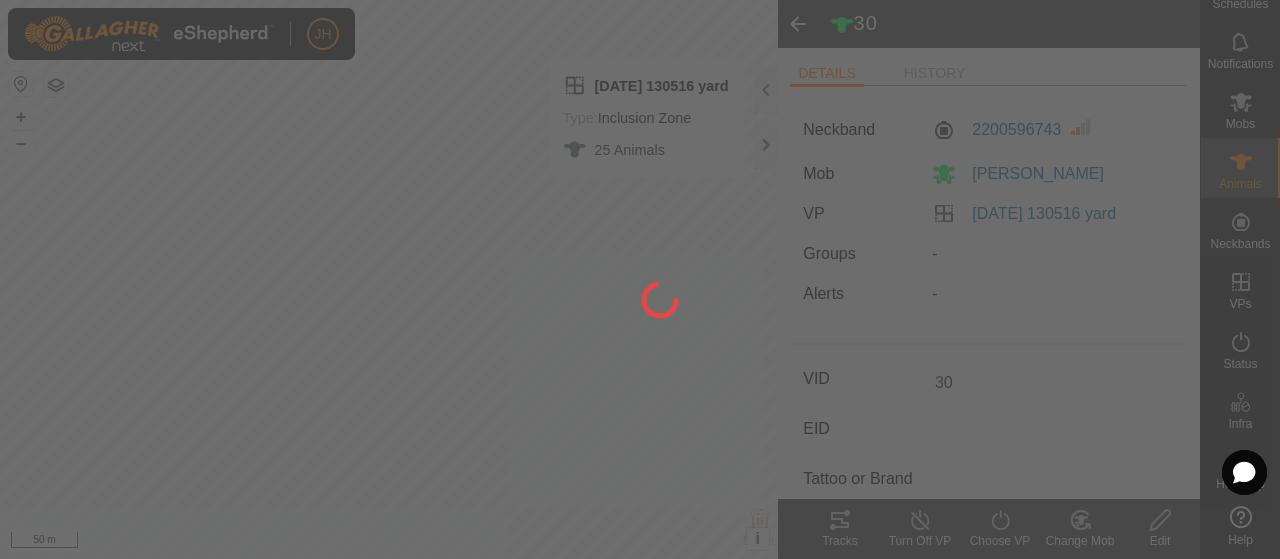 type on "-" 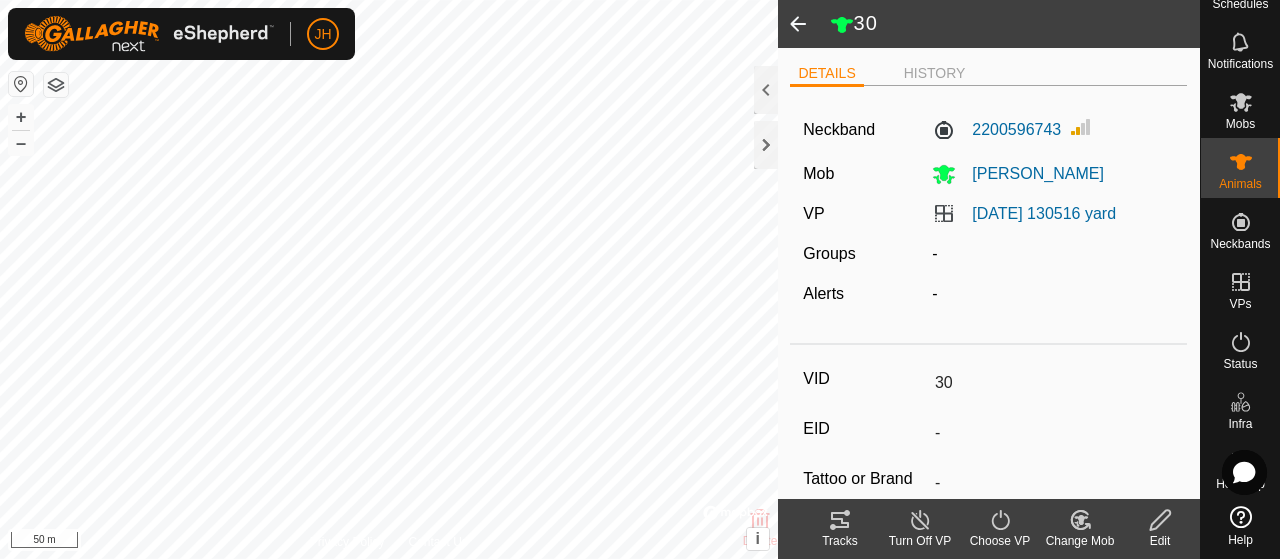 click 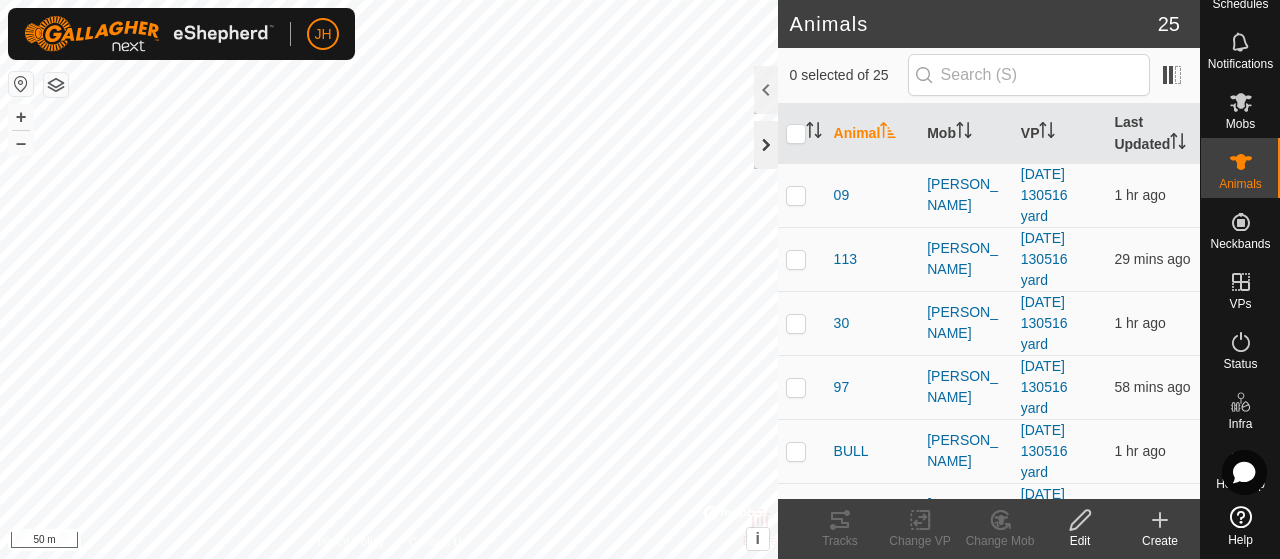 click 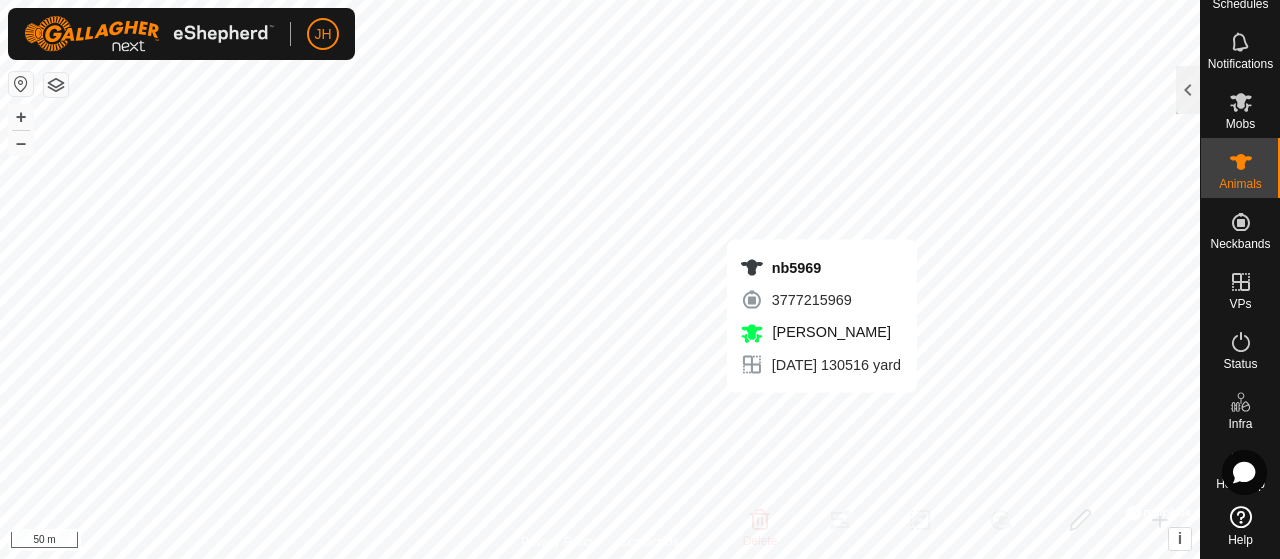 checkbox on "true" 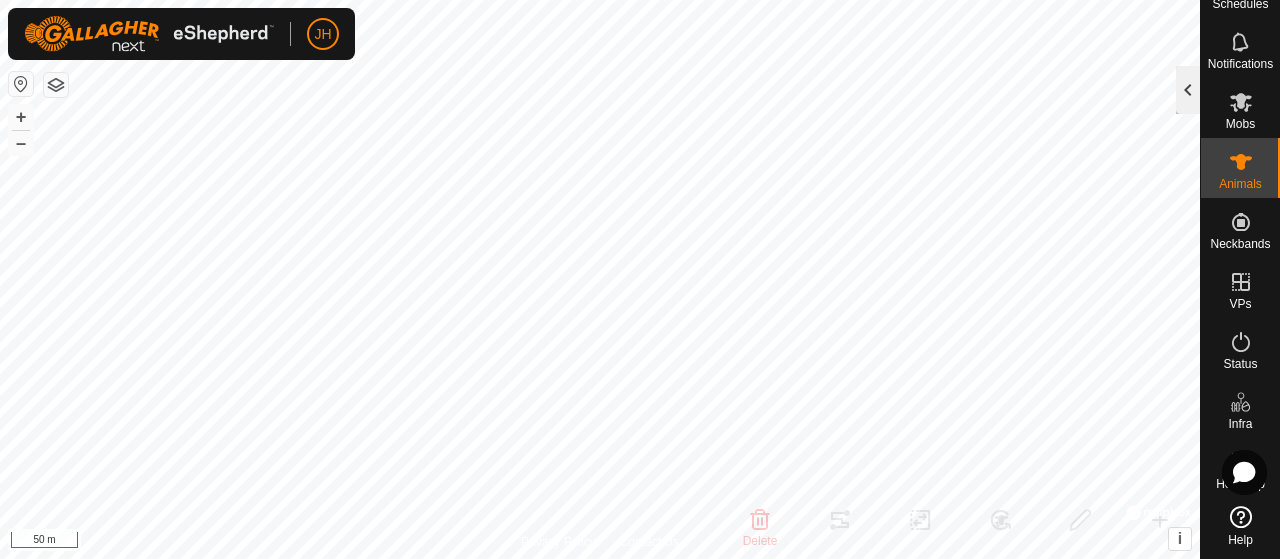click 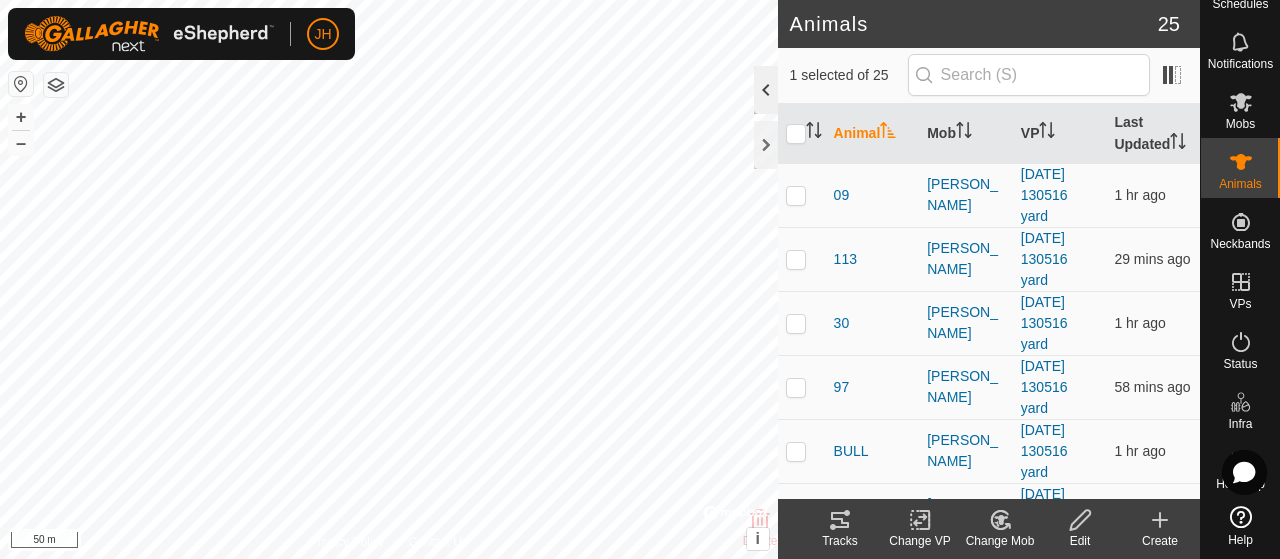 click 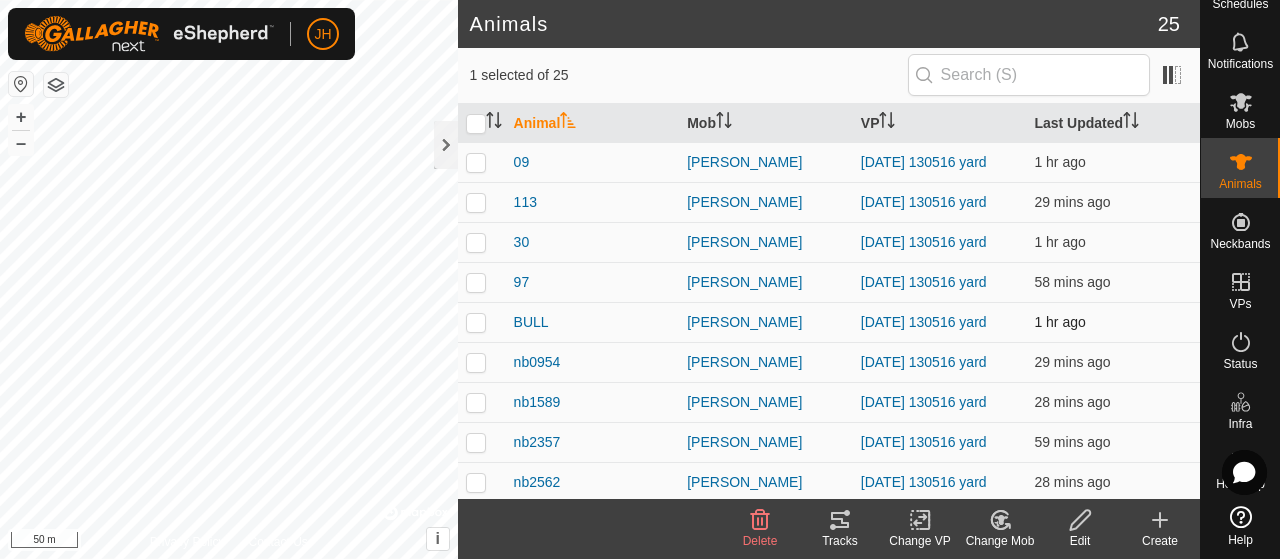 click at bounding box center [476, 322] 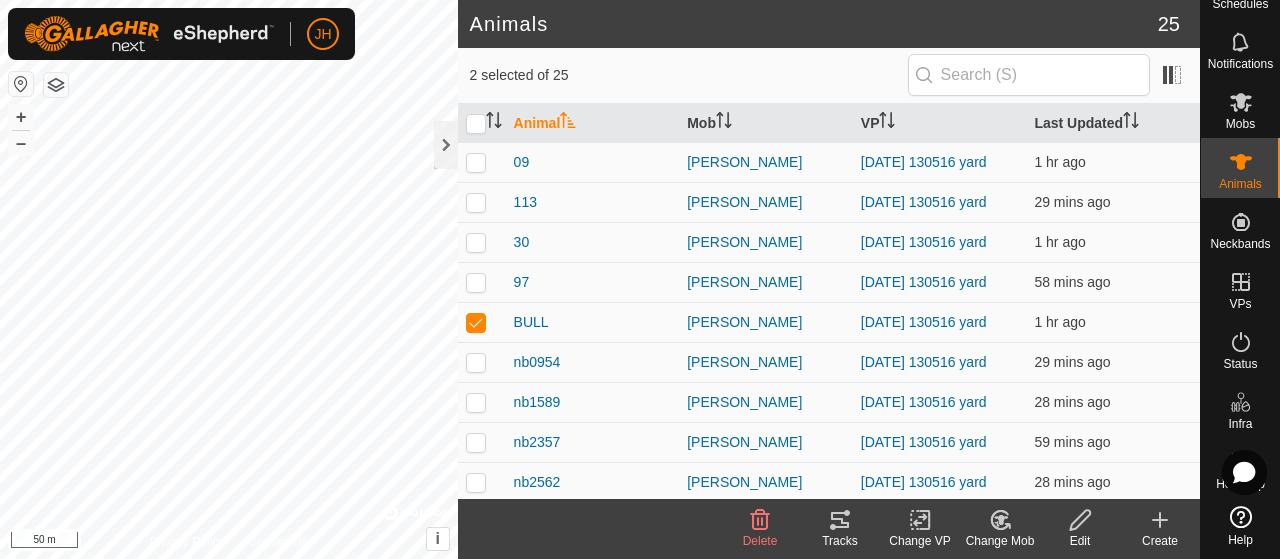 click 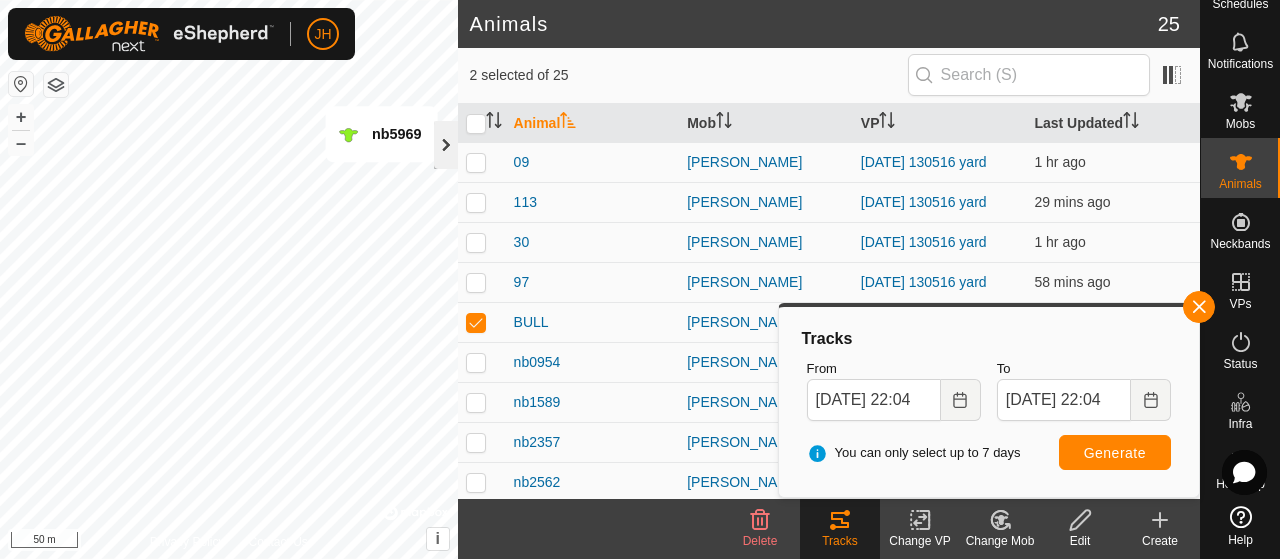 click 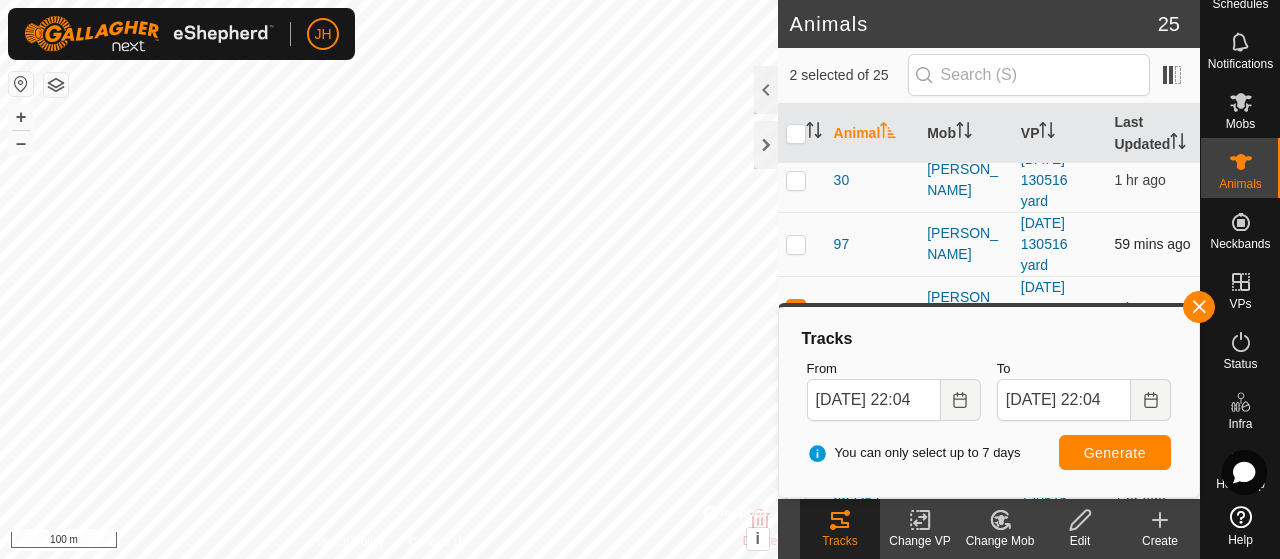 scroll, scrollTop: 200, scrollLeft: 0, axis: vertical 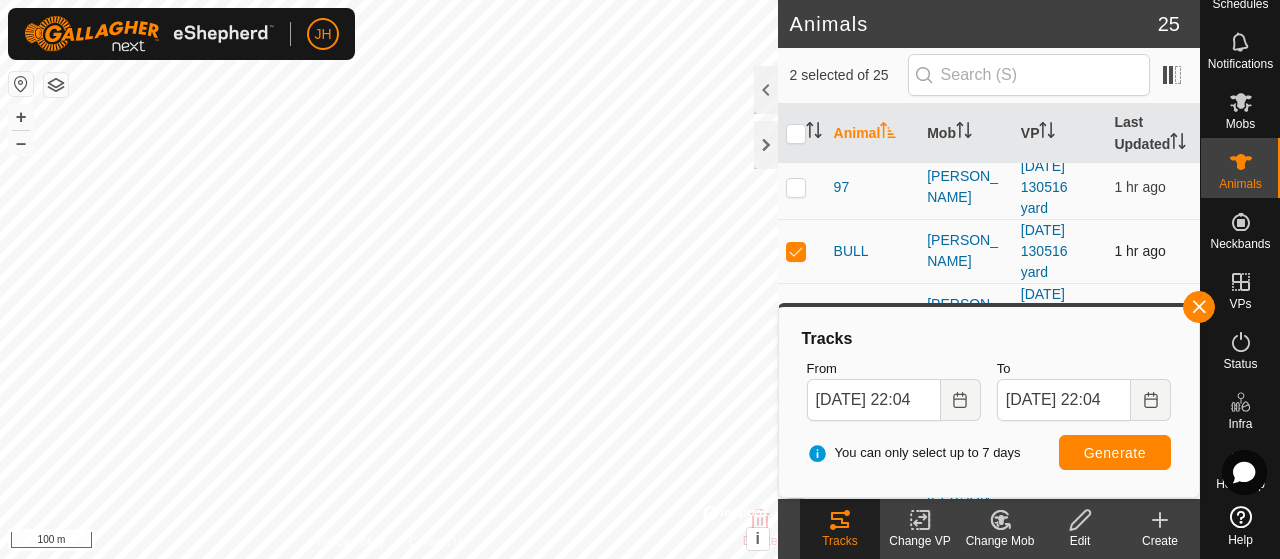 click at bounding box center (796, 251) 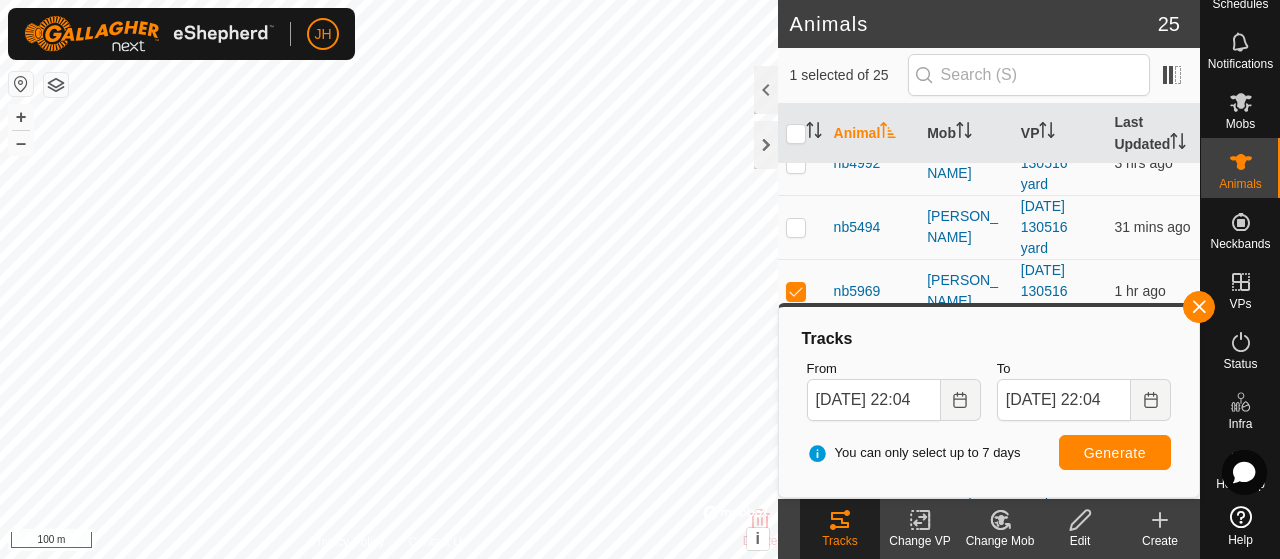 scroll, scrollTop: 900, scrollLeft: 0, axis: vertical 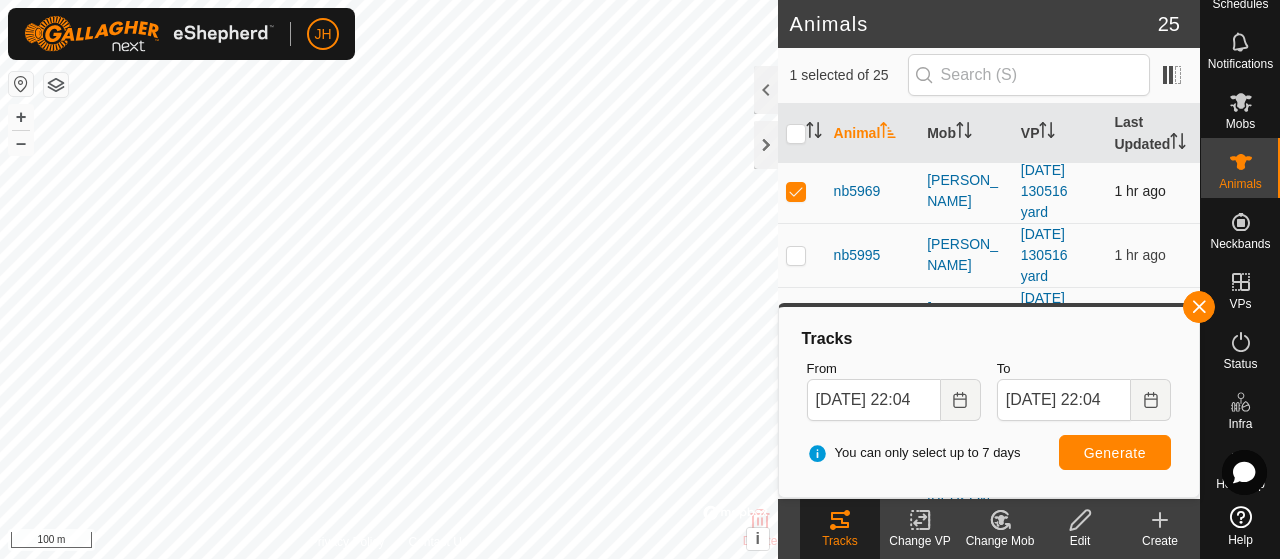 drag, startPoint x: 794, startPoint y: 213, endPoint x: 807, endPoint y: 218, distance: 13.928389 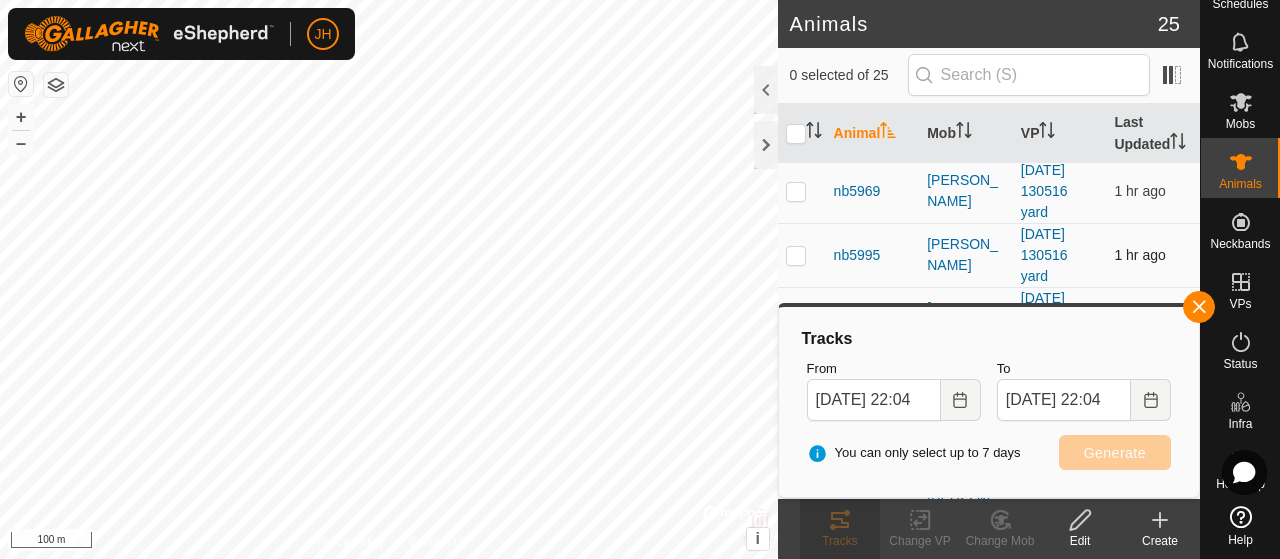 click at bounding box center (796, 255) 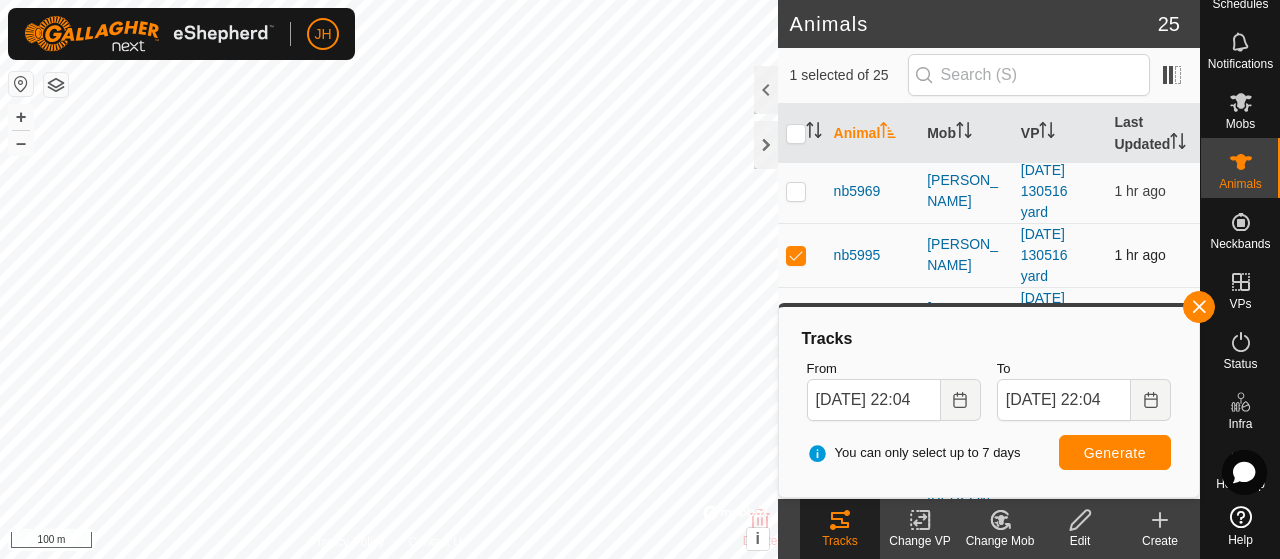 click at bounding box center (796, 255) 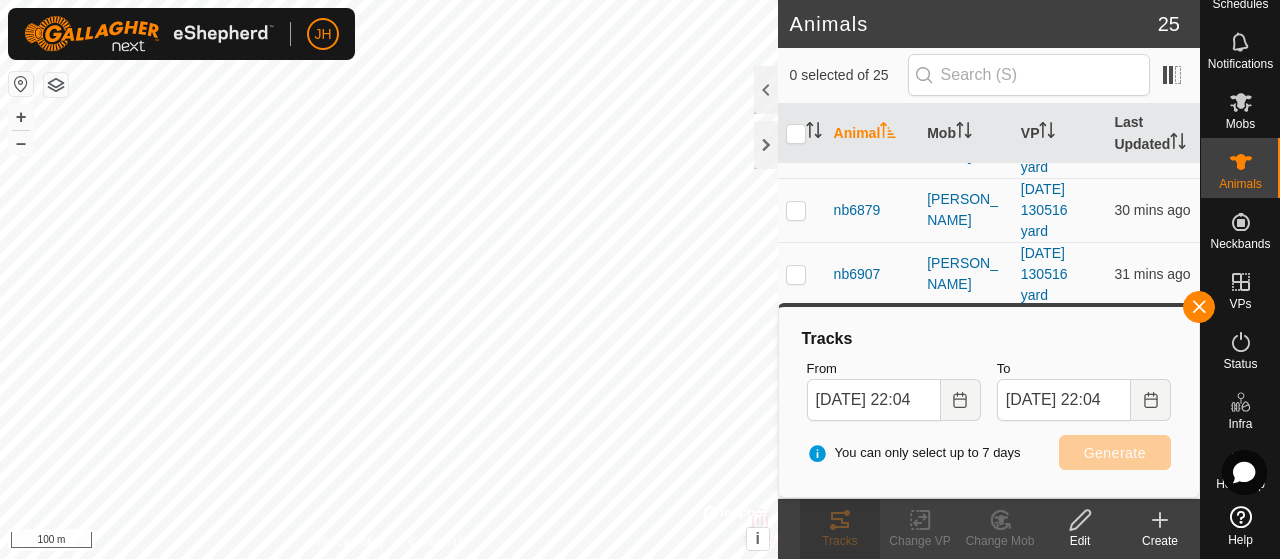 scroll, scrollTop: 1275, scrollLeft: 0, axis: vertical 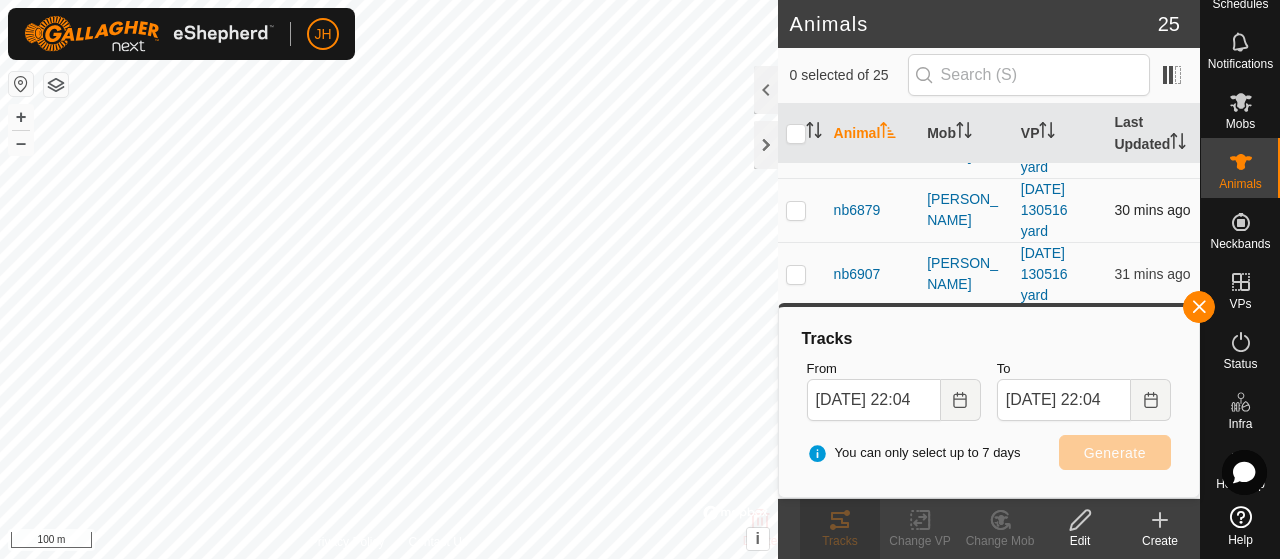 click at bounding box center (796, 210) 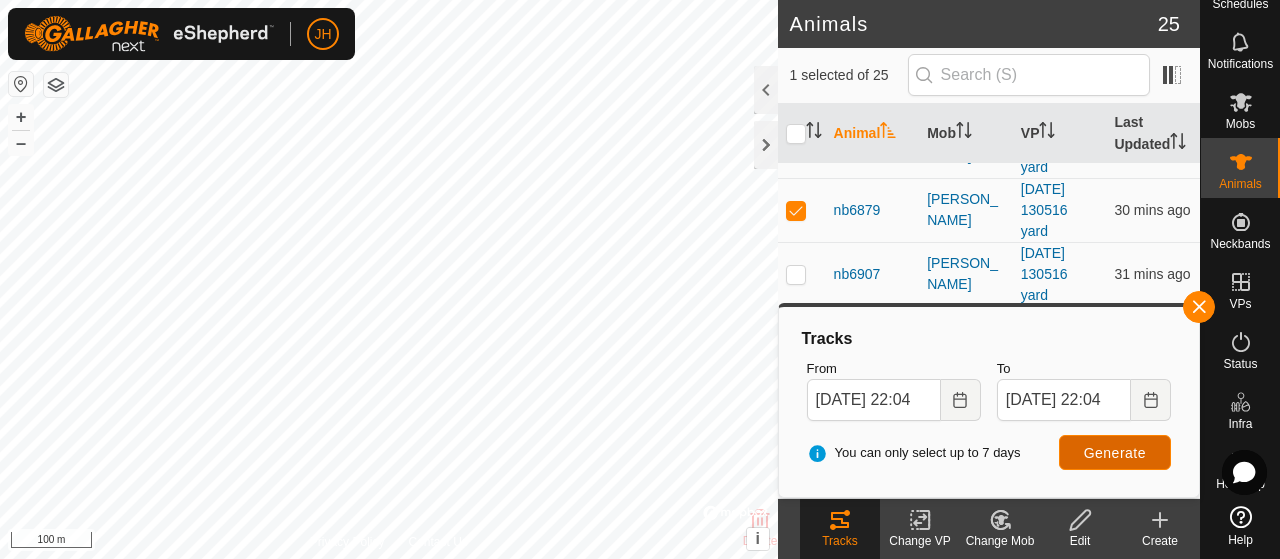 click on "Generate" at bounding box center [1115, 453] 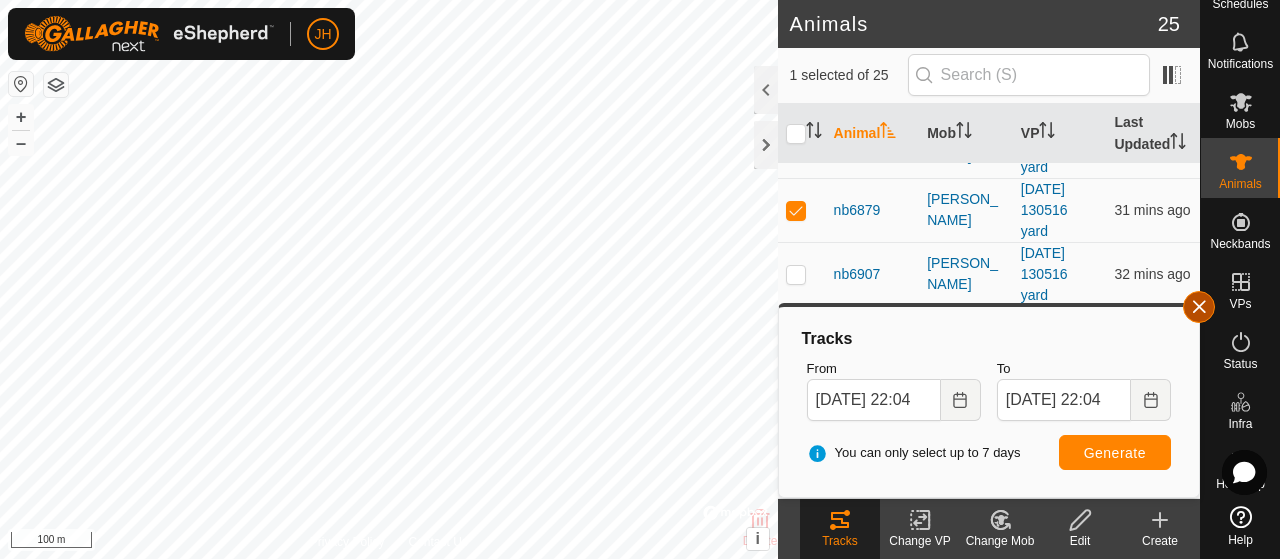 click at bounding box center (1199, 307) 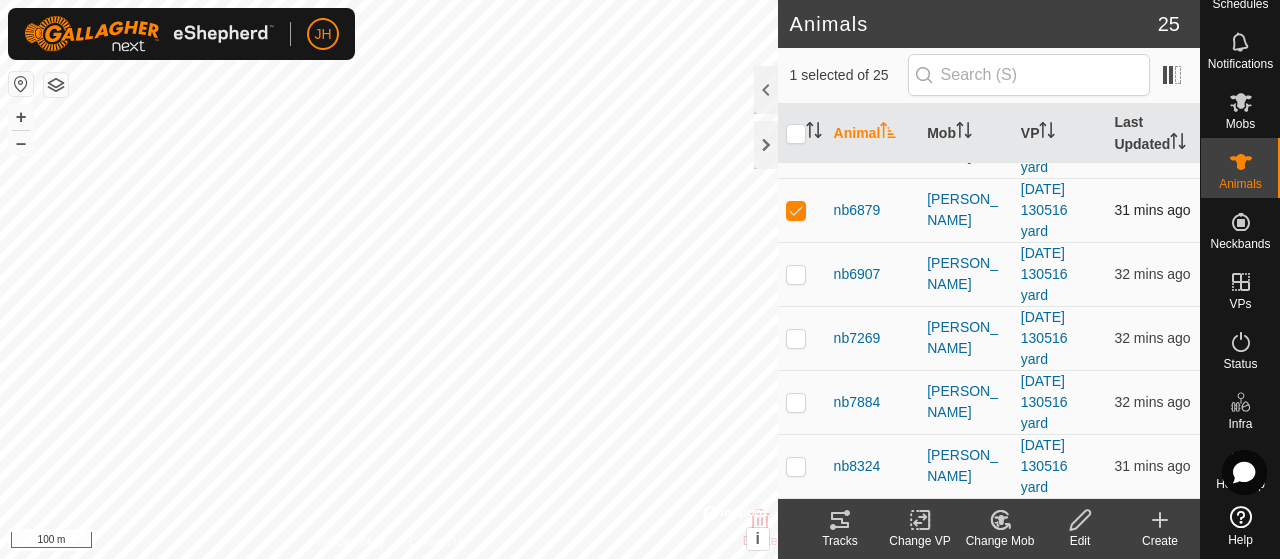 click at bounding box center (796, 210) 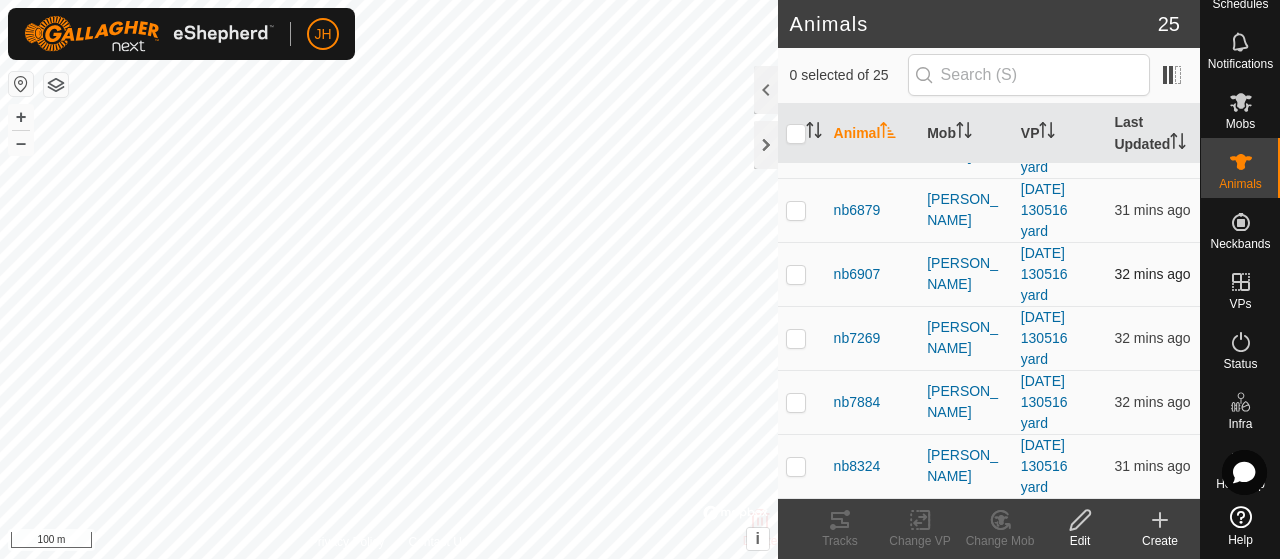 click at bounding box center [796, 274] 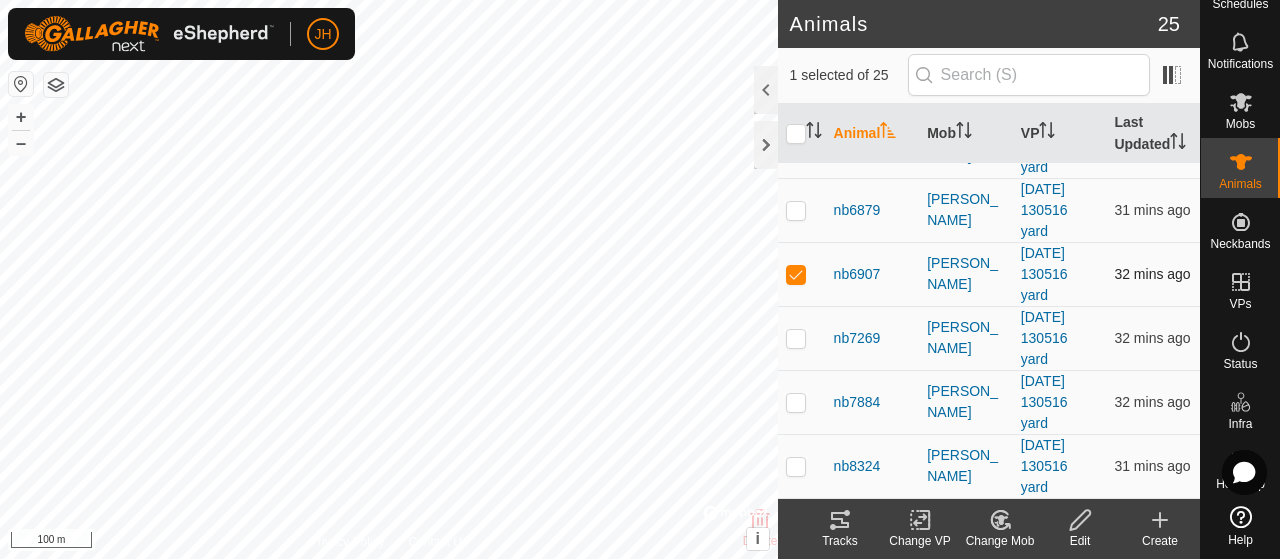 click at bounding box center (796, 274) 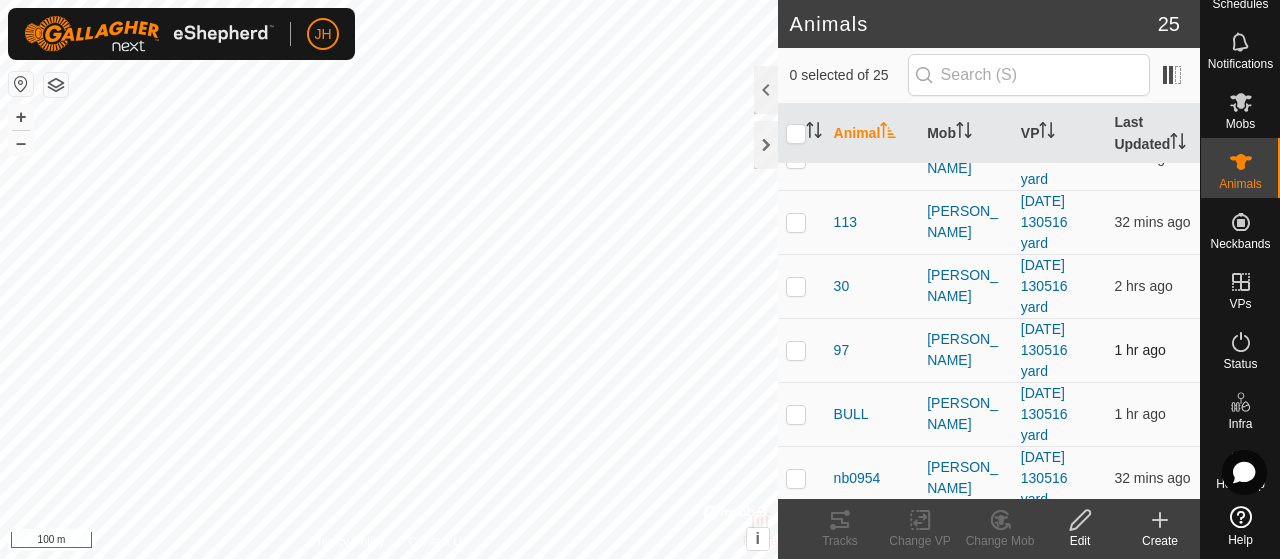 scroll, scrollTop: 0, scrollLeft: 0, axis: both 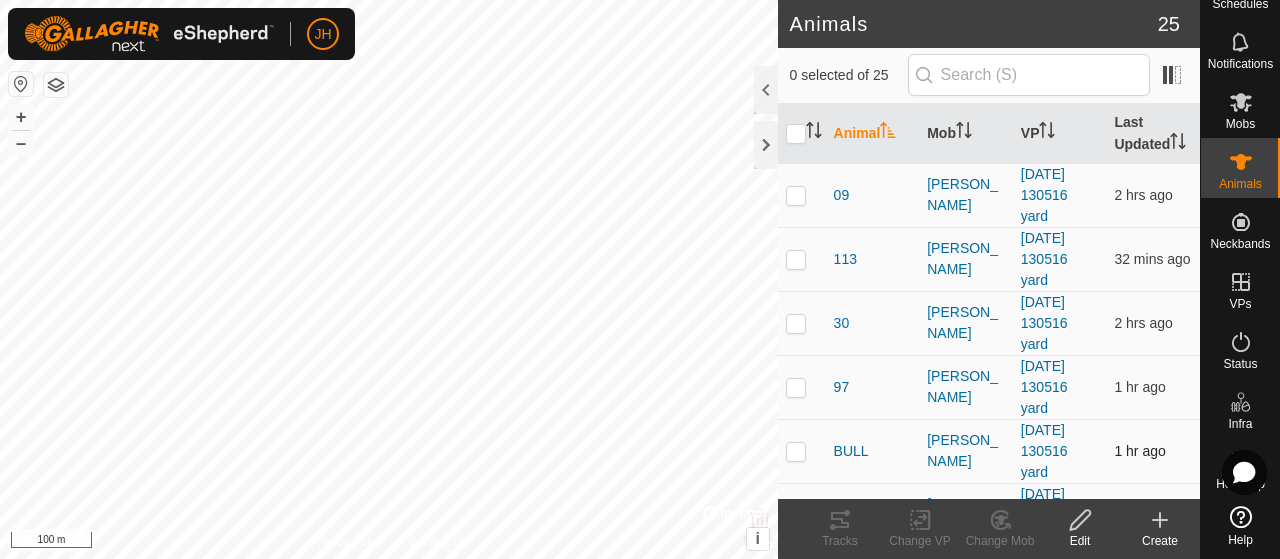 click at bounding box center [796, 451] 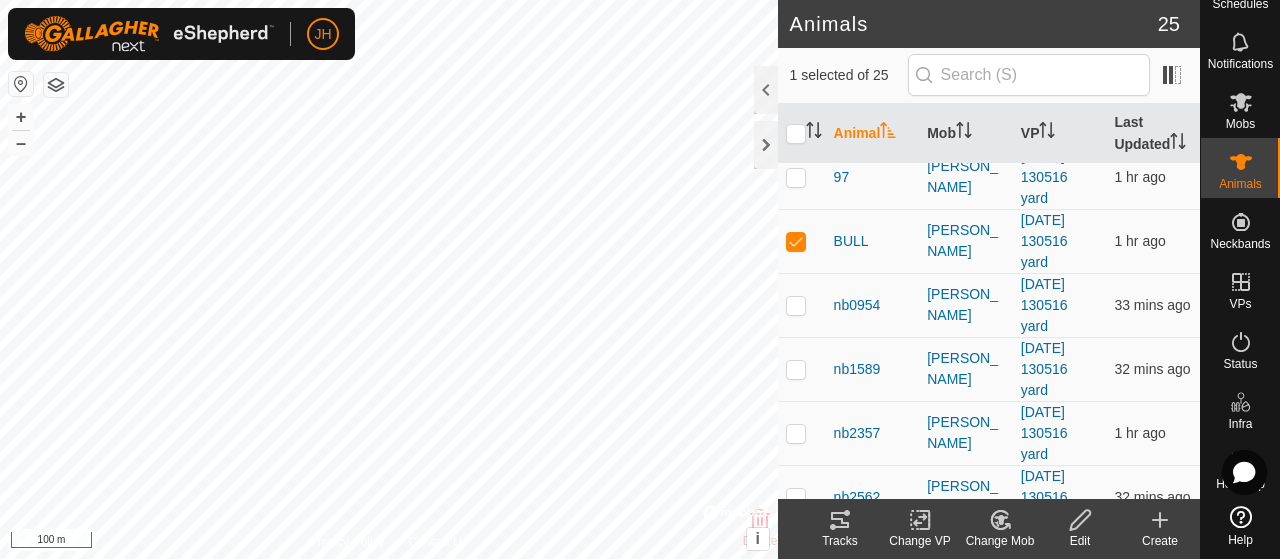 scroll, scrollTop: 0, scrollLeft: 0, axis: both 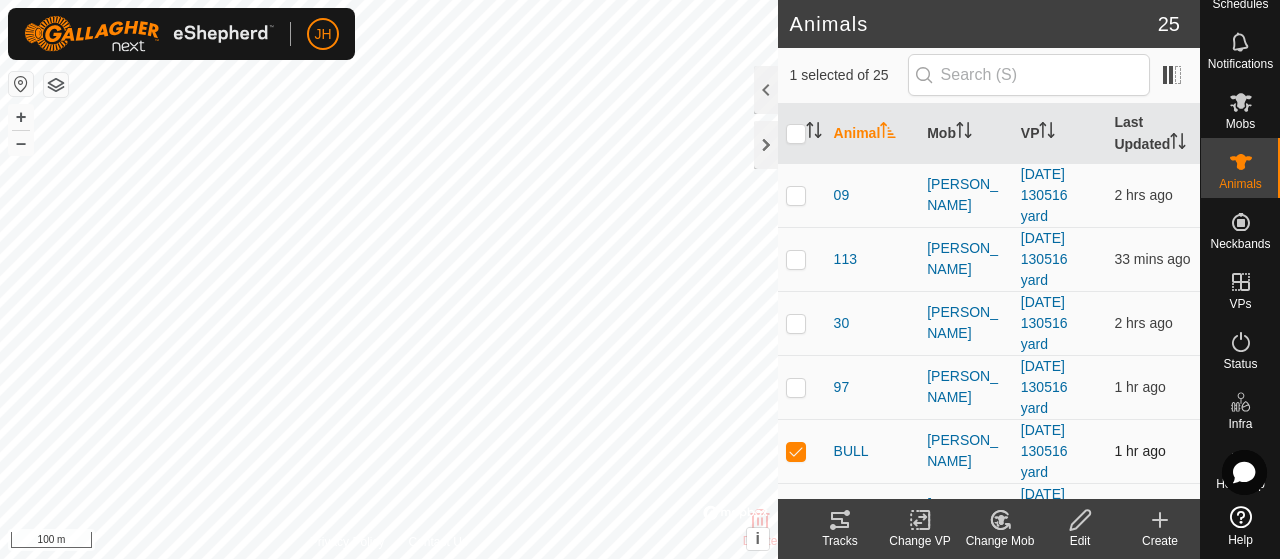 click at bounding box center [796, 451] 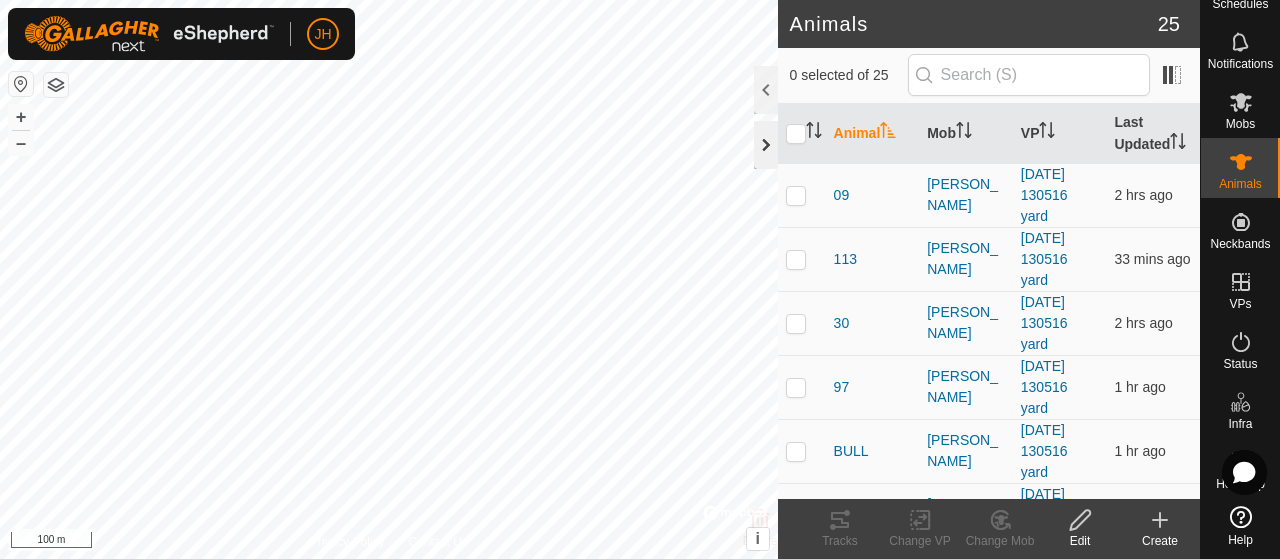 click 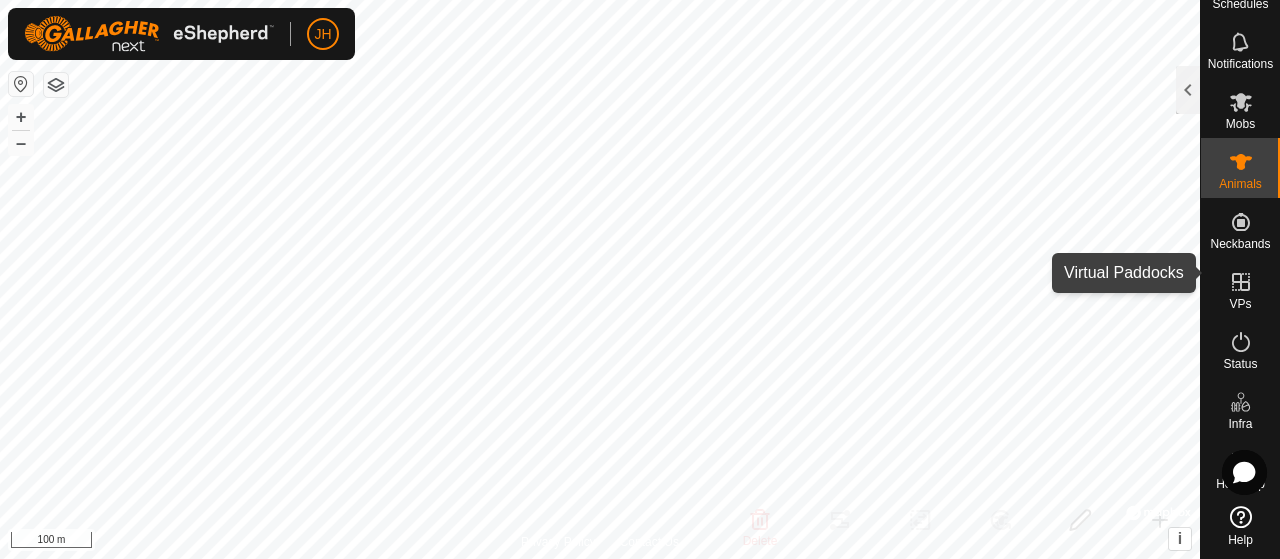 click at bounding box center (1241, 282) 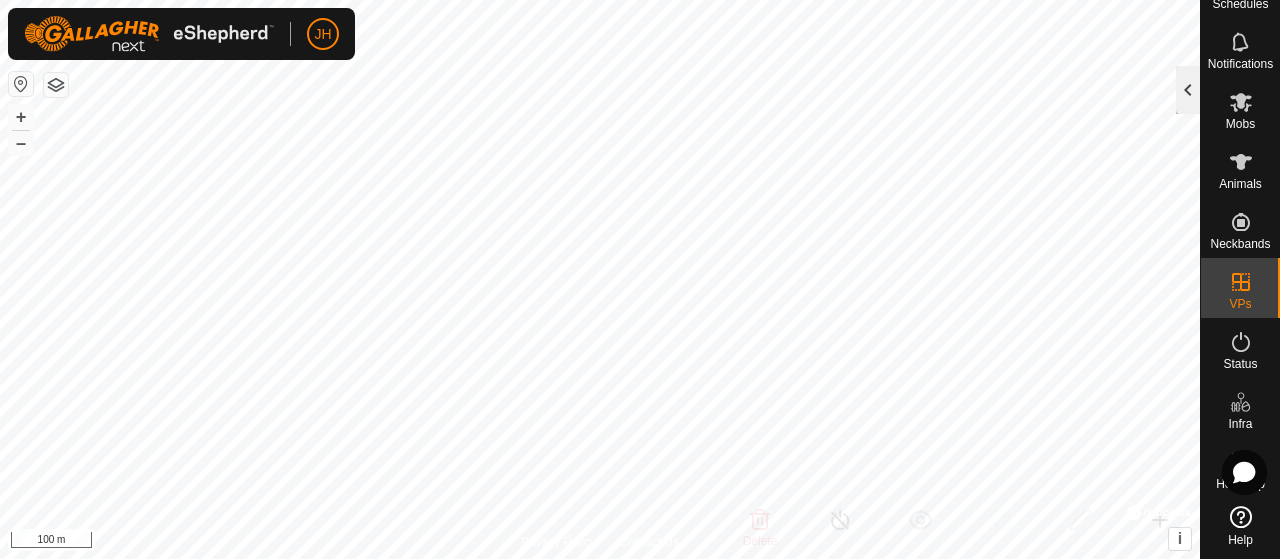 click 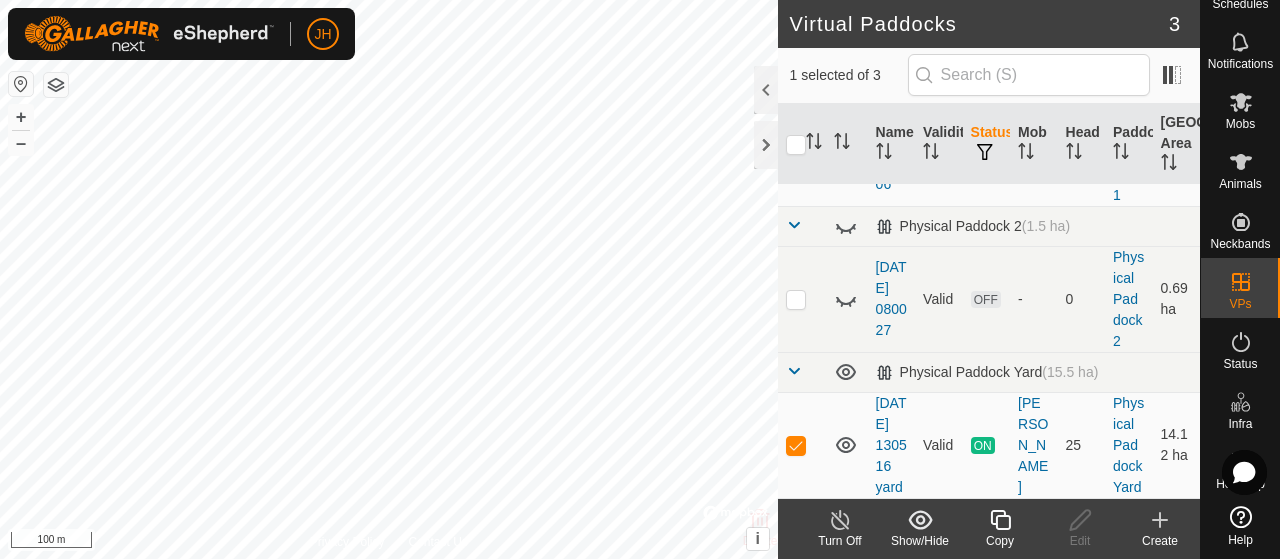 scroll, scrollTop: 204, scrollLeft: 0, axis: vertical 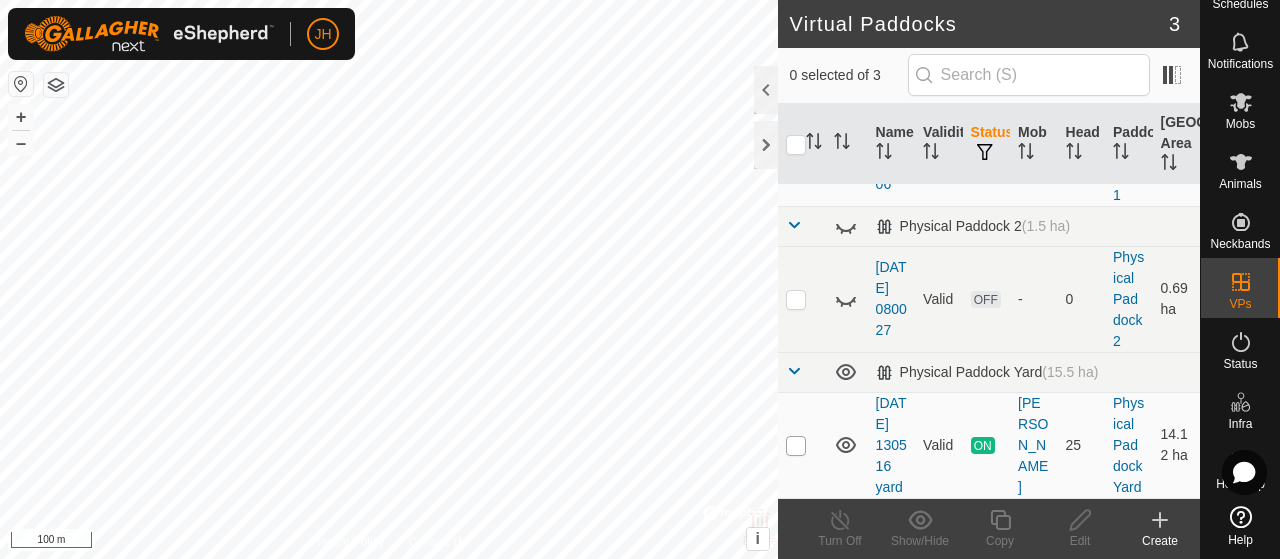 click at bounding box center [796, 446] 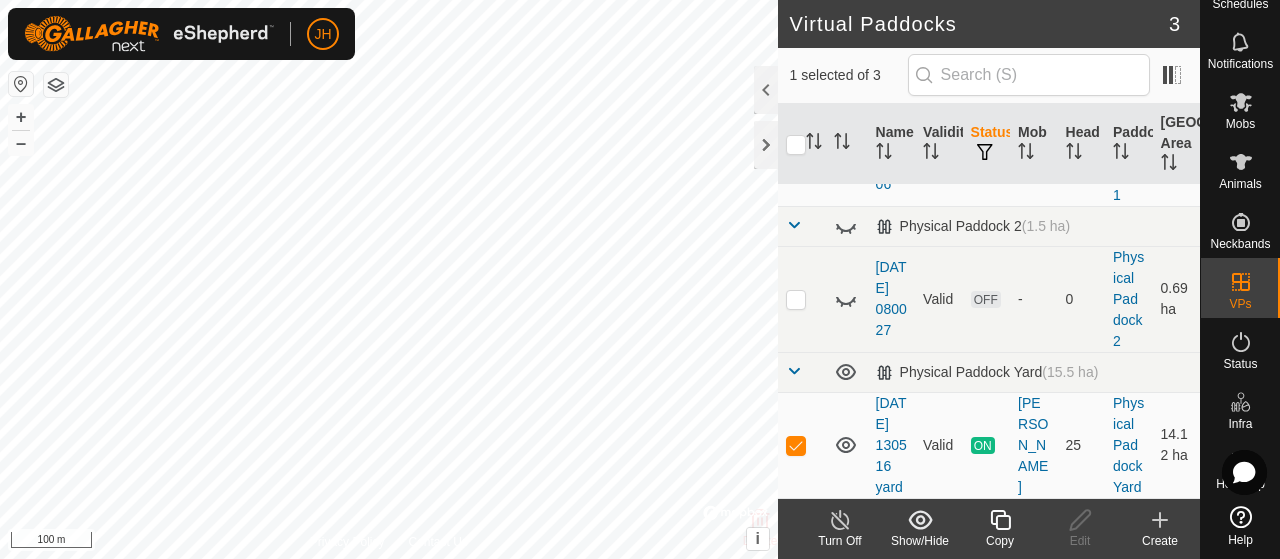 scroll, scrollTop: 104, scrollLeft: 0, axis: vertical 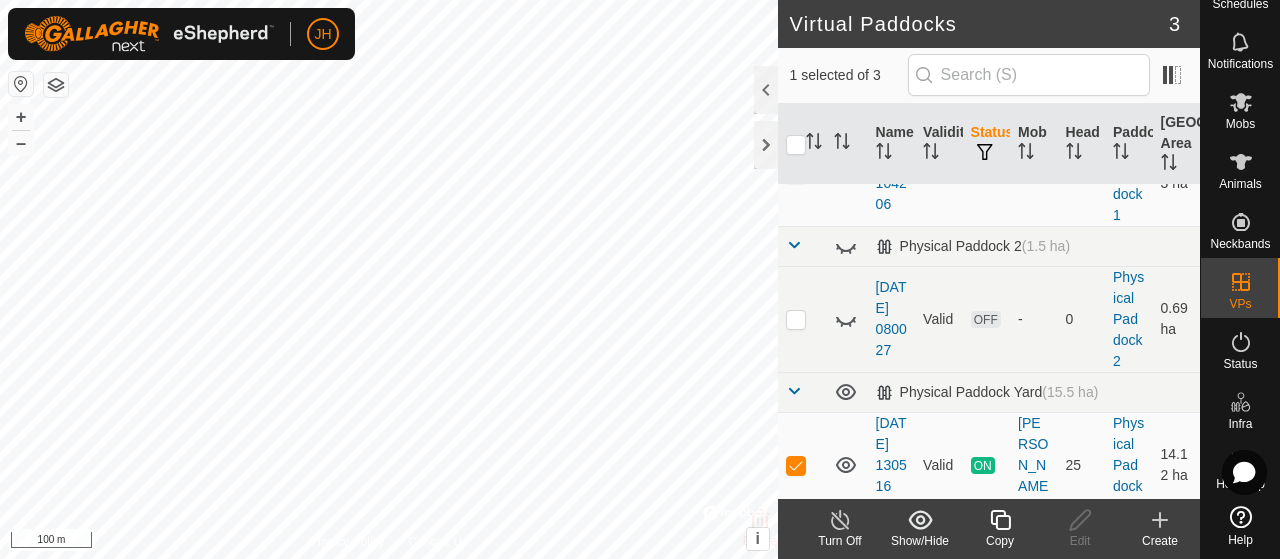 click at bounding box center [794, 245] 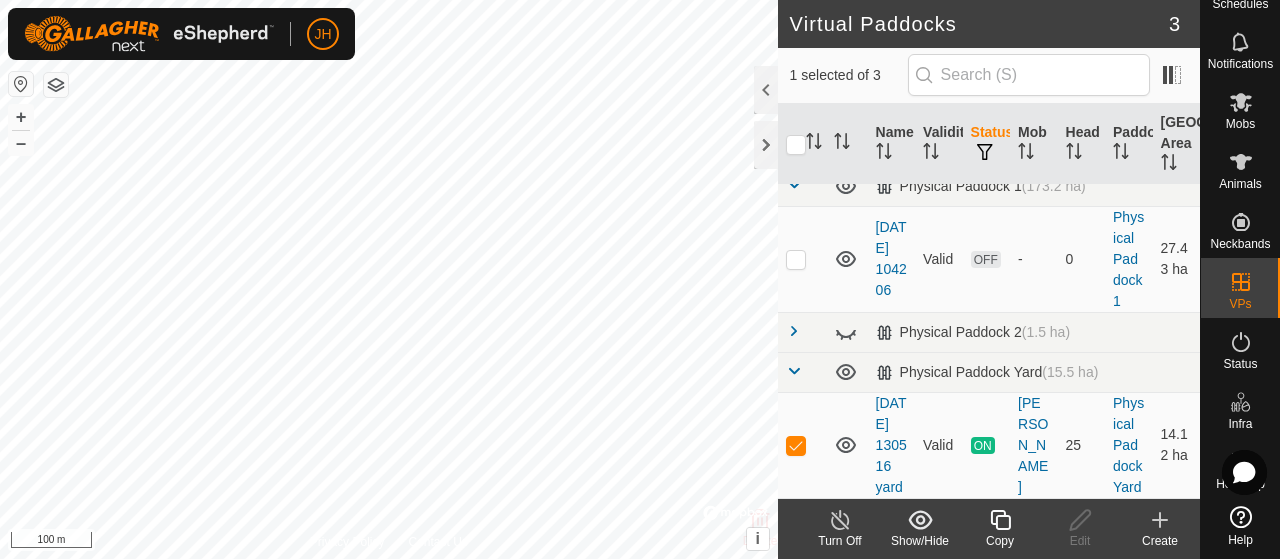 scroll, scrollTop: 0, scrollLeft: 0, axis: both 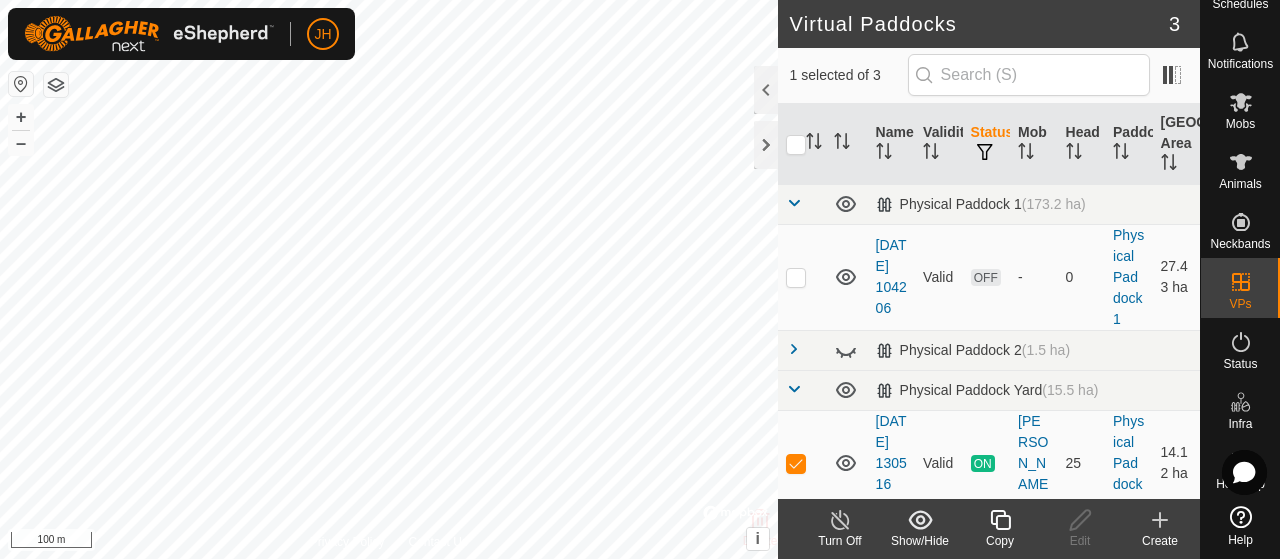 click at bounding box center (794, 203) 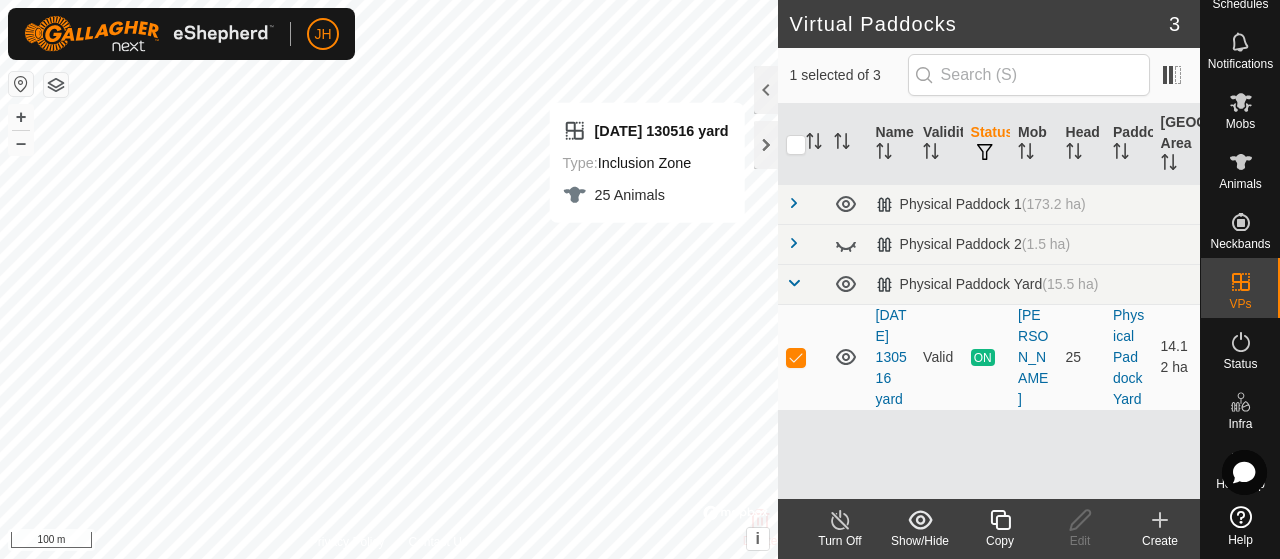 click at bounding box center (794, 243) 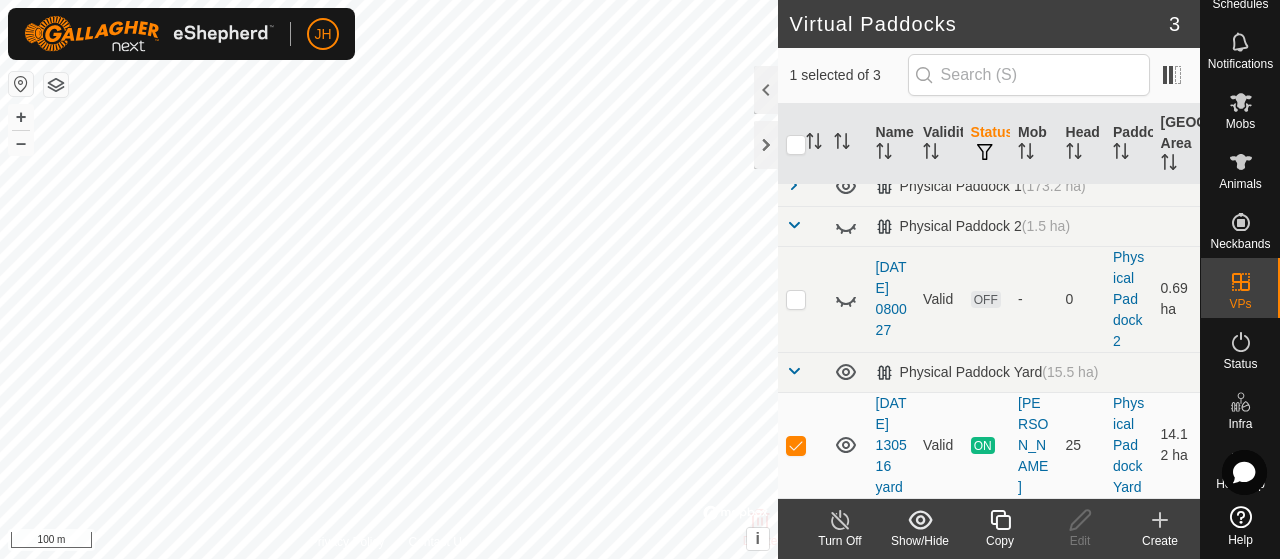 scroll, scrollTop: 78, scrollLeft: 0, axis: vertical 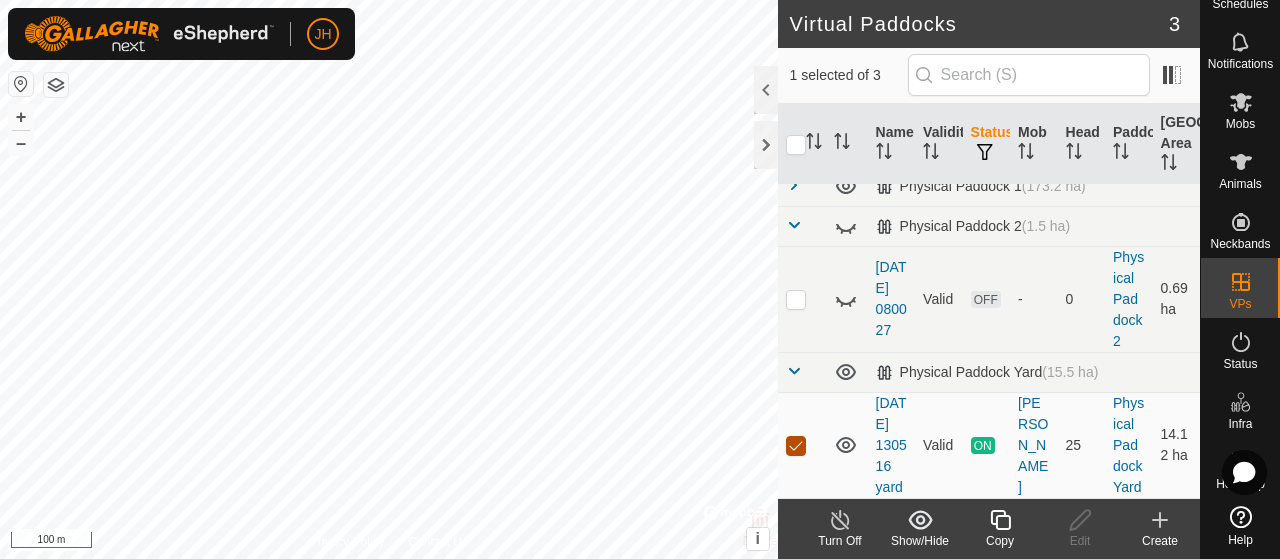 click at bounding box center (796, 446) 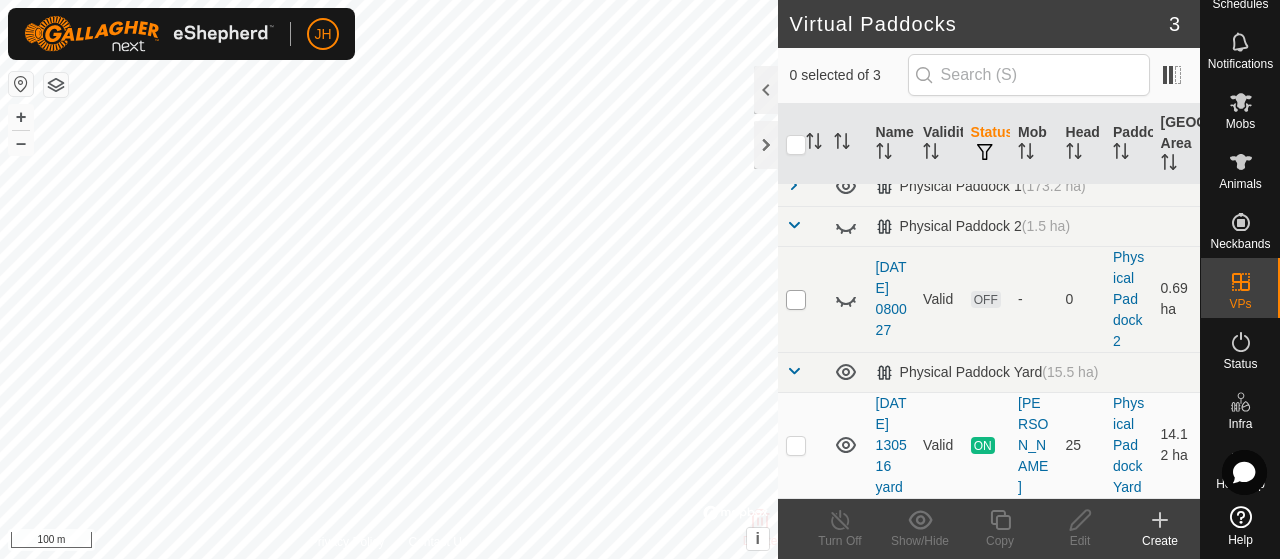 click at bounding box center (796, 300) 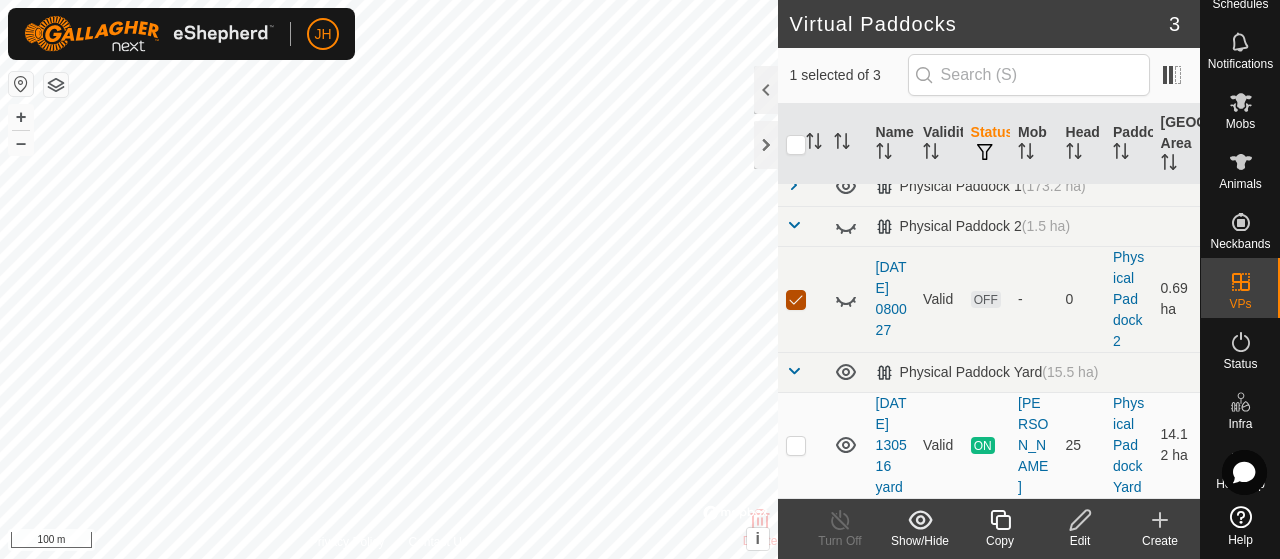 scroll, scrollTop: 0, scrollLeft: 0, axis: both 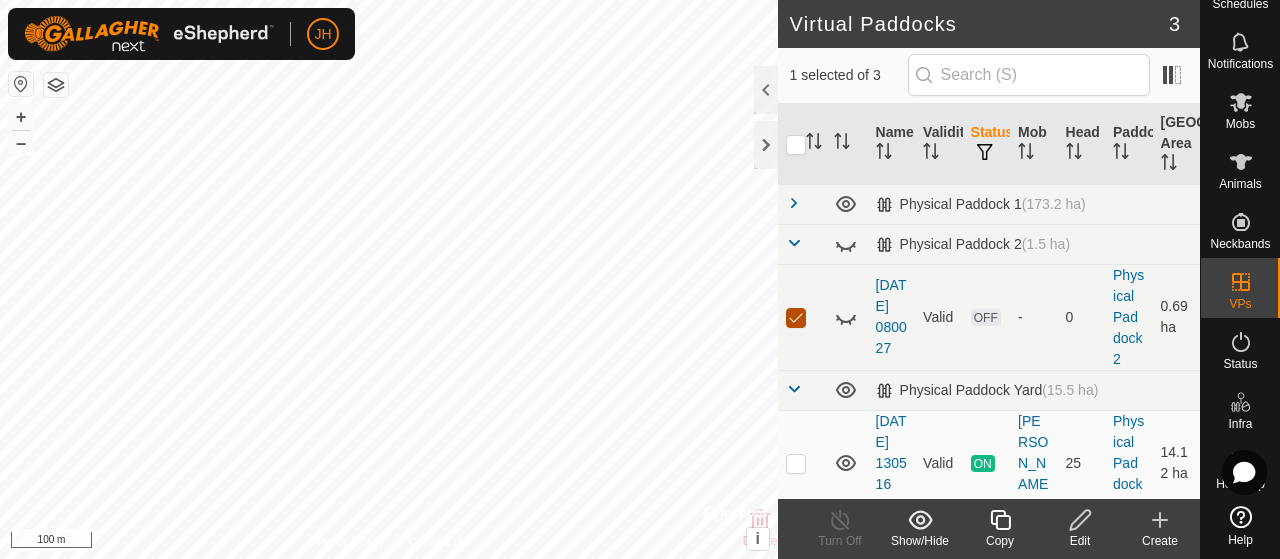 click at bounding box center (796, 318) 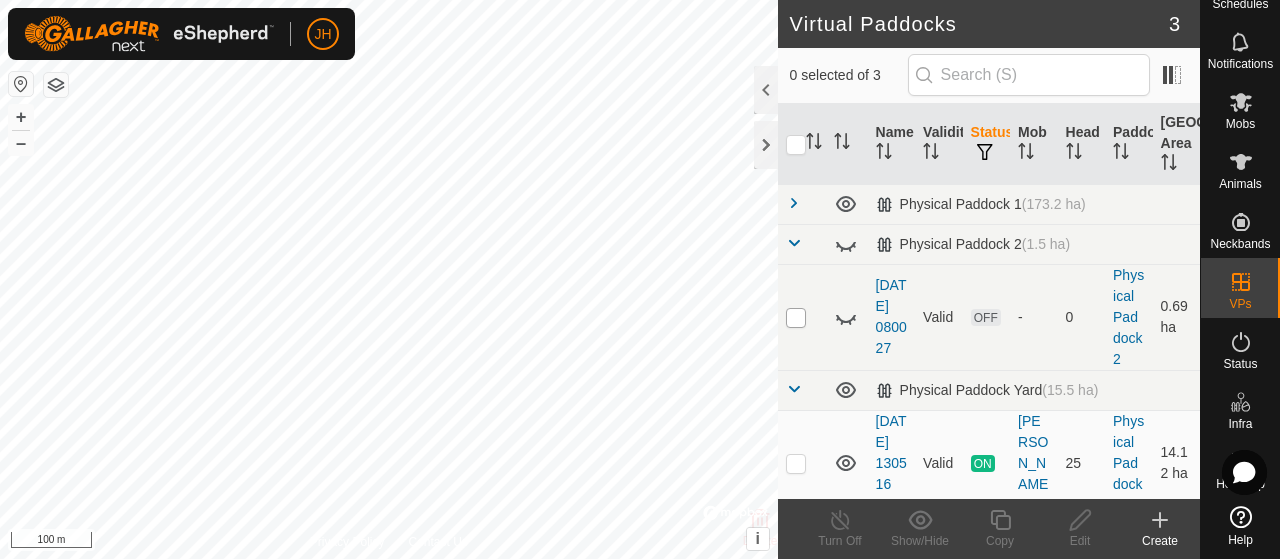 click at bounding box center (796, 318) 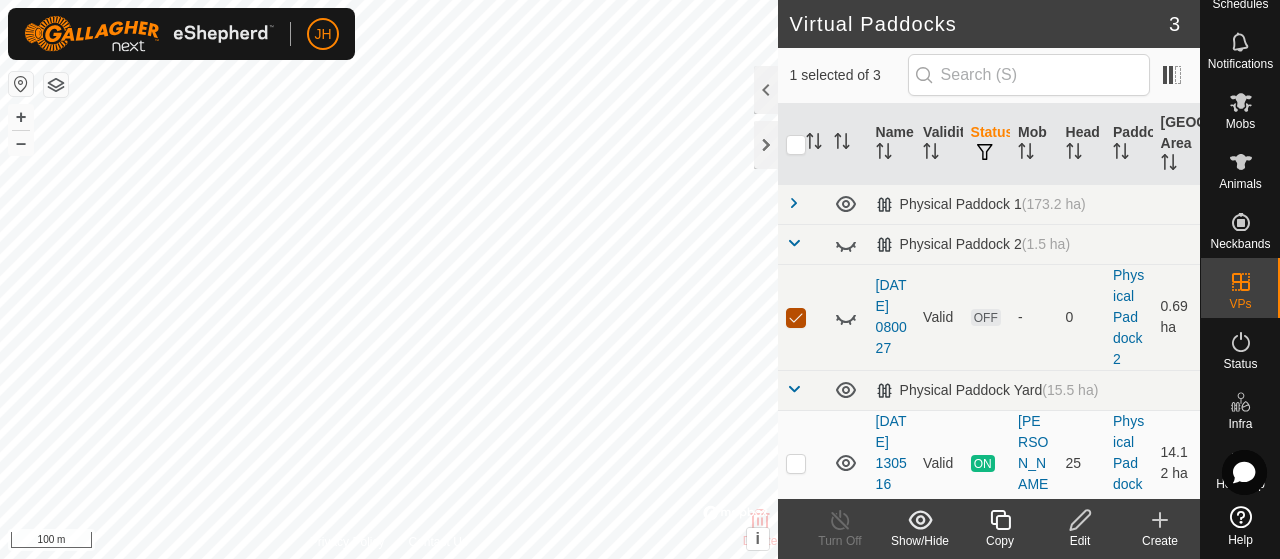 click at bounding box center [796, 318] 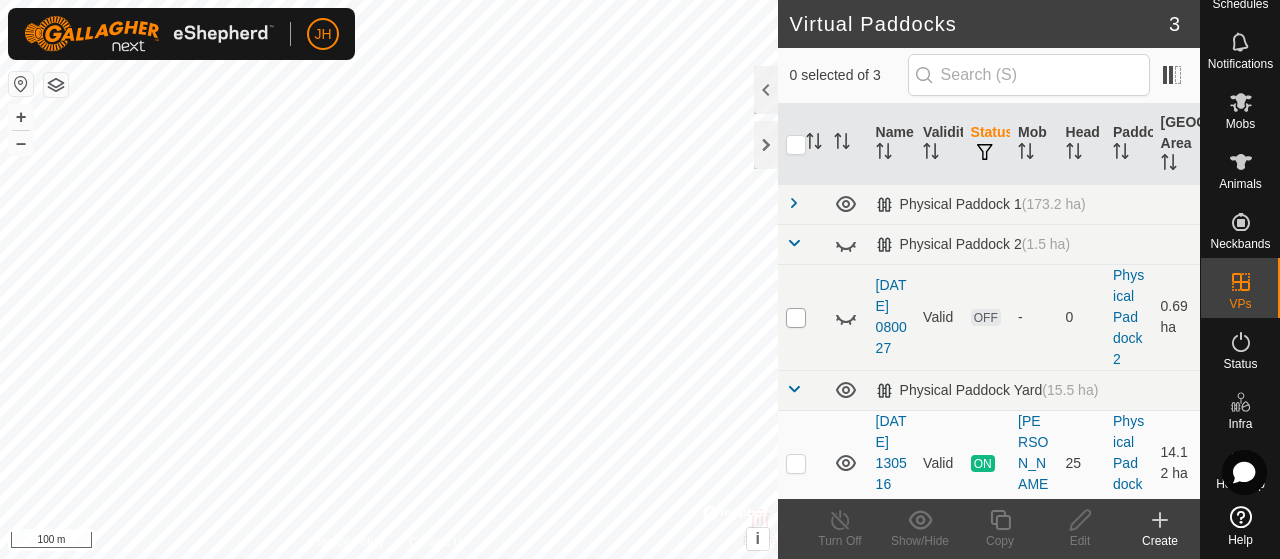 click at bounding box center [796, 318] 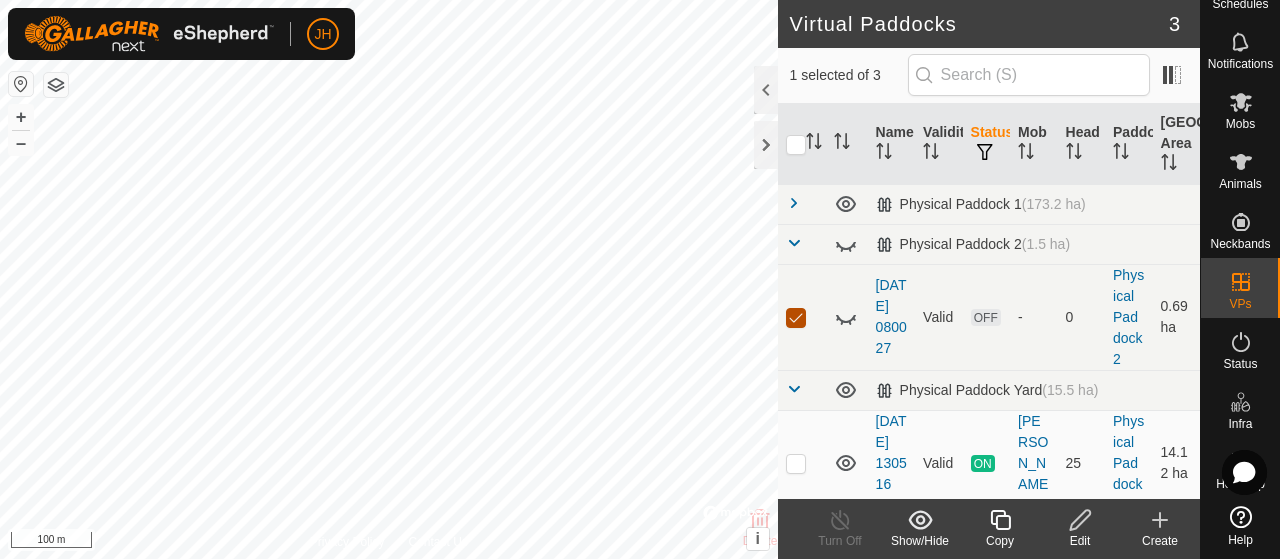 click at bounding box center [796, 318] 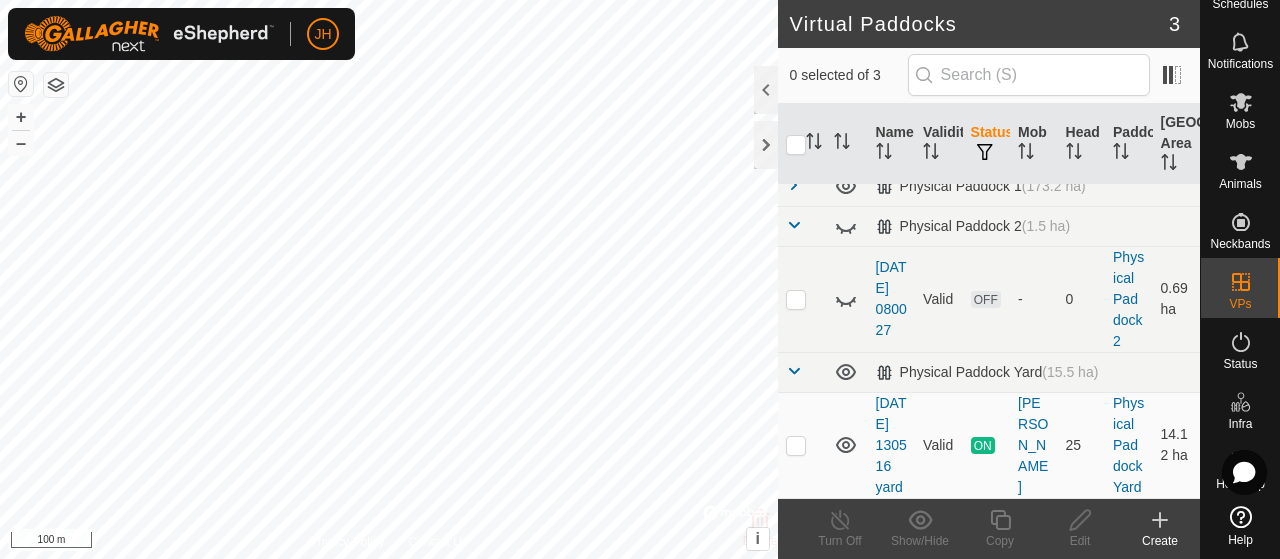 scroll, scrollTop: 0, scrollLeft: 0, axis: both 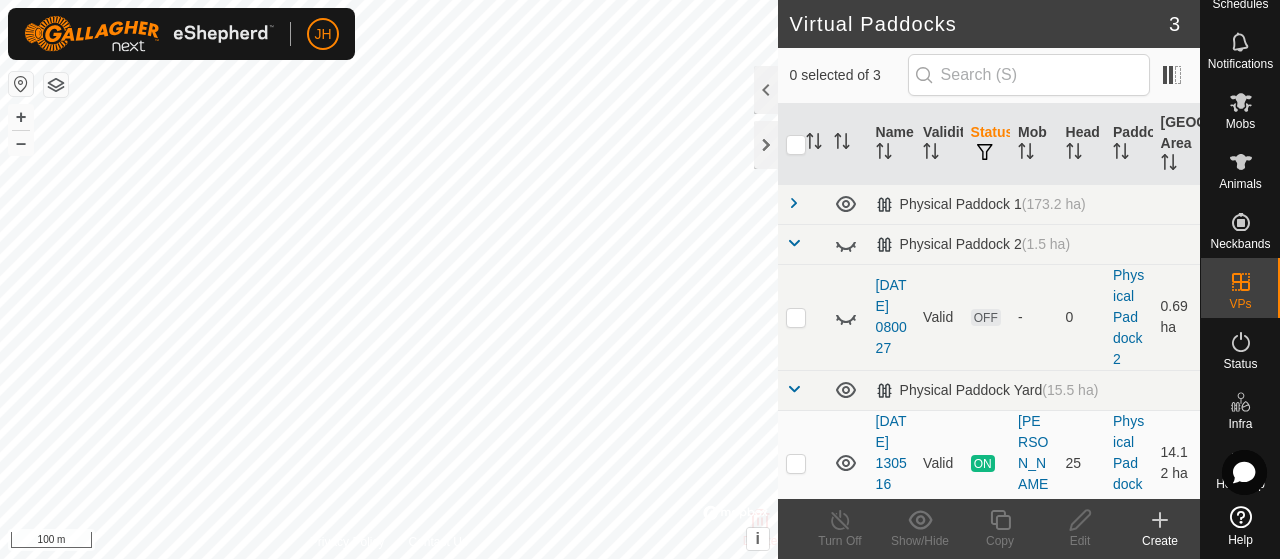 click at bounding box center [794, 203] 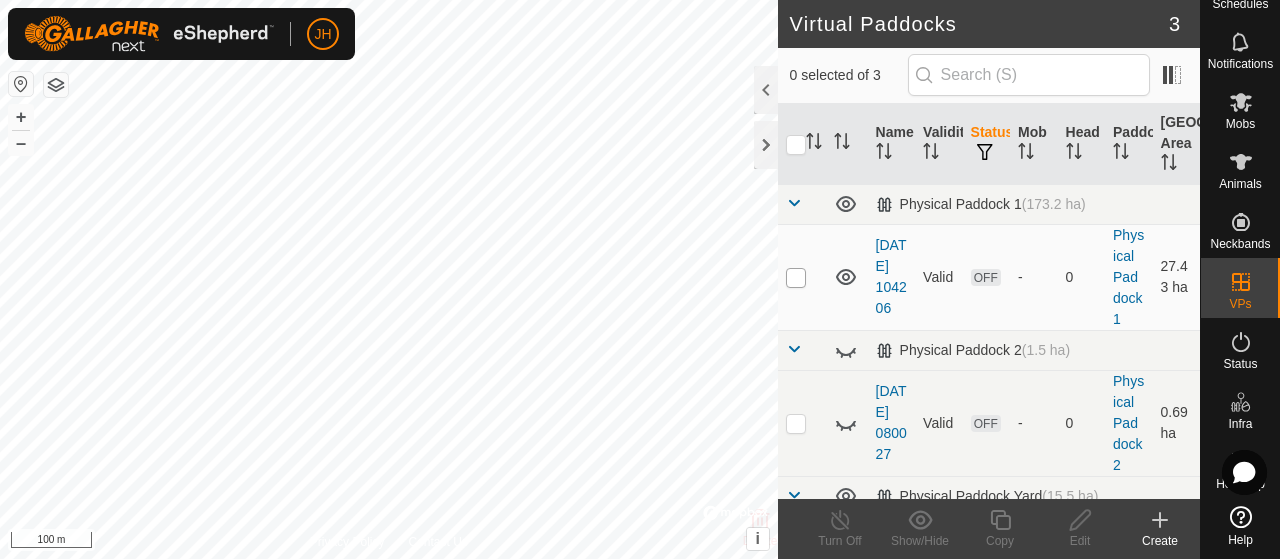 click at bounding box center (796, 278) 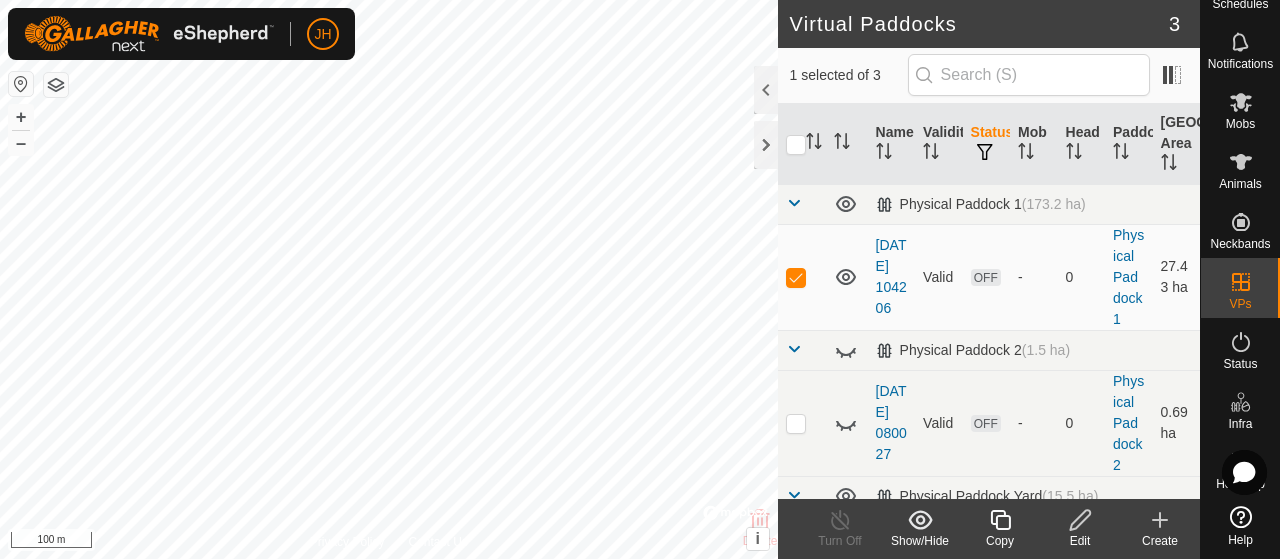 click 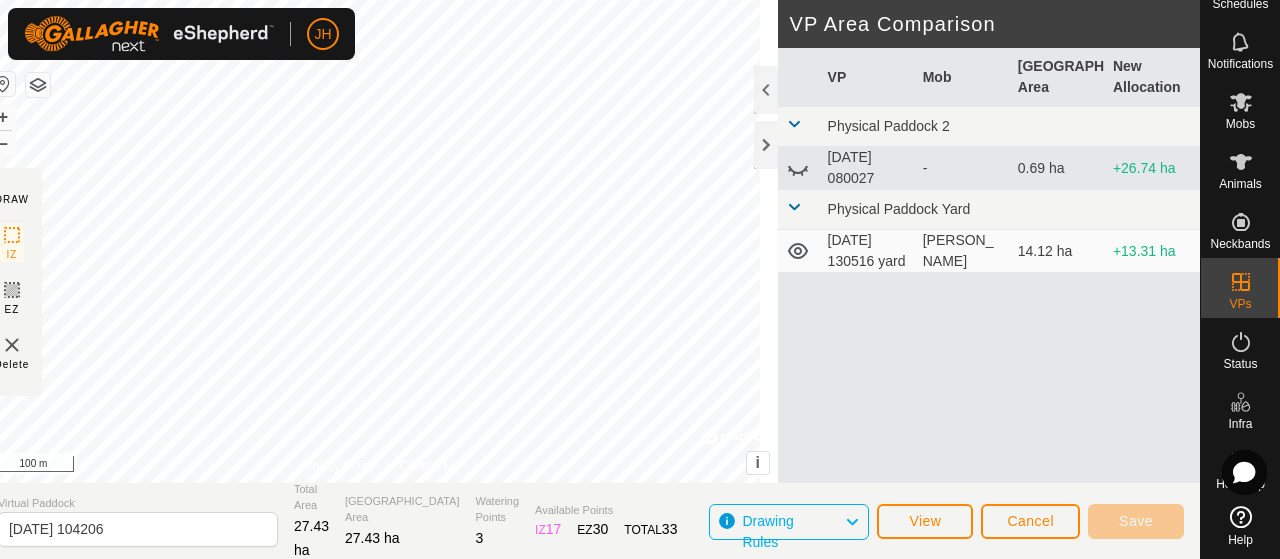 click at bounding box center [794, 207] 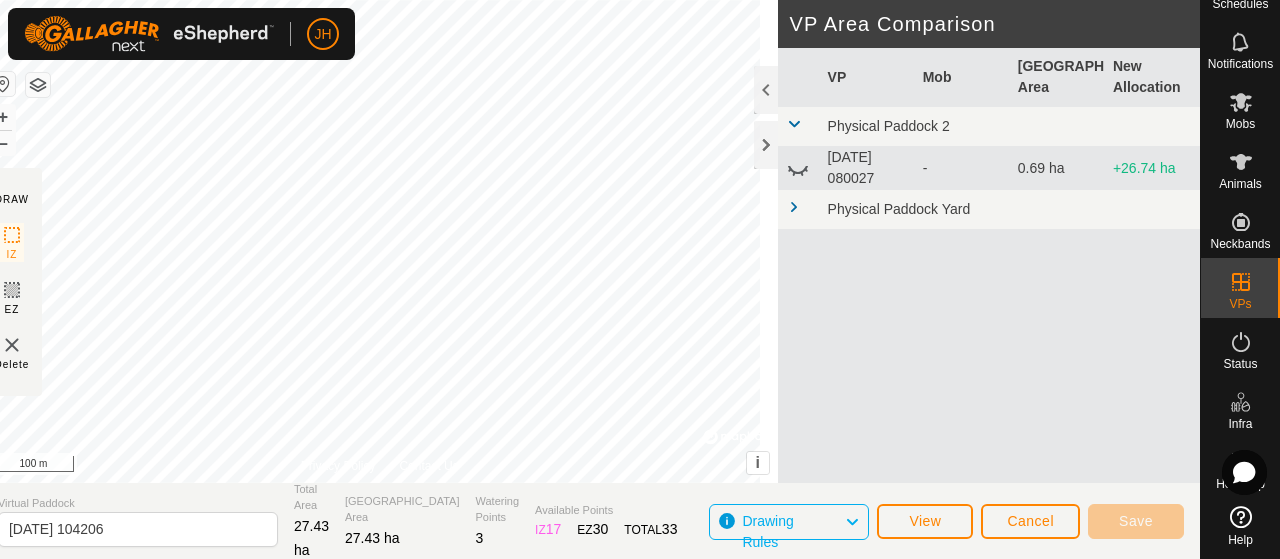 click at bounding box center [794, 207] 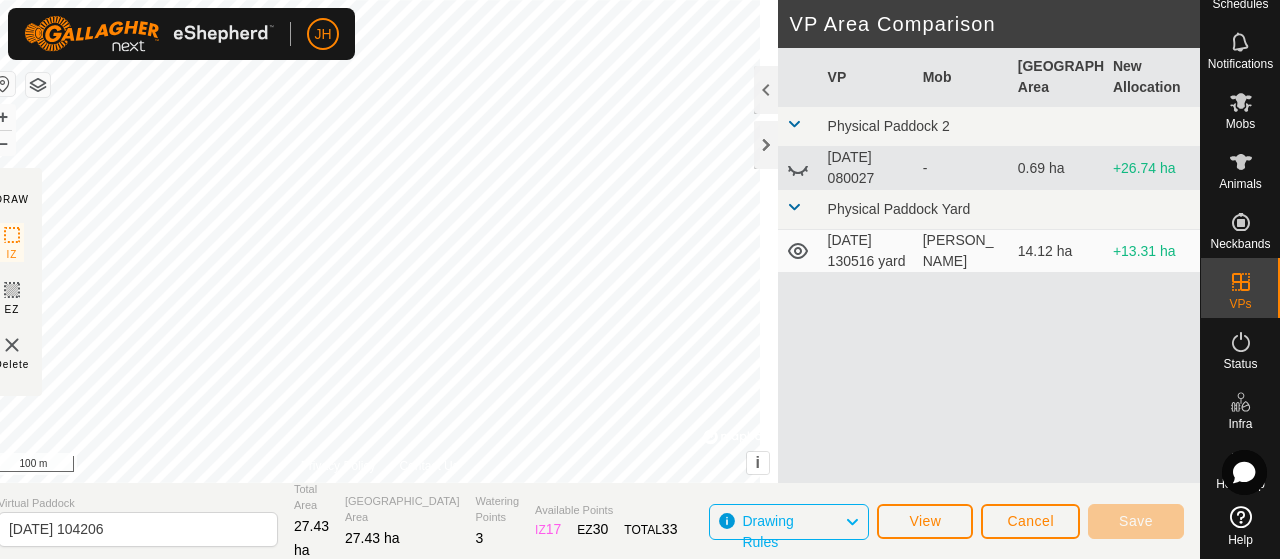 click 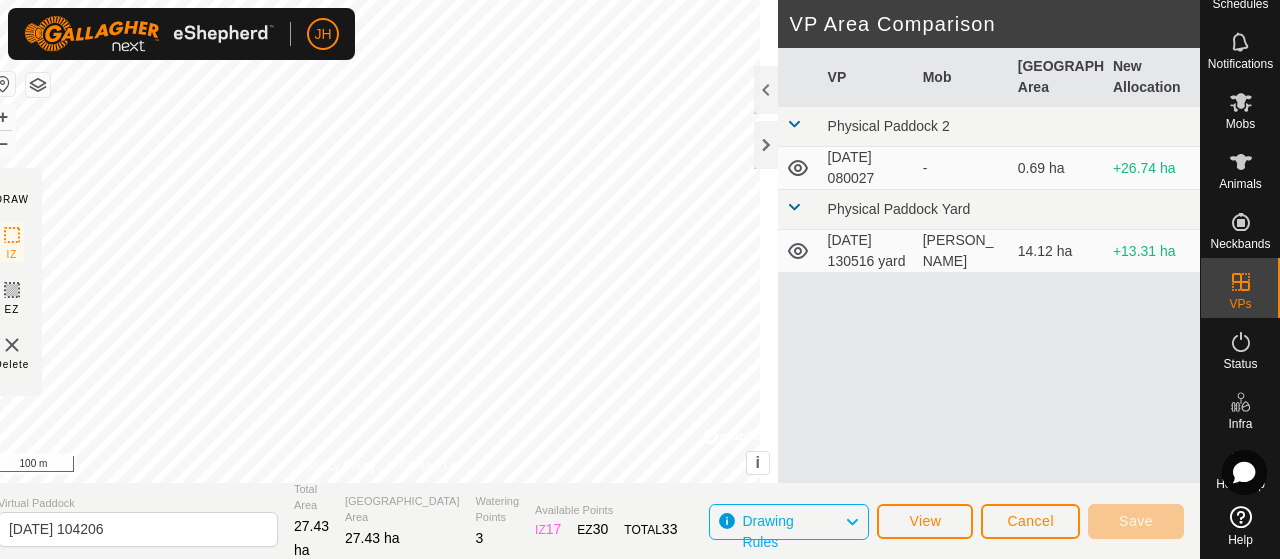 click 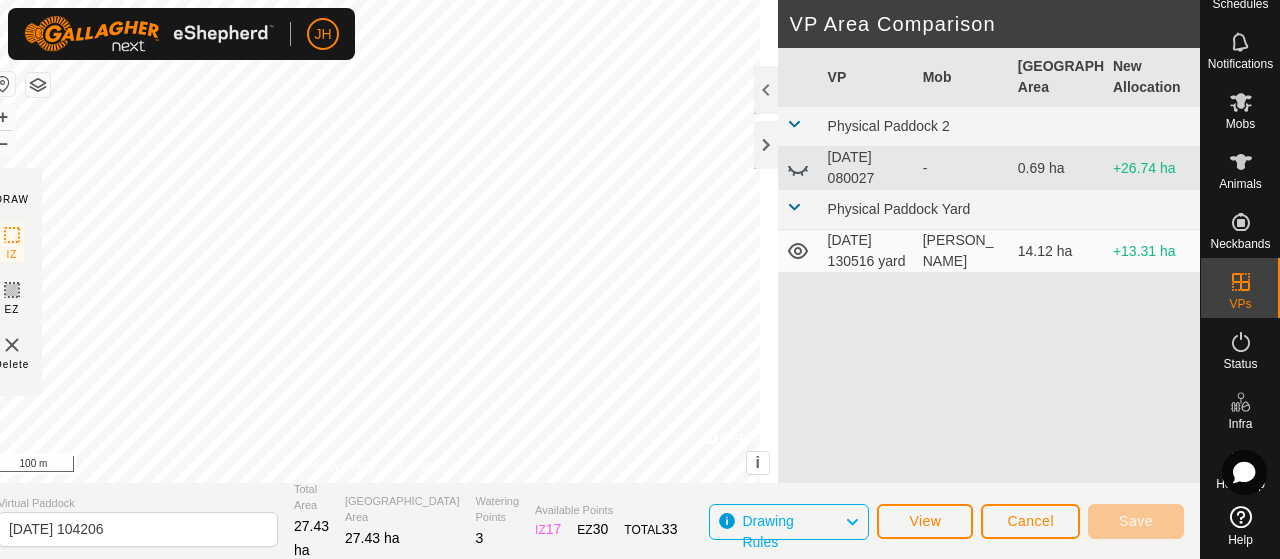 click at bounding box center [794, 124] 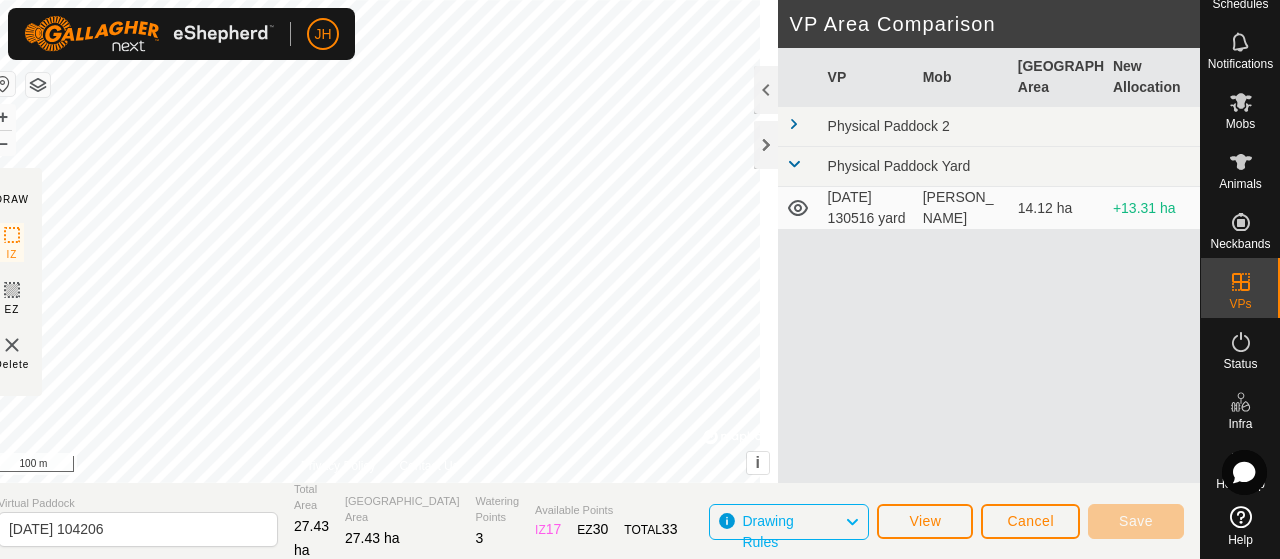 click at bounding box center (794, 164) 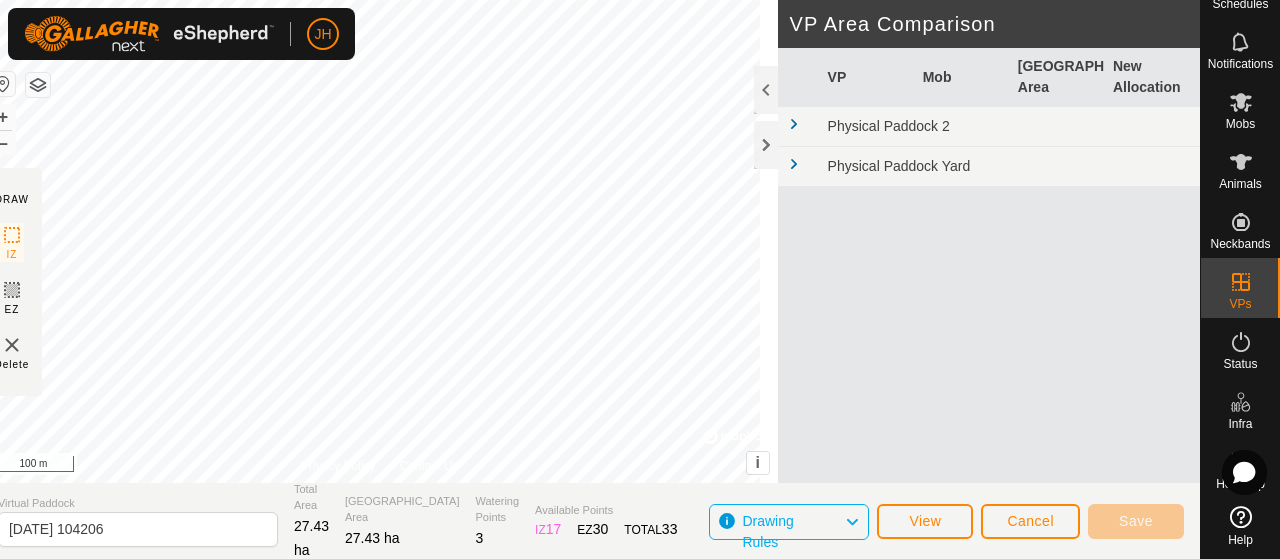 click at bounding box center [794, 164] 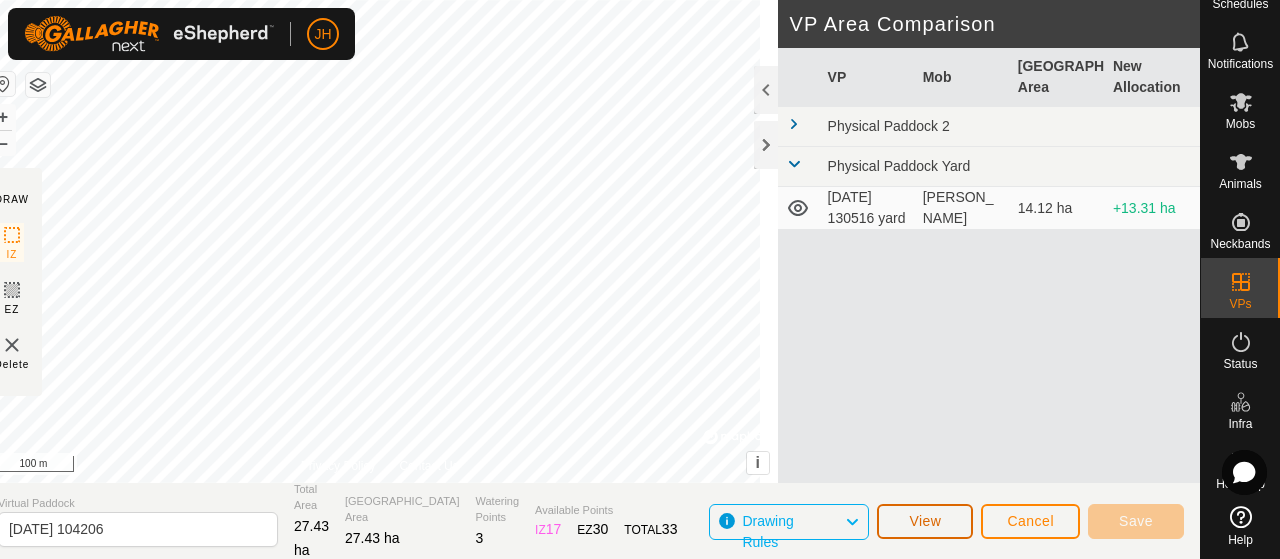 click on "View" 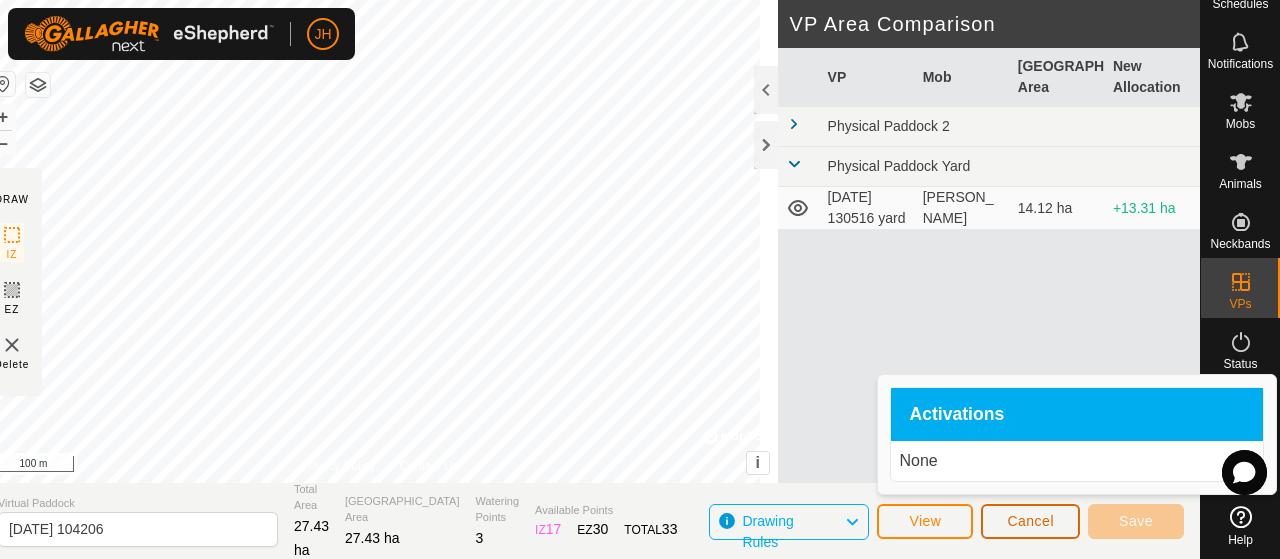 click on "Cancel" 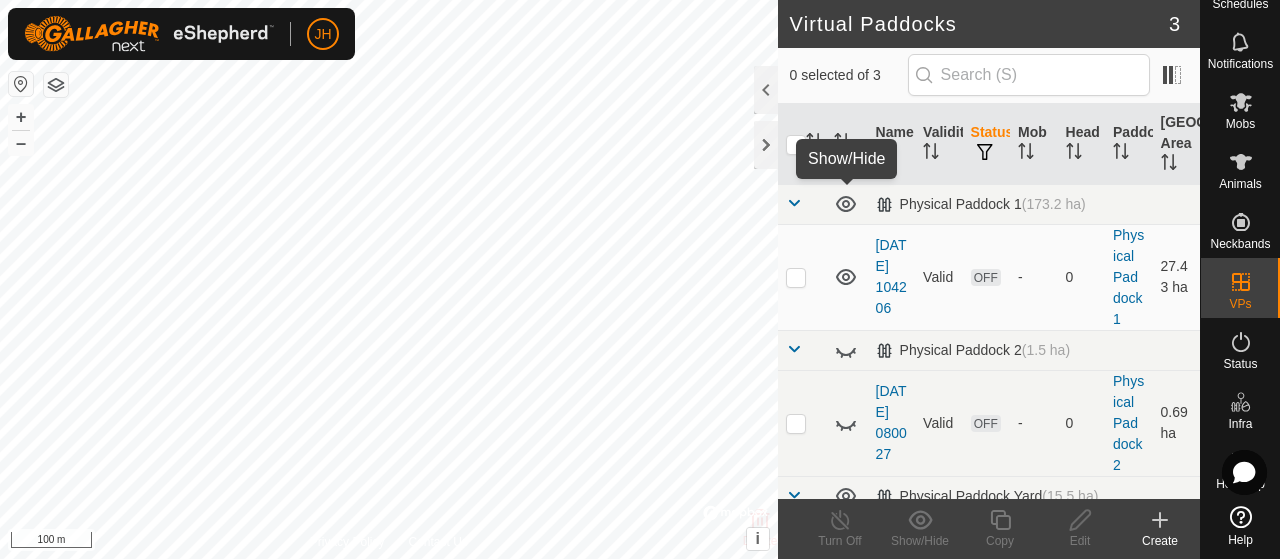 click 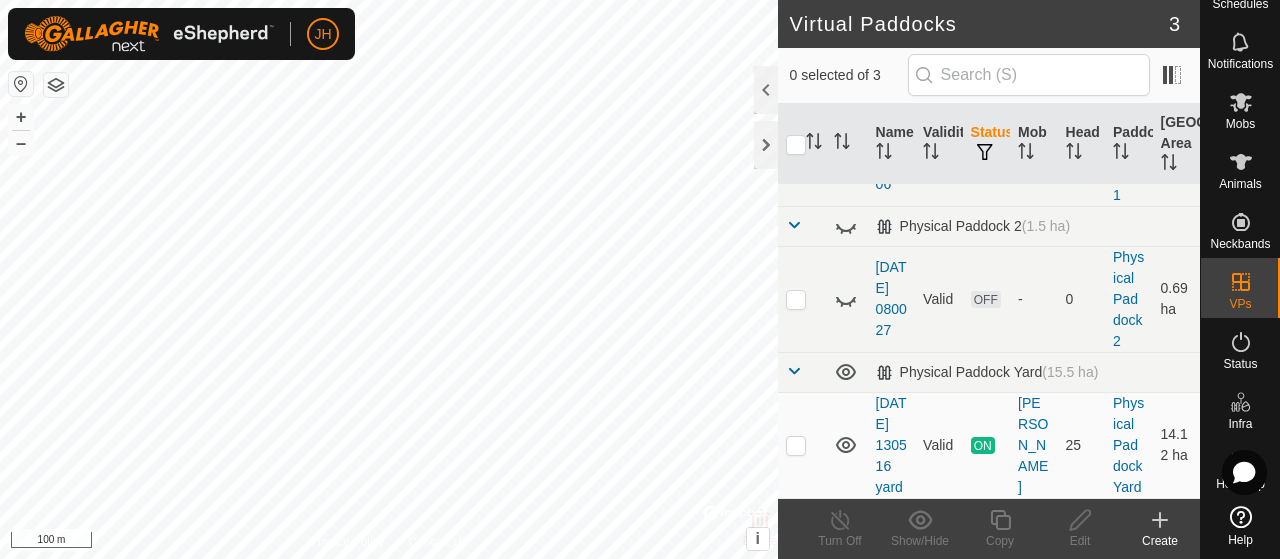 scroll, scrollTop: 204, scrollLeft: 0, axis: vertical 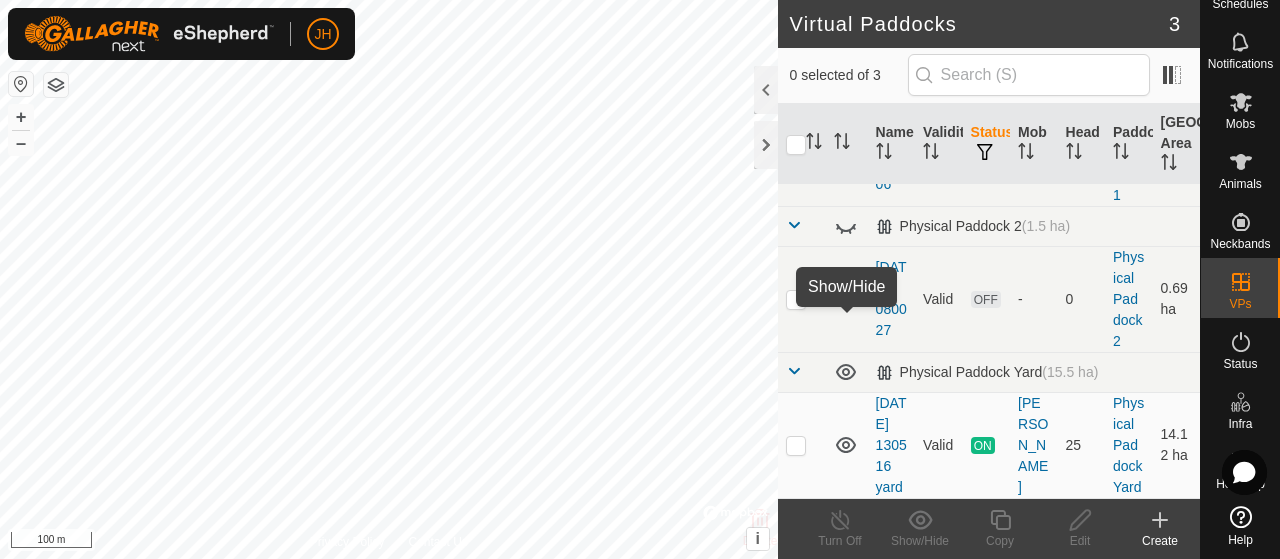 click 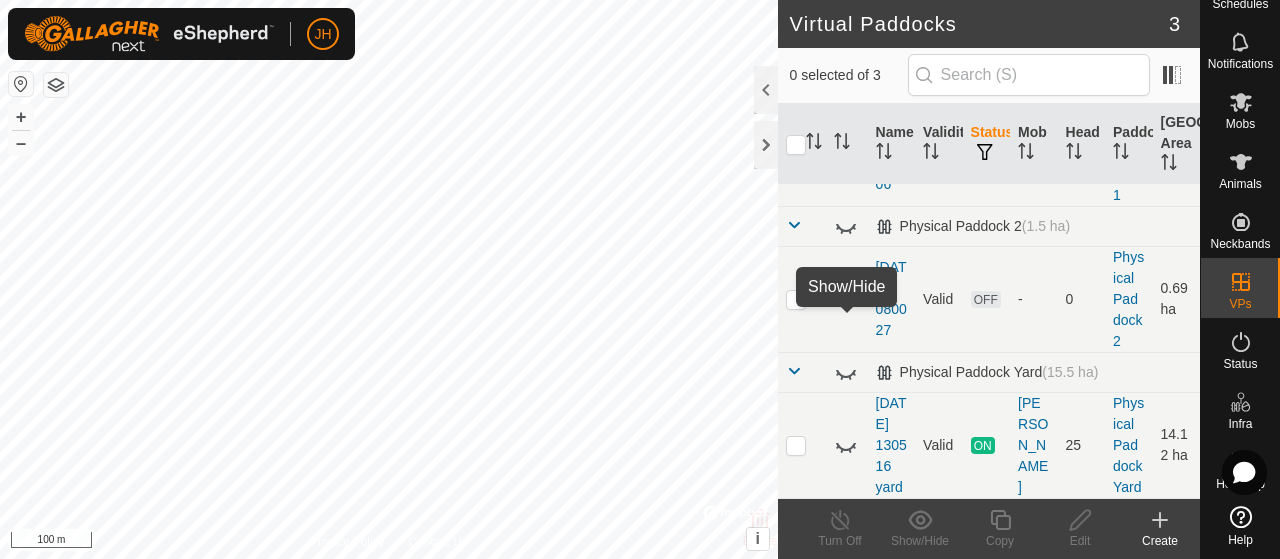 click 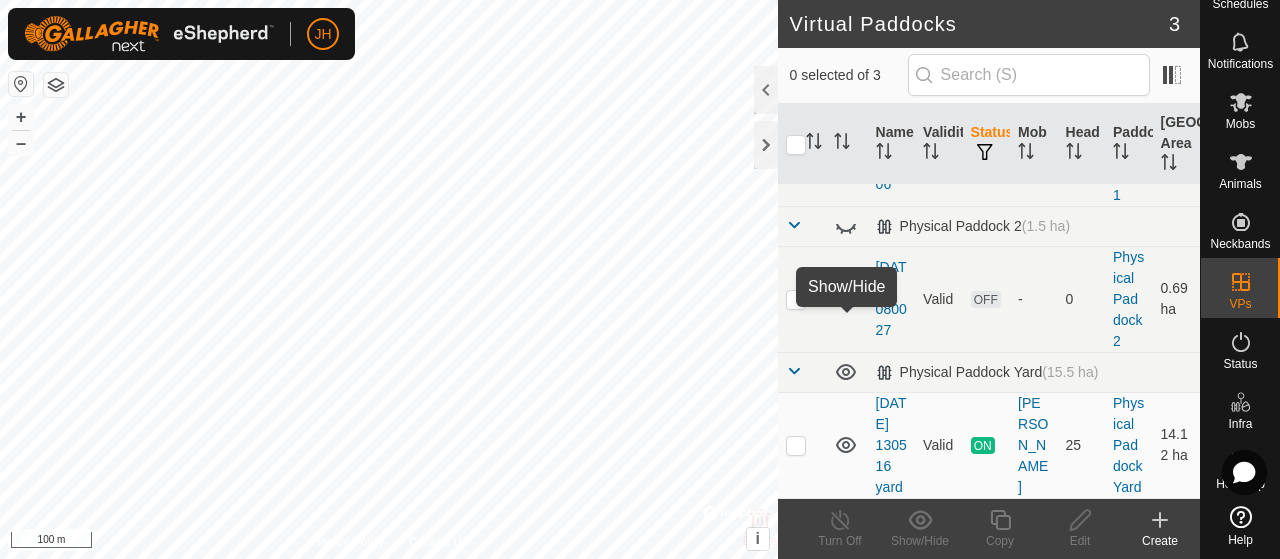 click 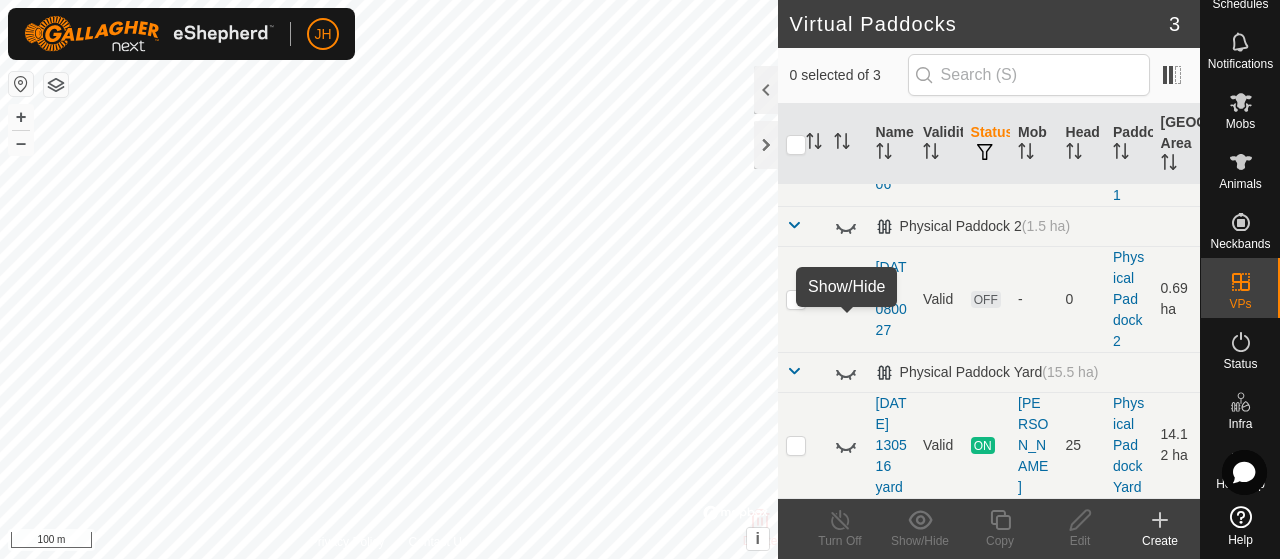 click 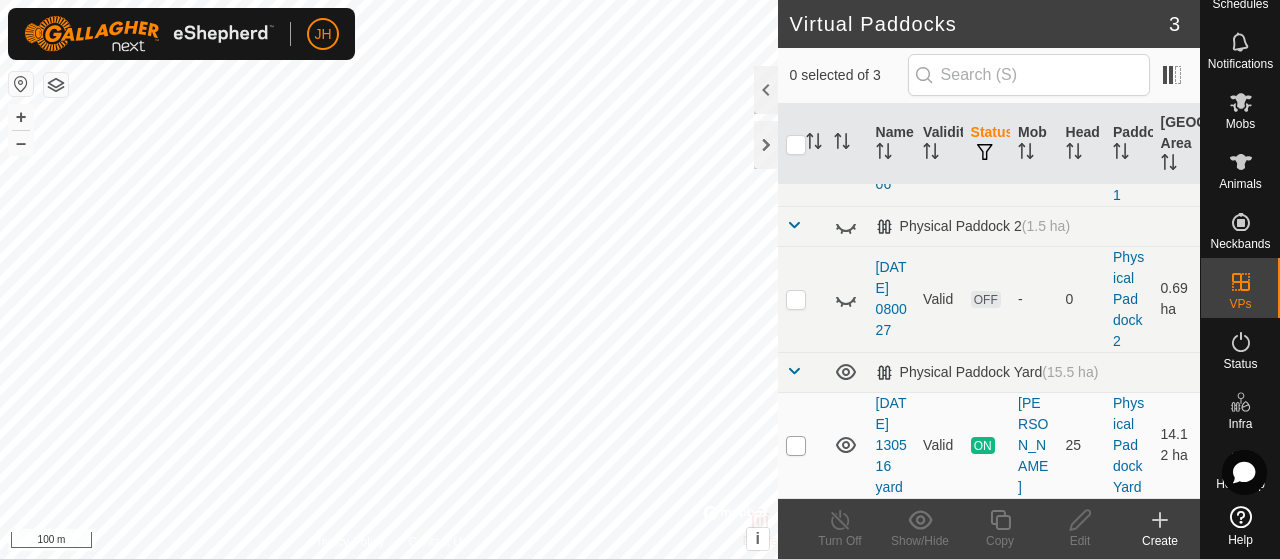click at bounding box center [796, 446] 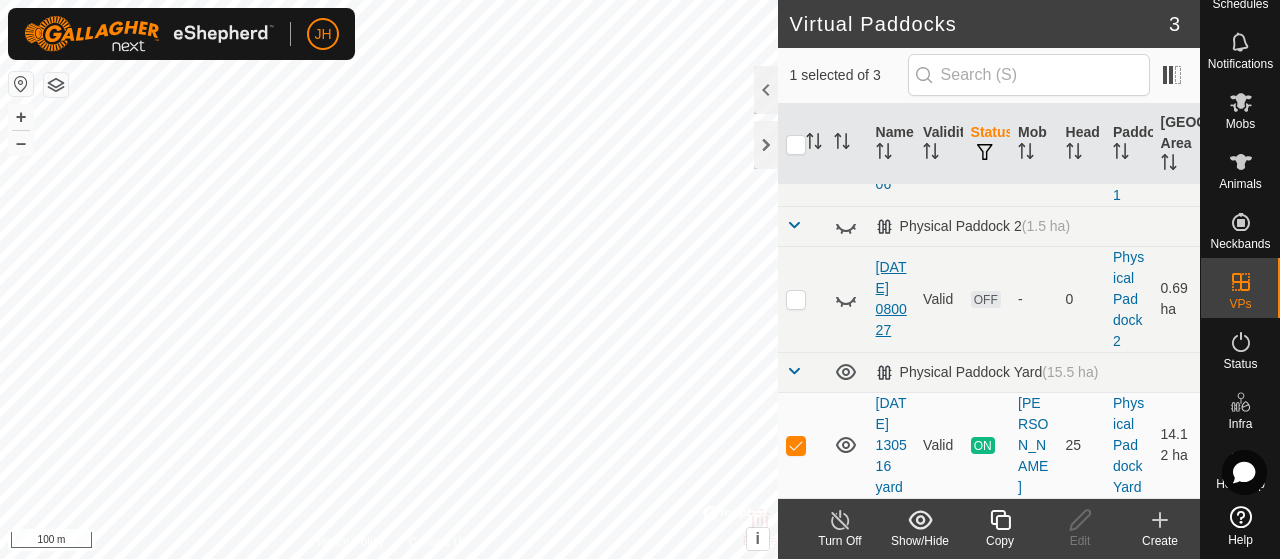 scroll, scrollTop: 204, scrollLeft: 0, axis: vertical 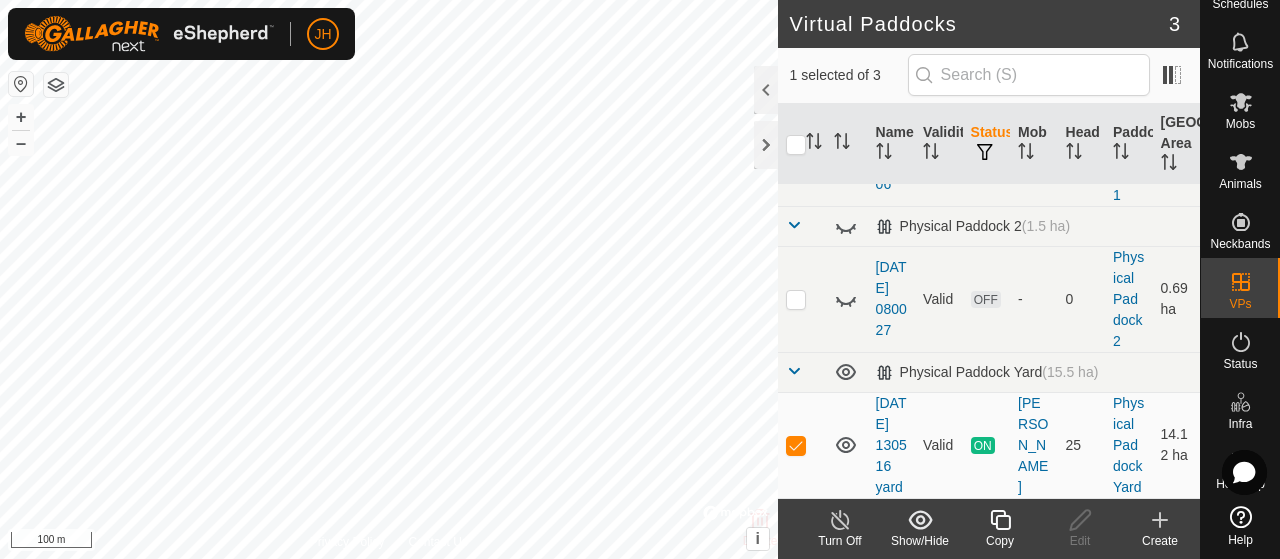 click on "Physical Paddock Yard   (15.5 ha)" at bounding box center (987, 372) 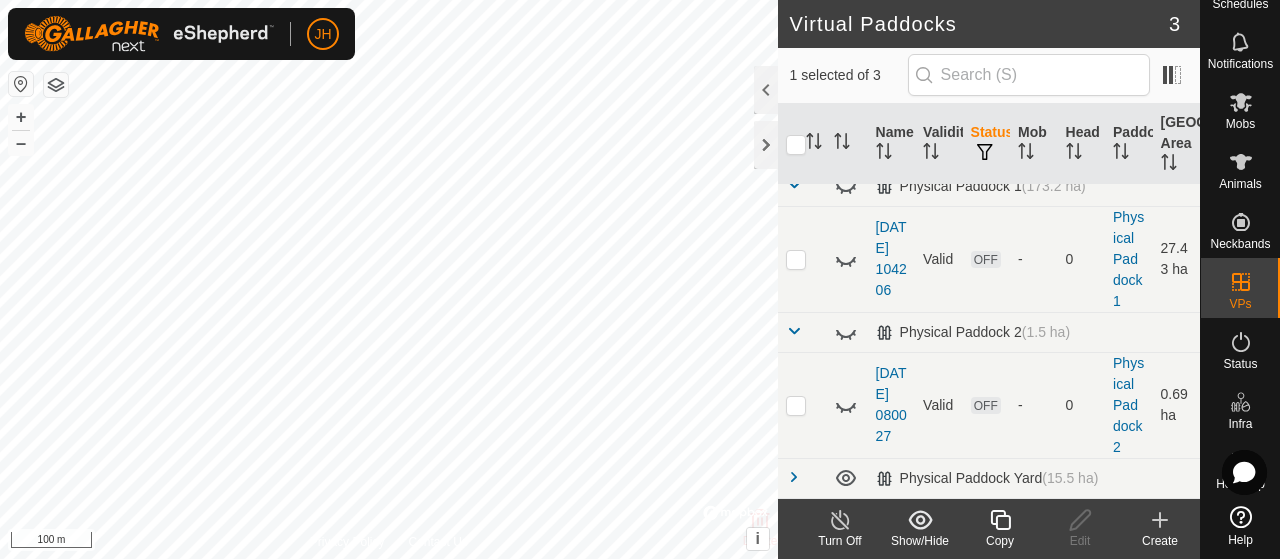 click on "Physical Paddock 2   (1.5 ha)" at bounding box center (973, 332) 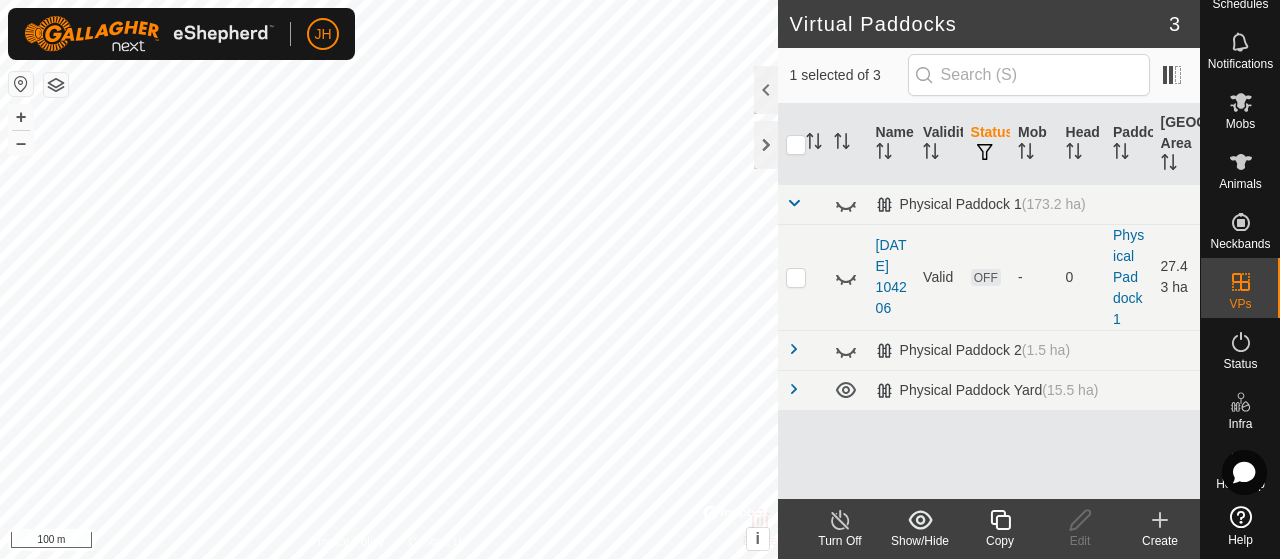 scroll, scrollTop: 0, scrollLeft: 0, axis: both 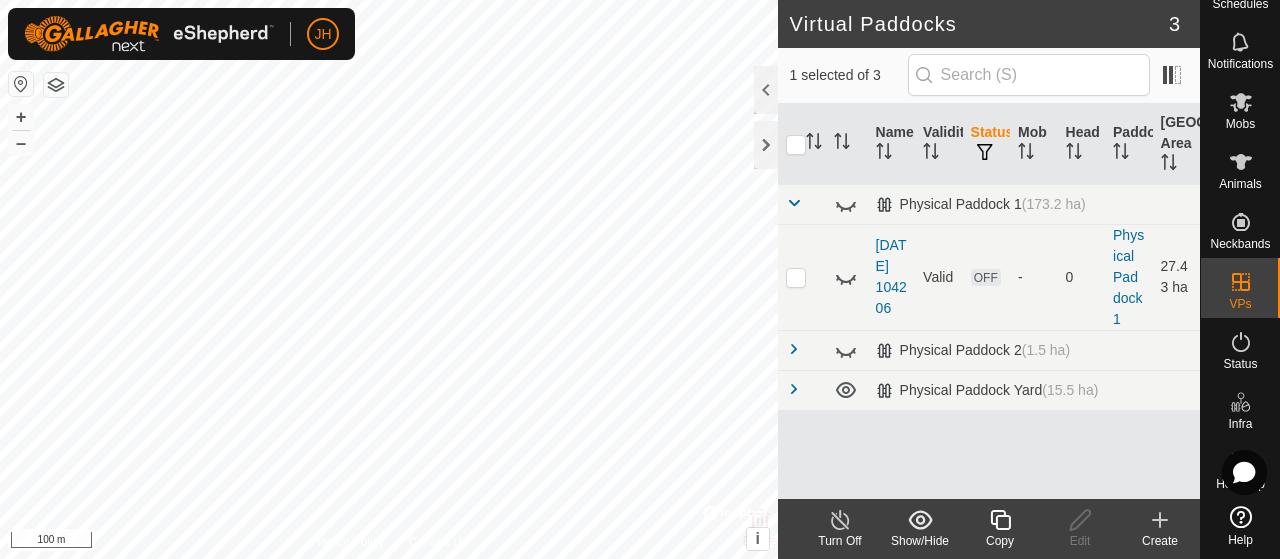 click at bounding box center [794, 349] 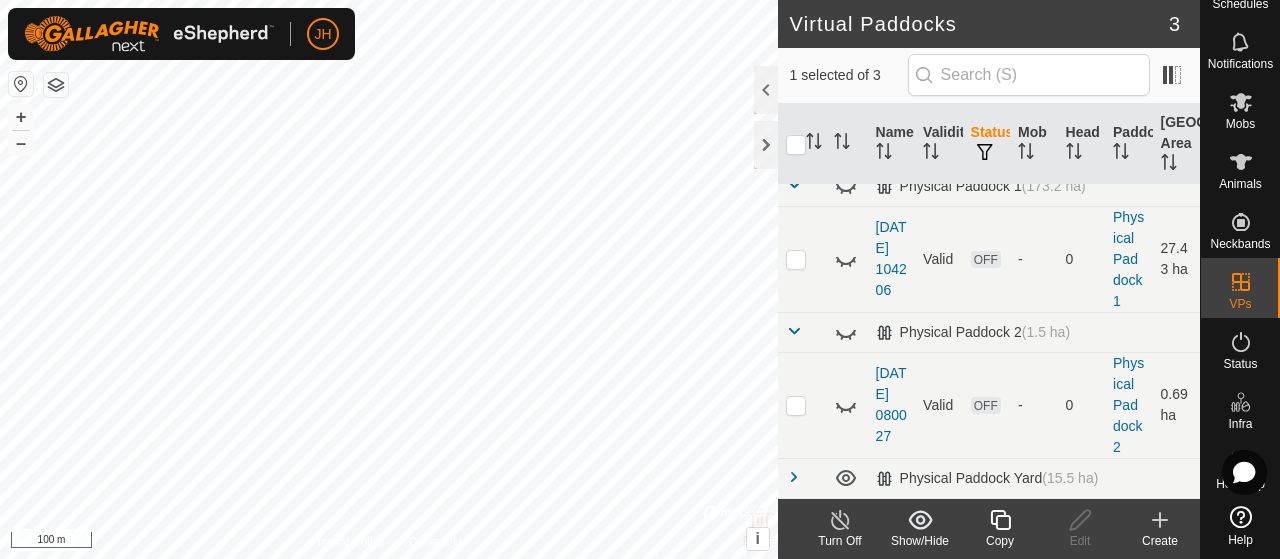 scroll, scrollTop: 57, scrollLeft: 0, axis: vertical 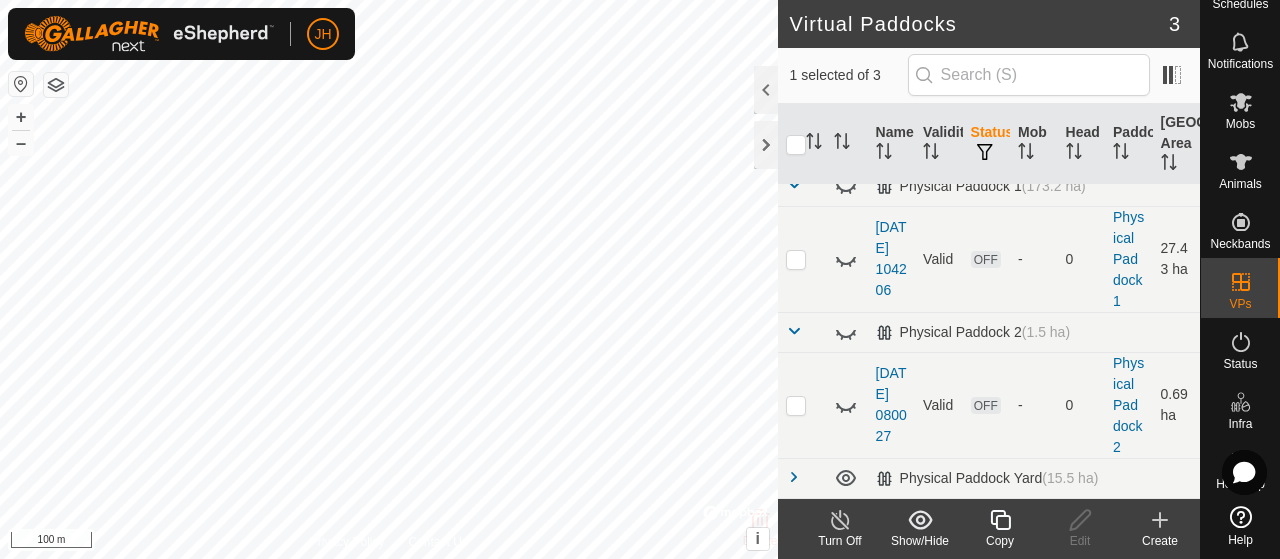 click at bounding box center [794, 331] 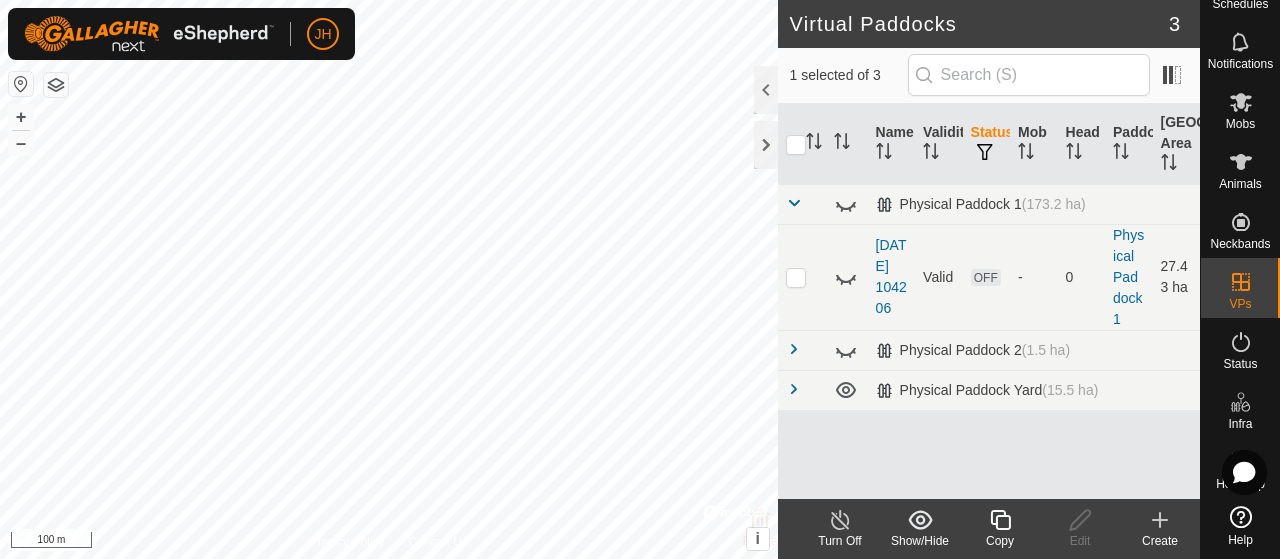 click at bounding box center (794, 203) 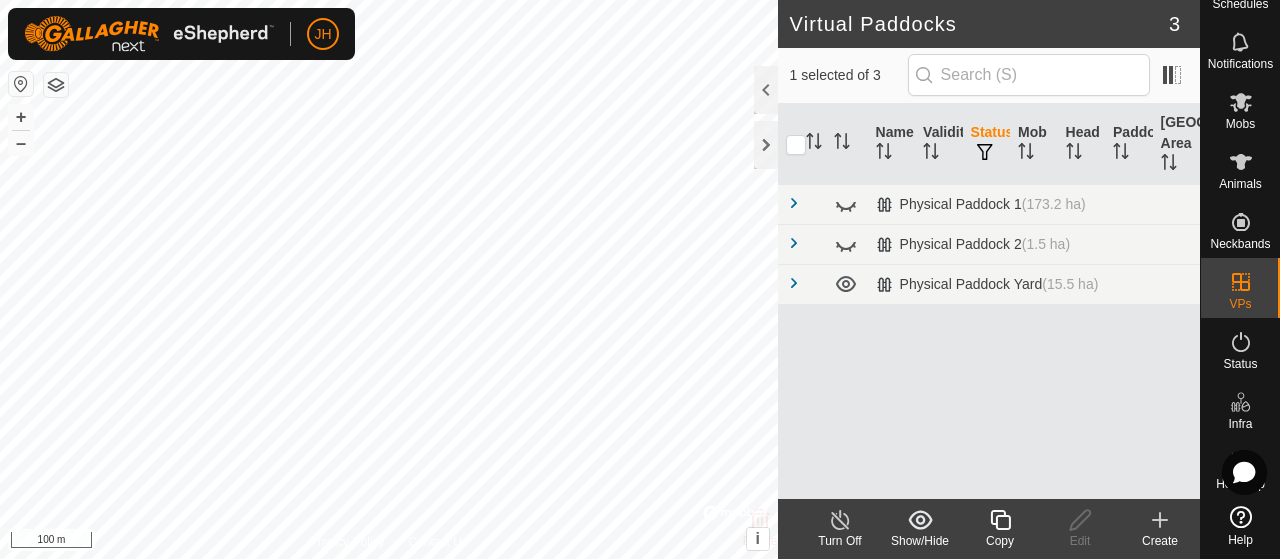 click at bounding box center (794, 283) 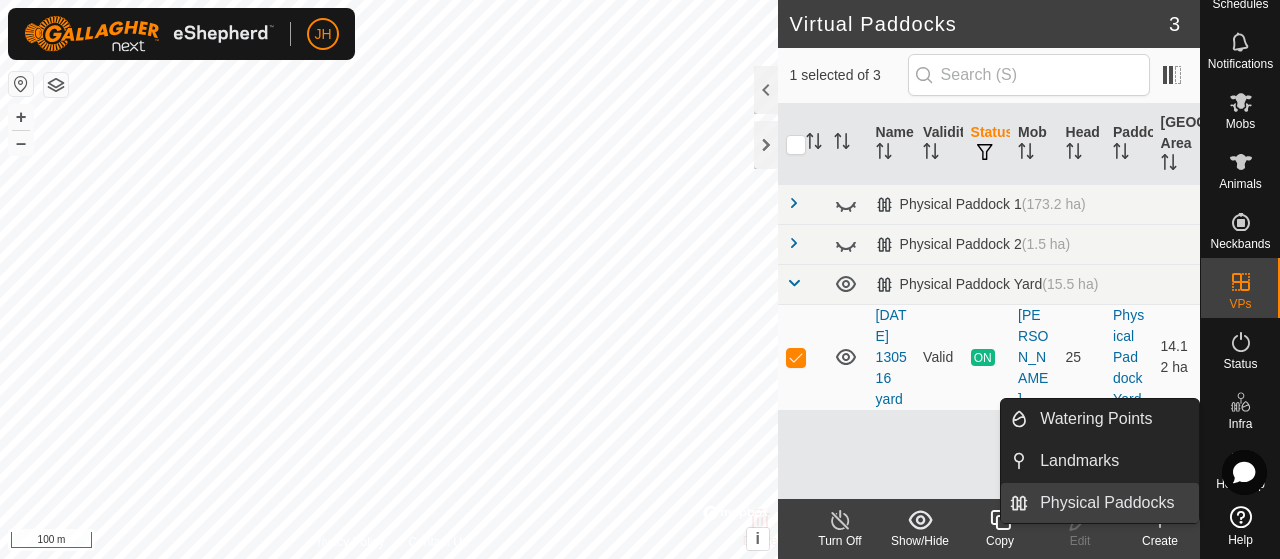 click on "Physical Paddocks" at bounding box center (1113, 503) 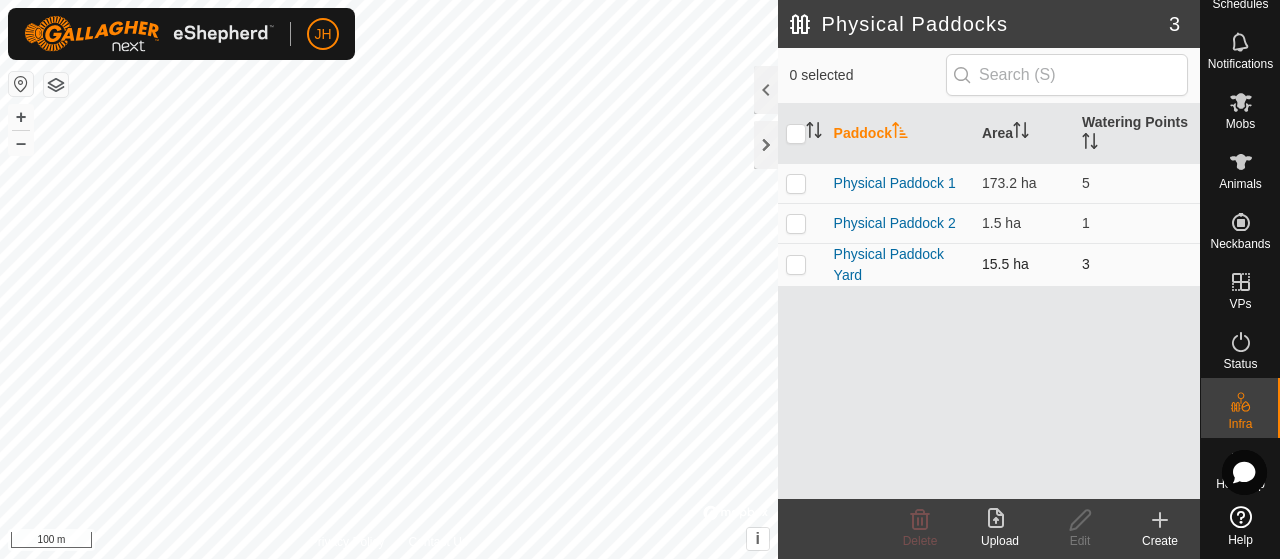 click at bounding box center [796, 264] 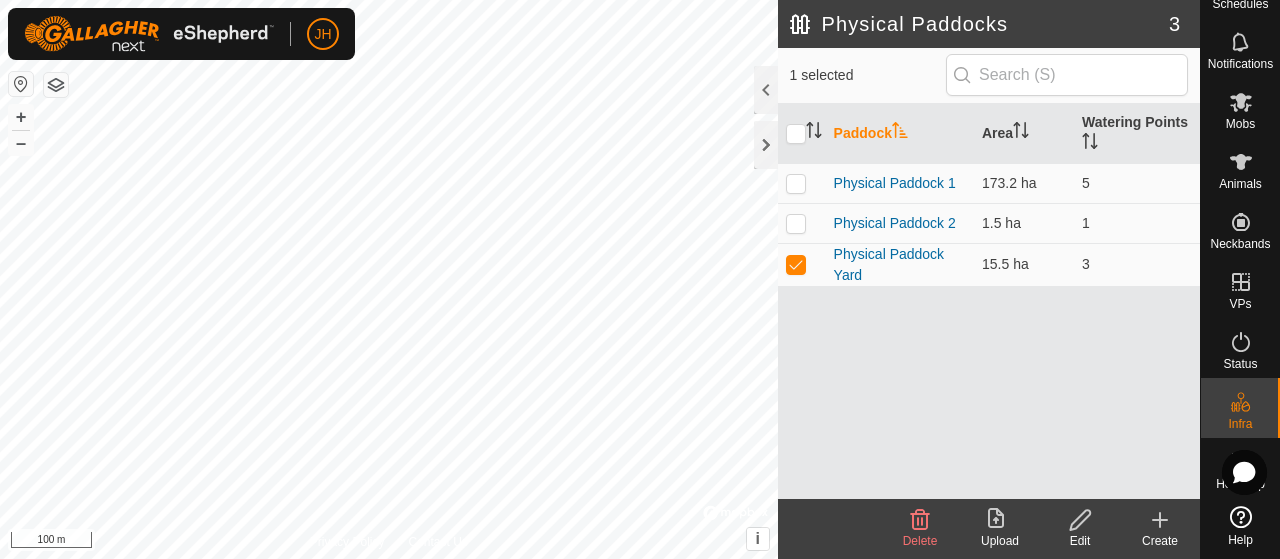 click 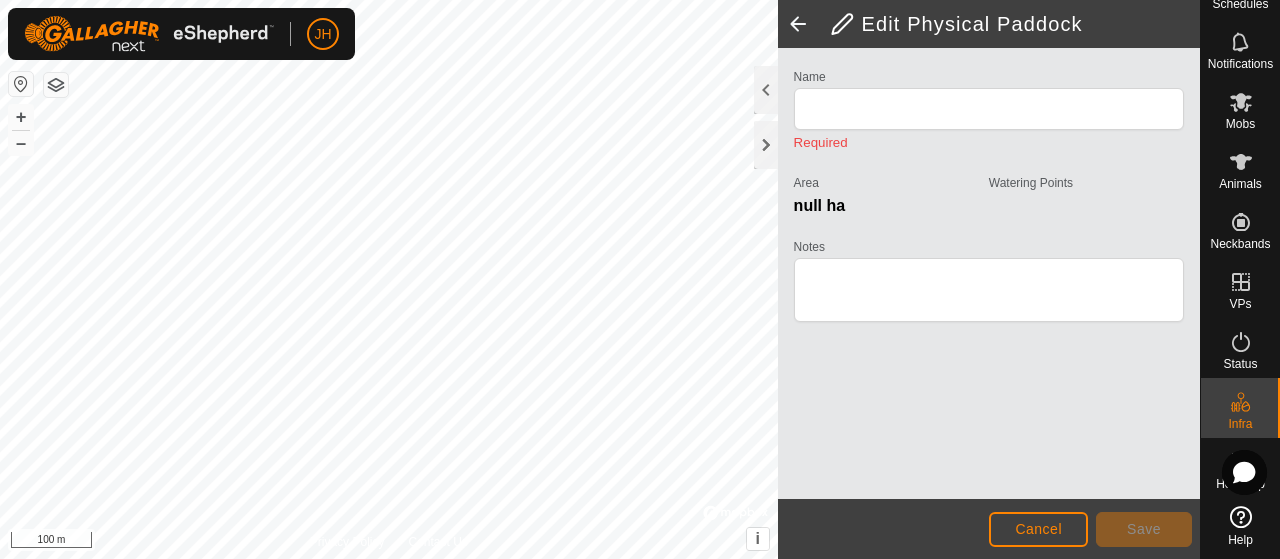 type on "Physical Paddock Yard" 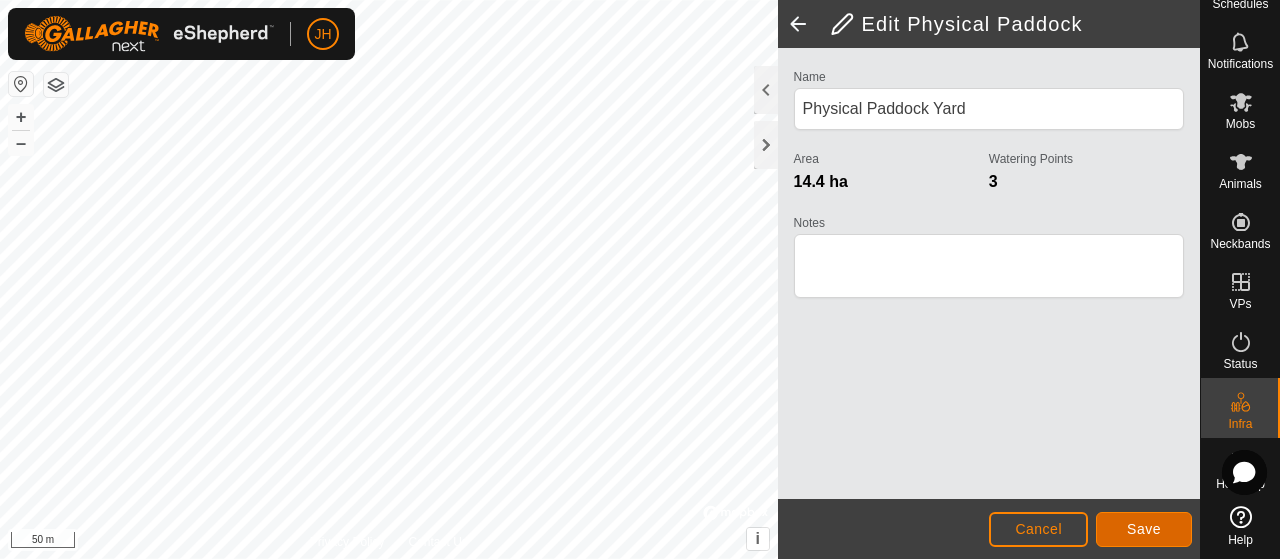 click on "Save" 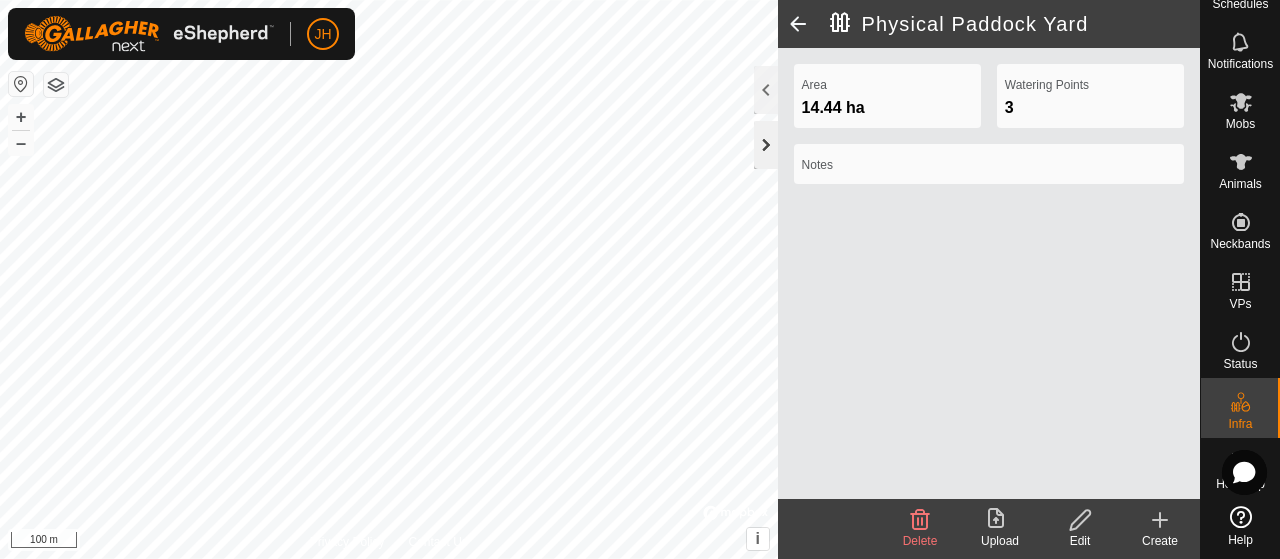 click 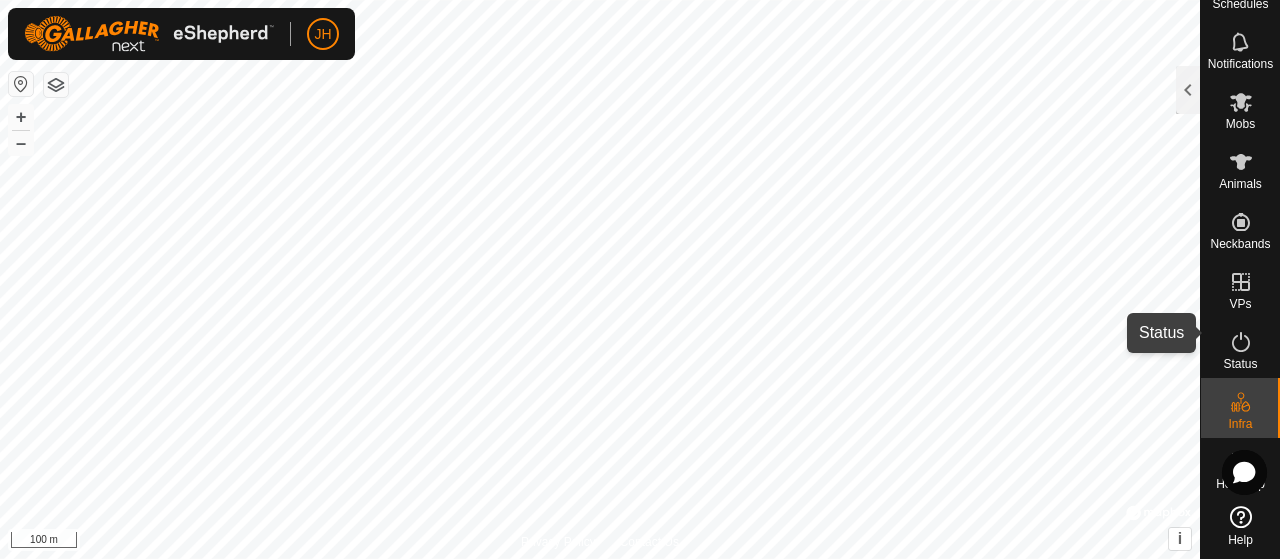 click 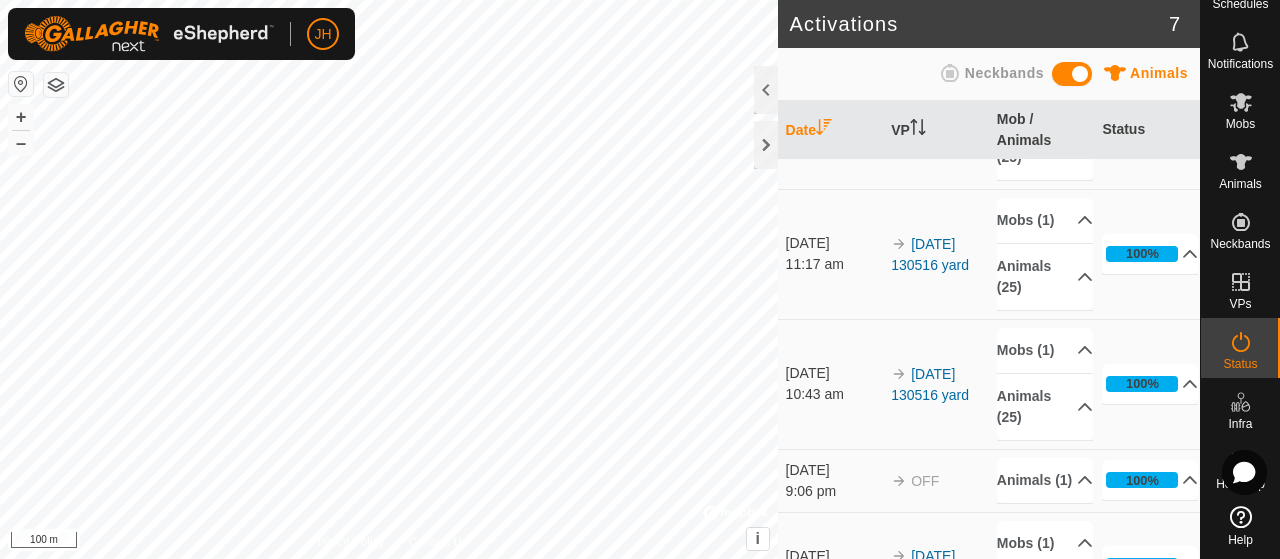 scroll, scrollTop: 0, scrollLeft: 0, axis: both 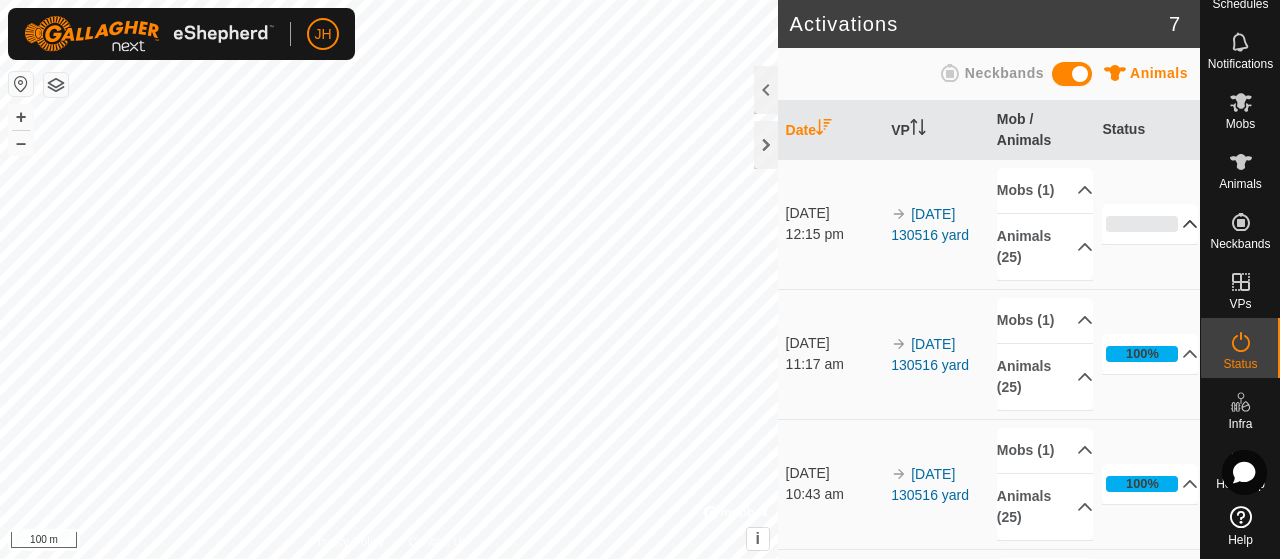 click on "0%" at bounding box center (1150, 224) 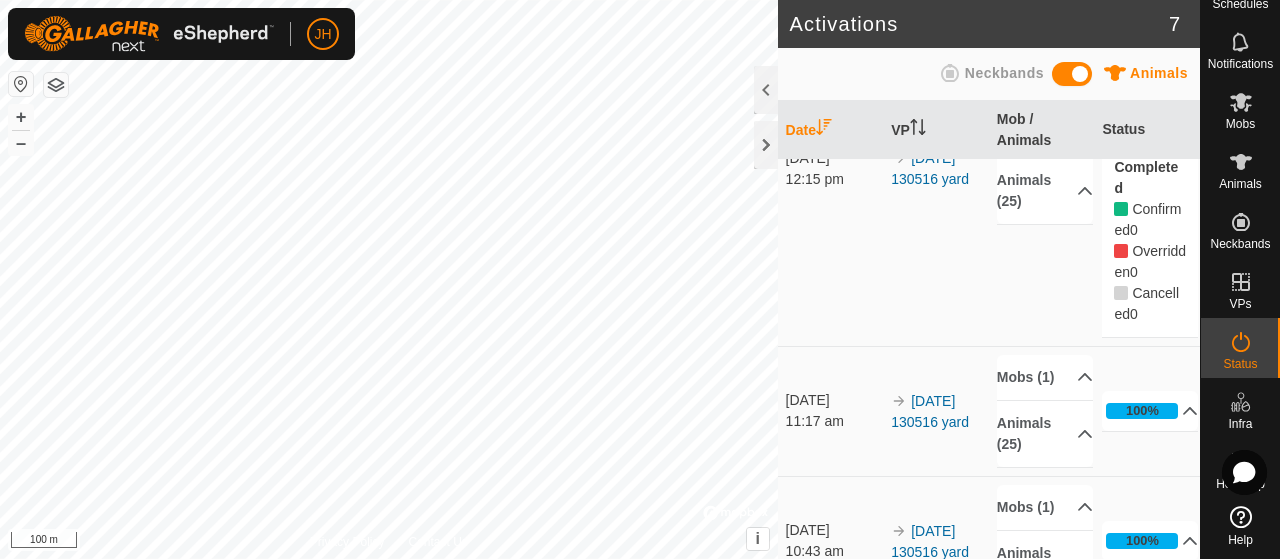 scroll, scrollTop: 200, scrollLeft: 0, axis: vertical 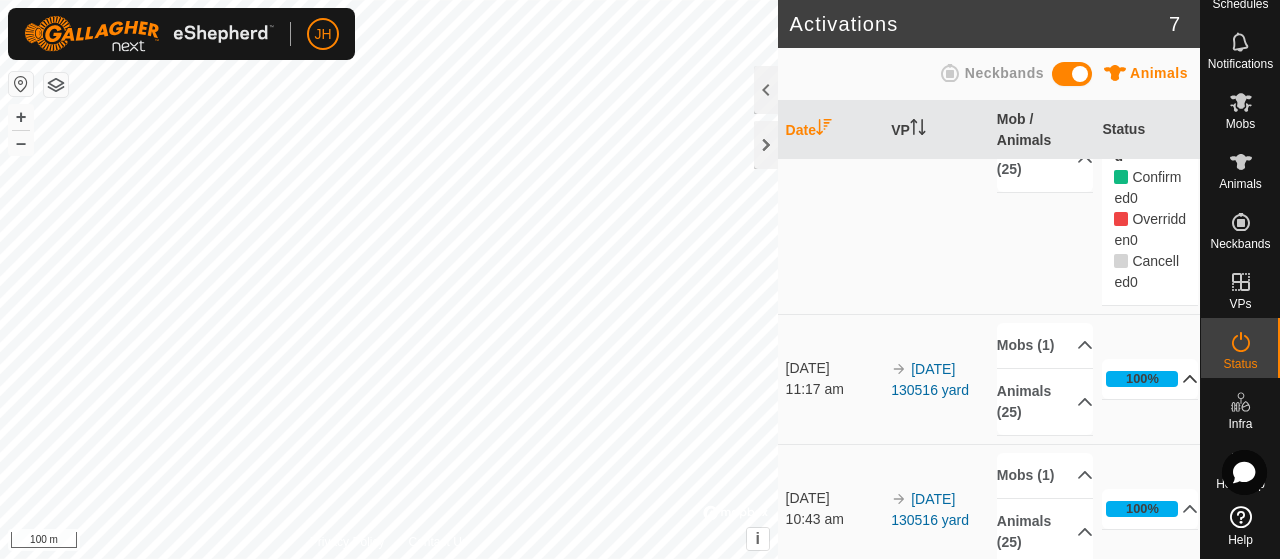 click on "100%" at bounding box center [1150, 379] 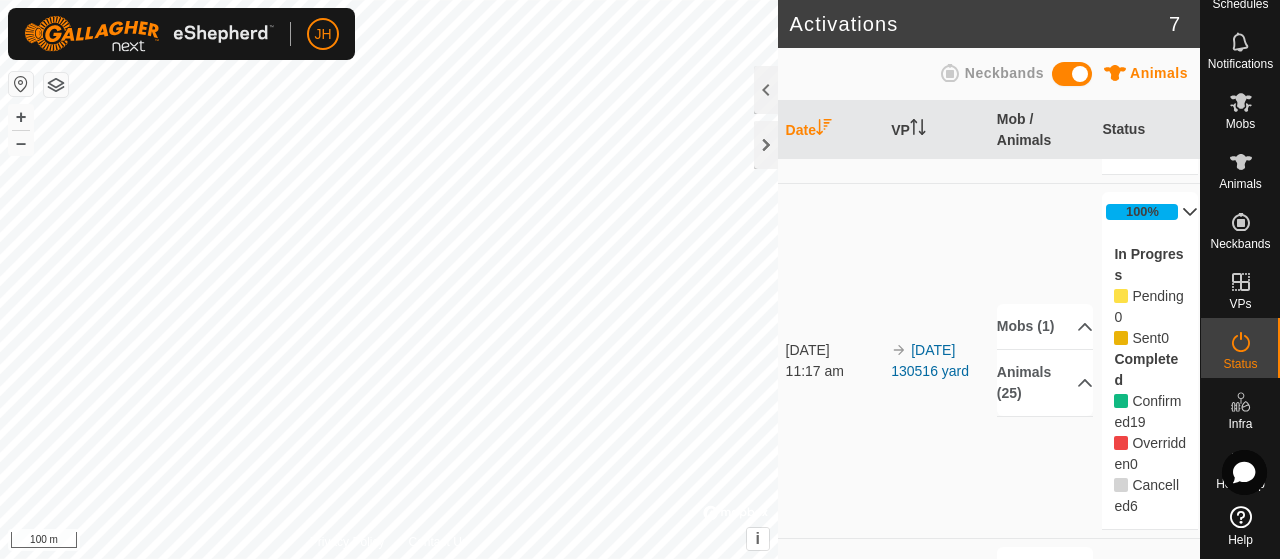 scroll, scrollTop: 300, scrollLeft: 0, axis: vertical 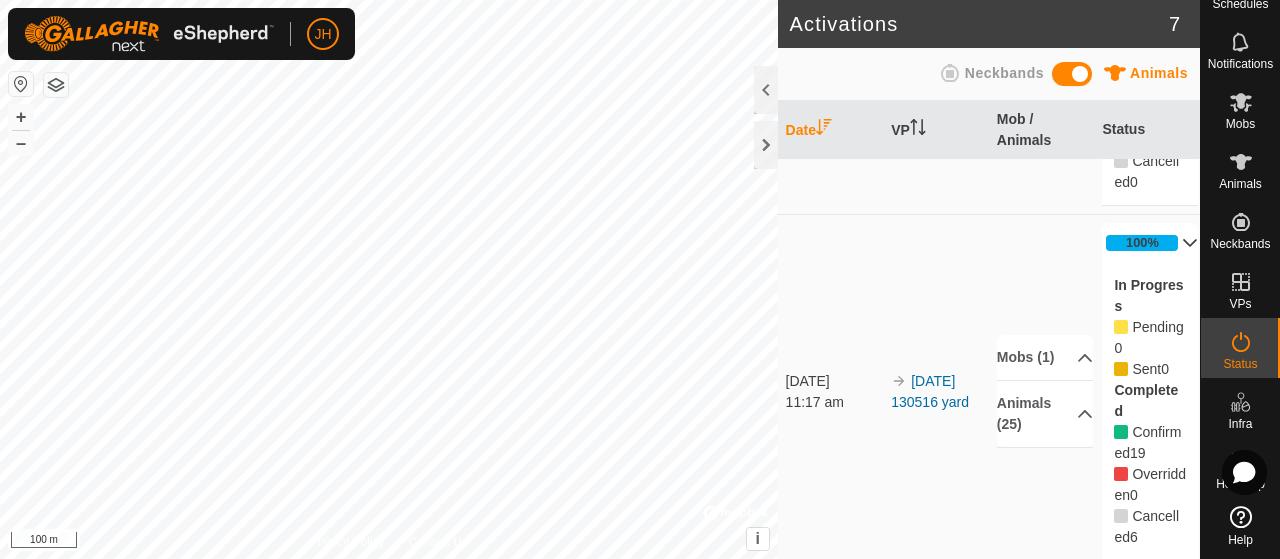 click on "100%" at bounding box center [1150, 243] 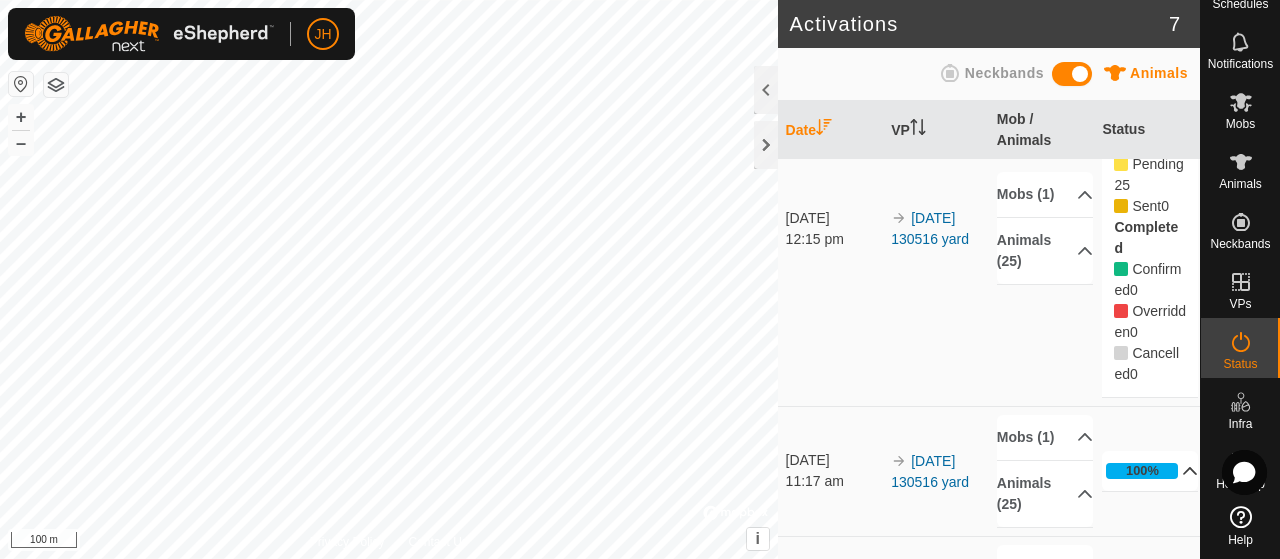 scroll, scrollTop: 0, scrollLeft: 0, axis: both 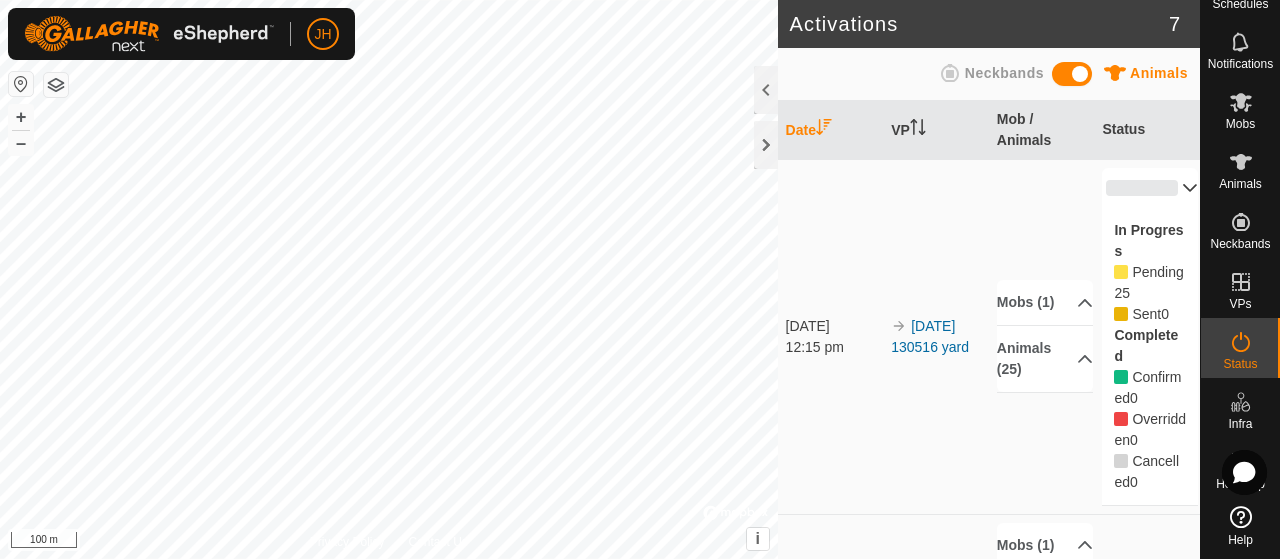 click on "0%" at bounding box center [1150, 188] 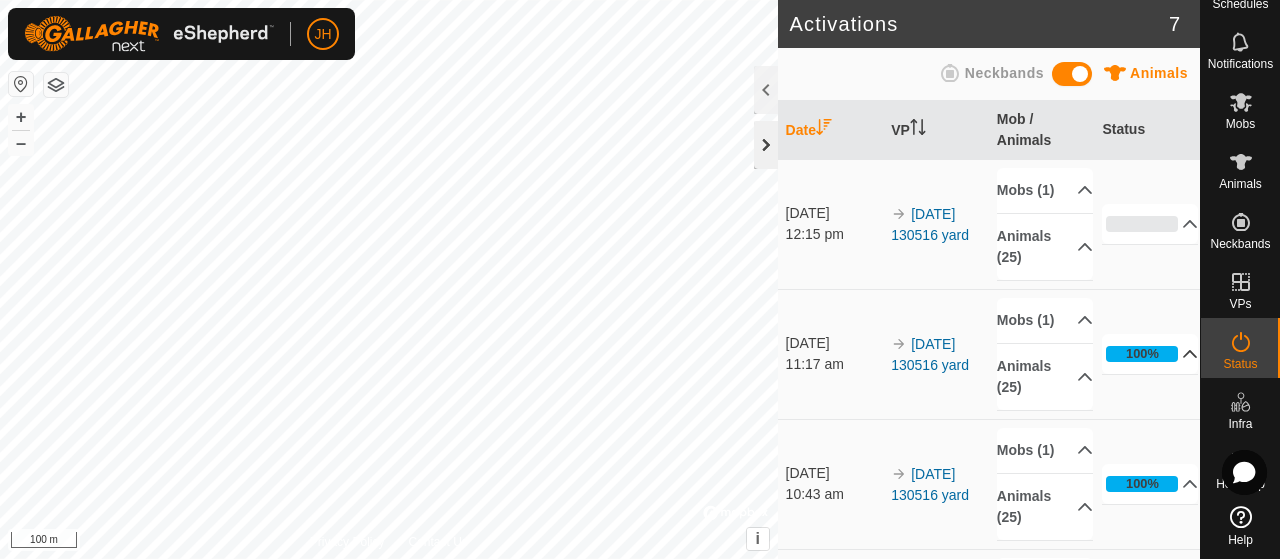 click 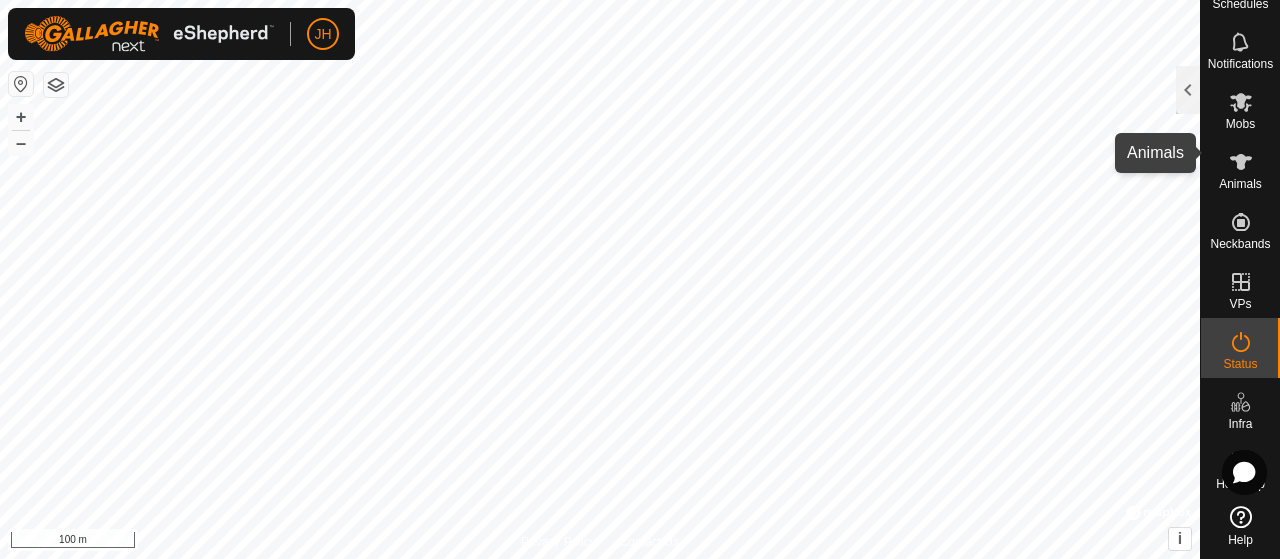 click 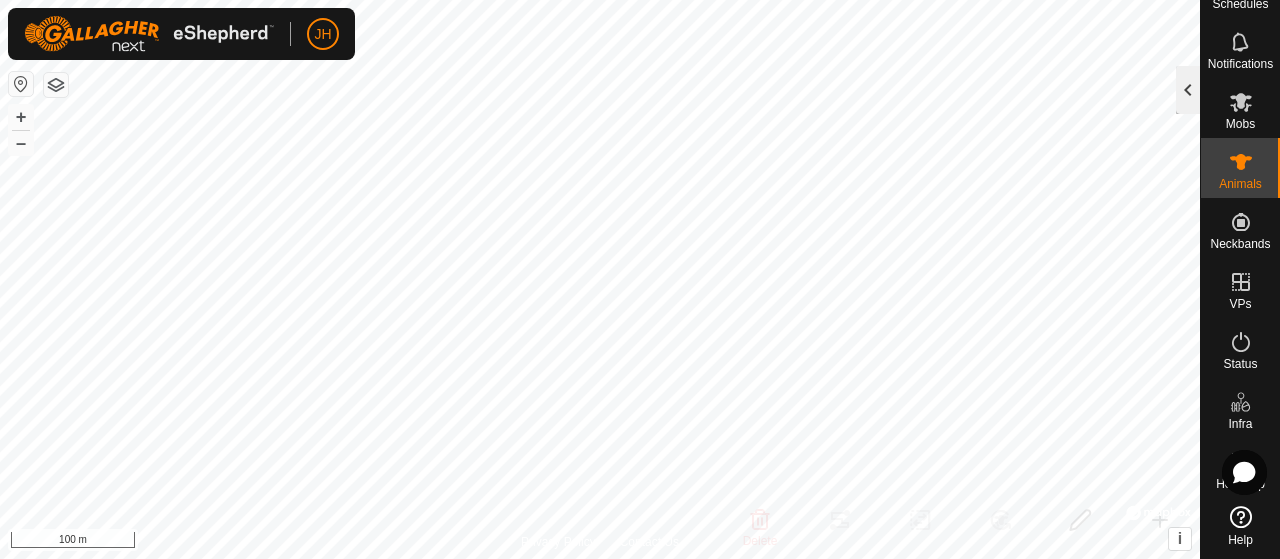 click 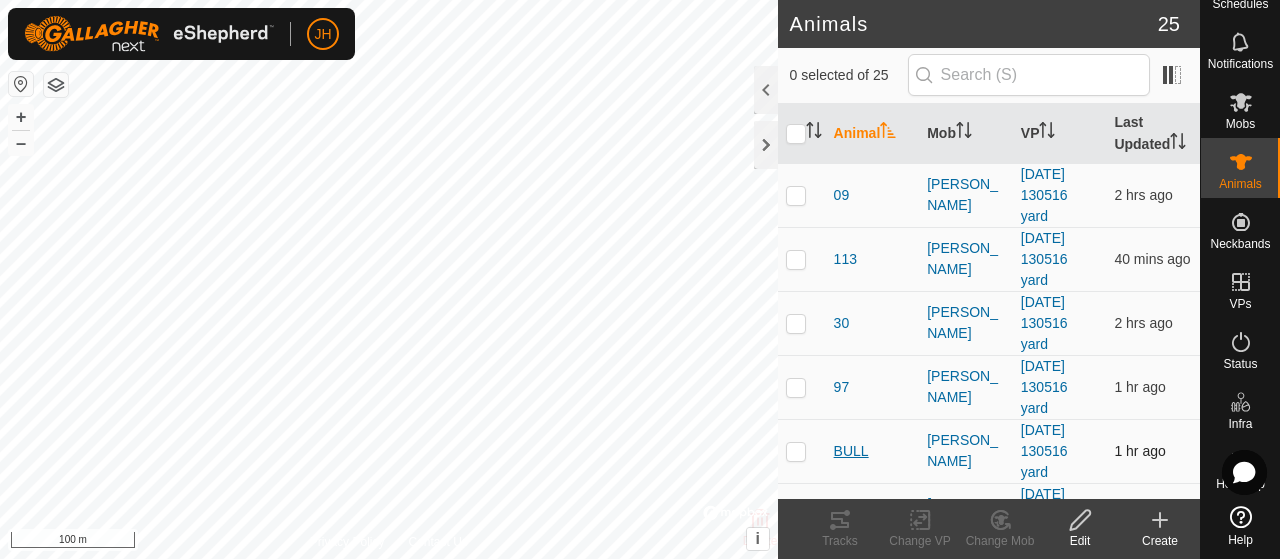 click on "BULL" at bounding box center (851, 451) 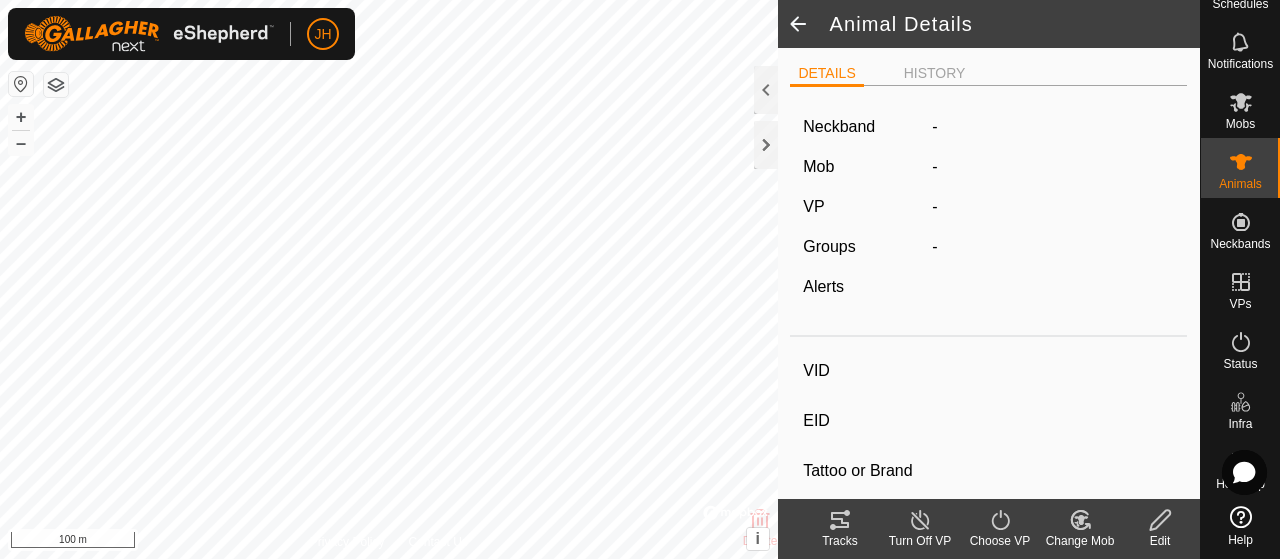 type on "BULL" 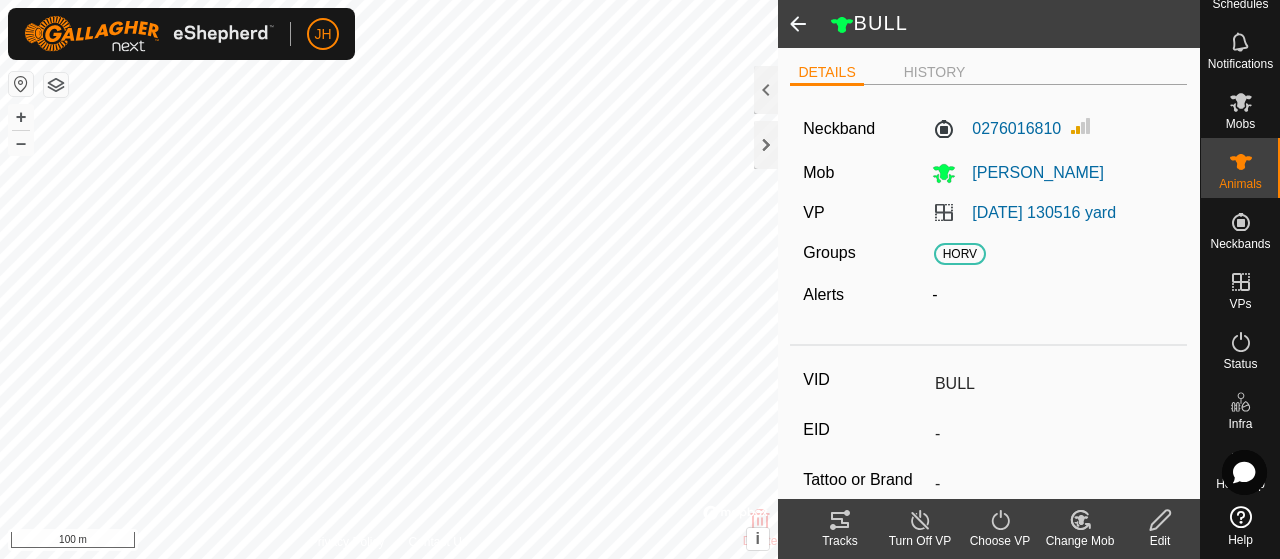 scroll, scrollTop: 0, scrollLeft: 0, axis: both 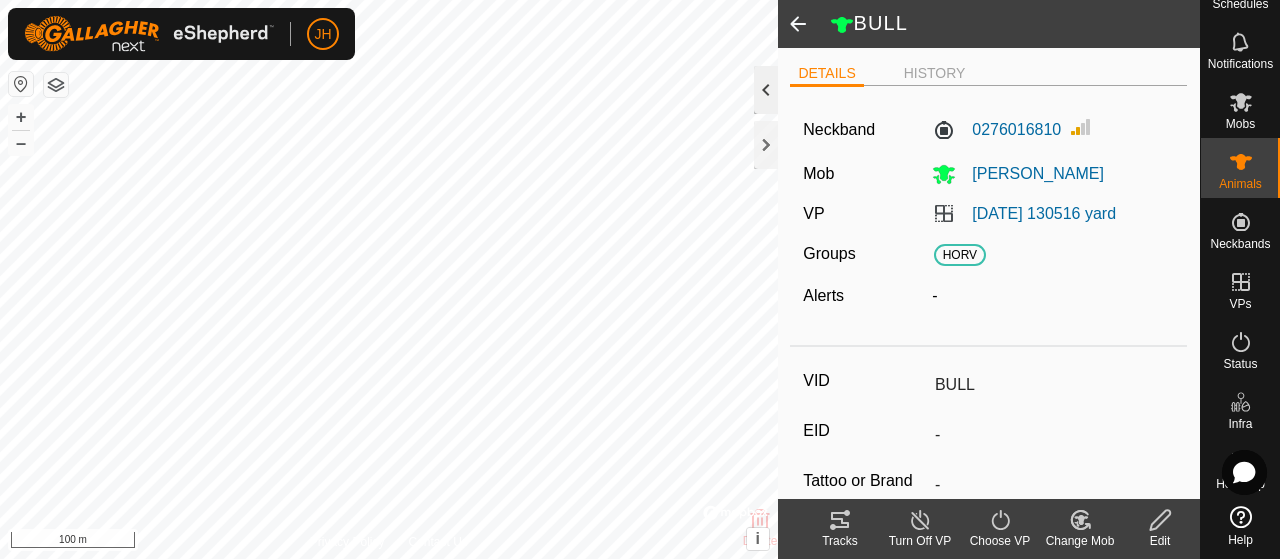click 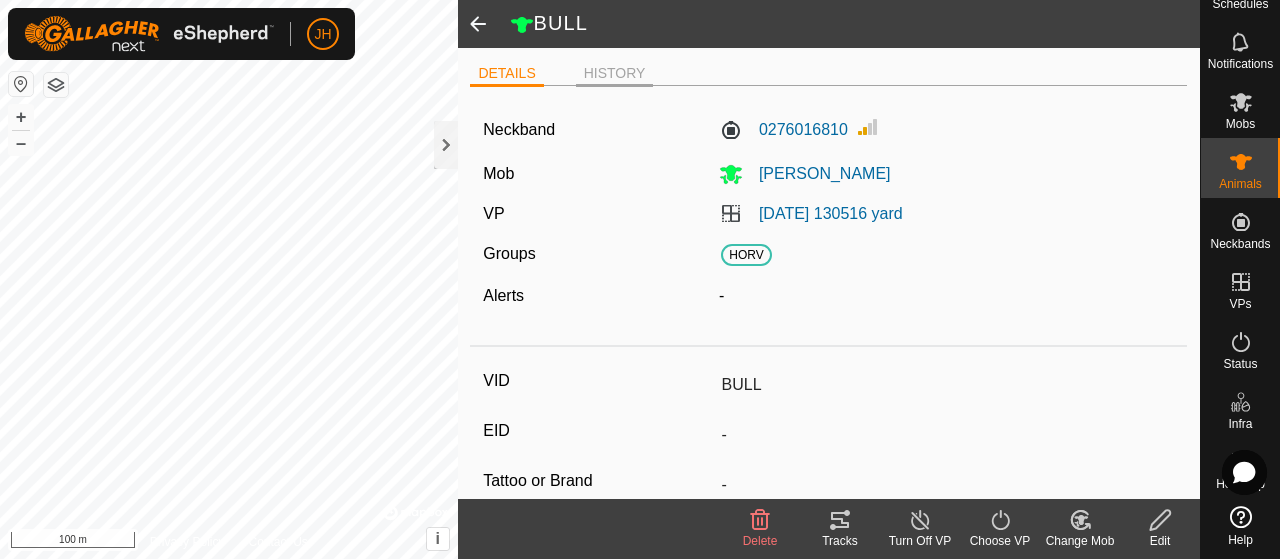 click on "HISTORY" 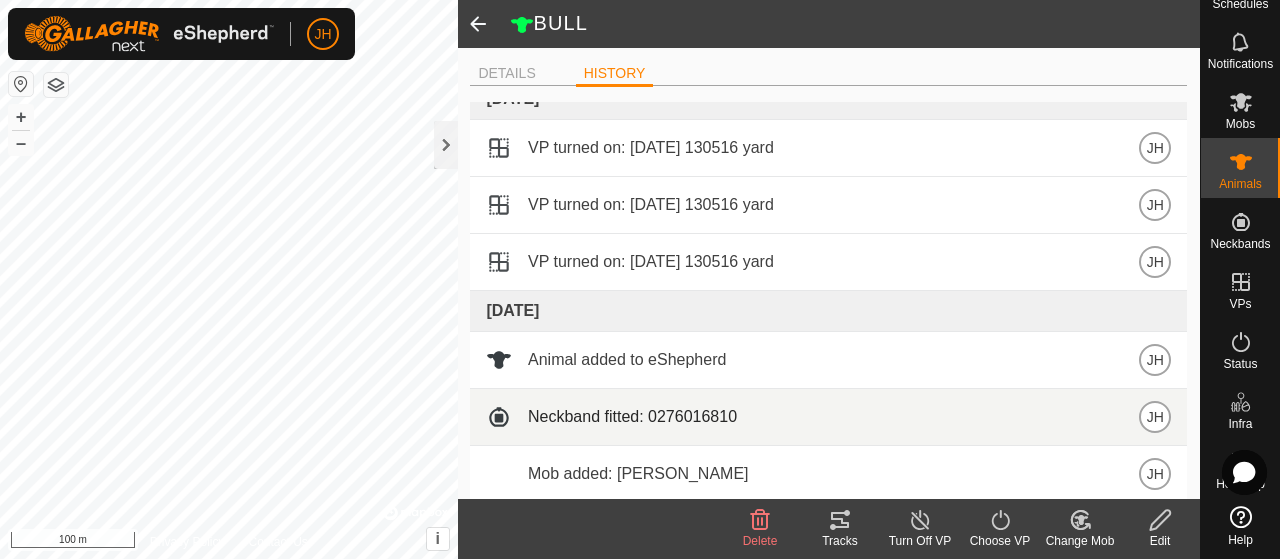 scroll, scrollTop: 0, scrollLeft: 0, axis: both 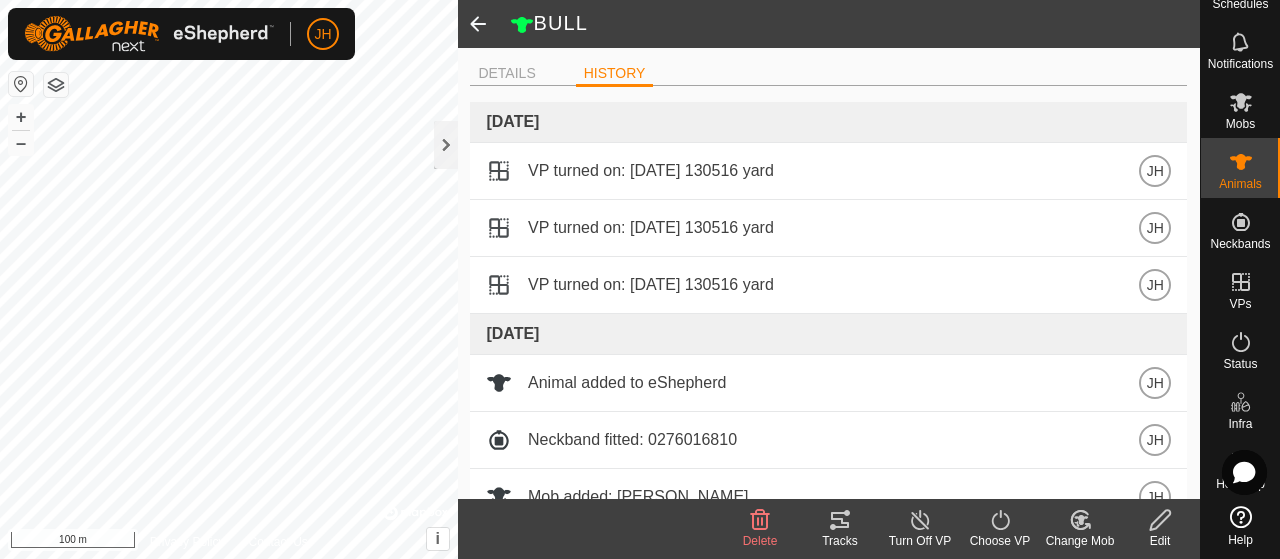 click 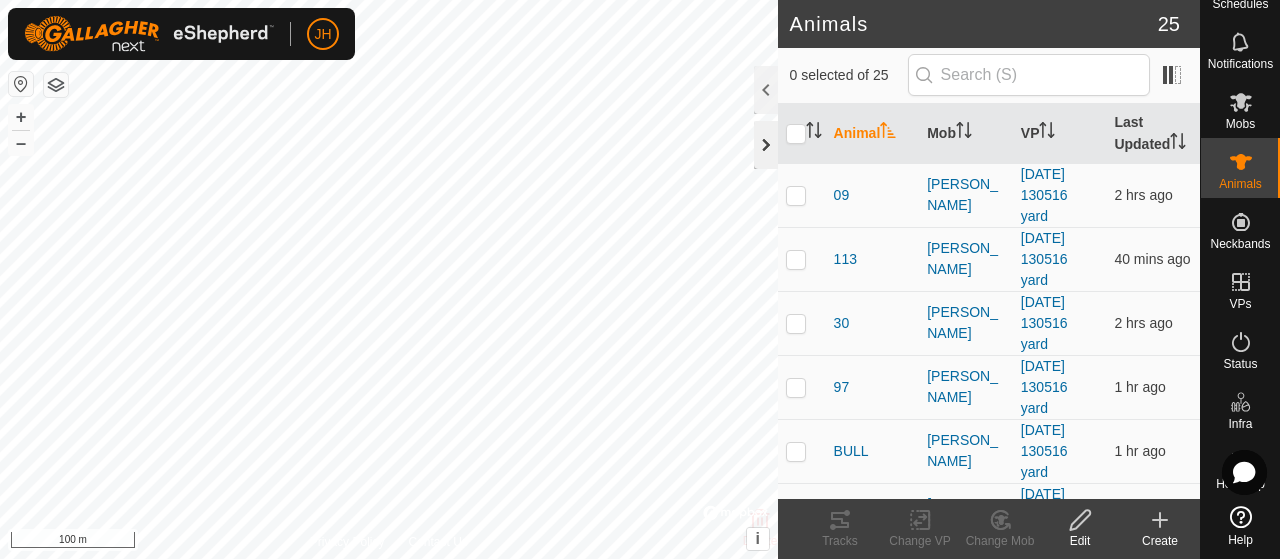click 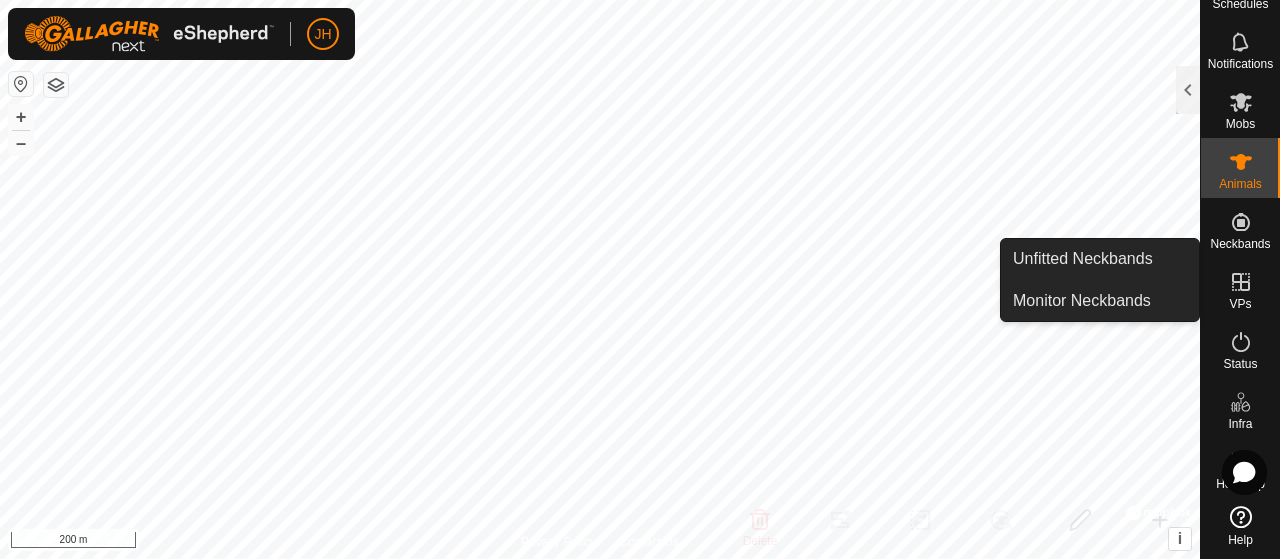 click at bounding box center (1241, 222) 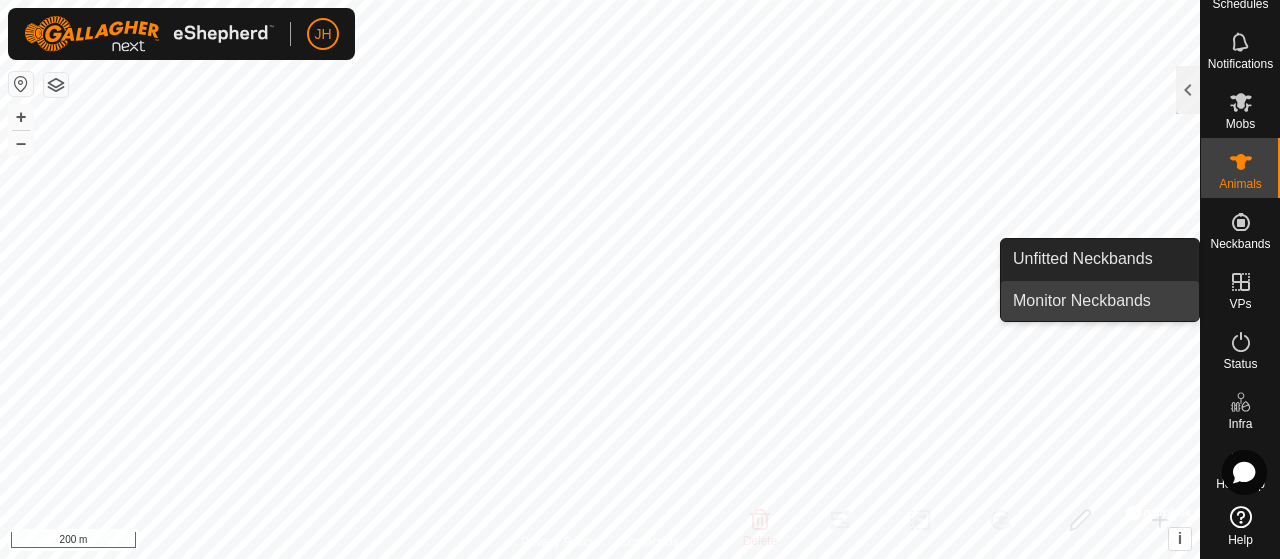 click on "Monitor Neckbands" at bounding box center [1100, 301] 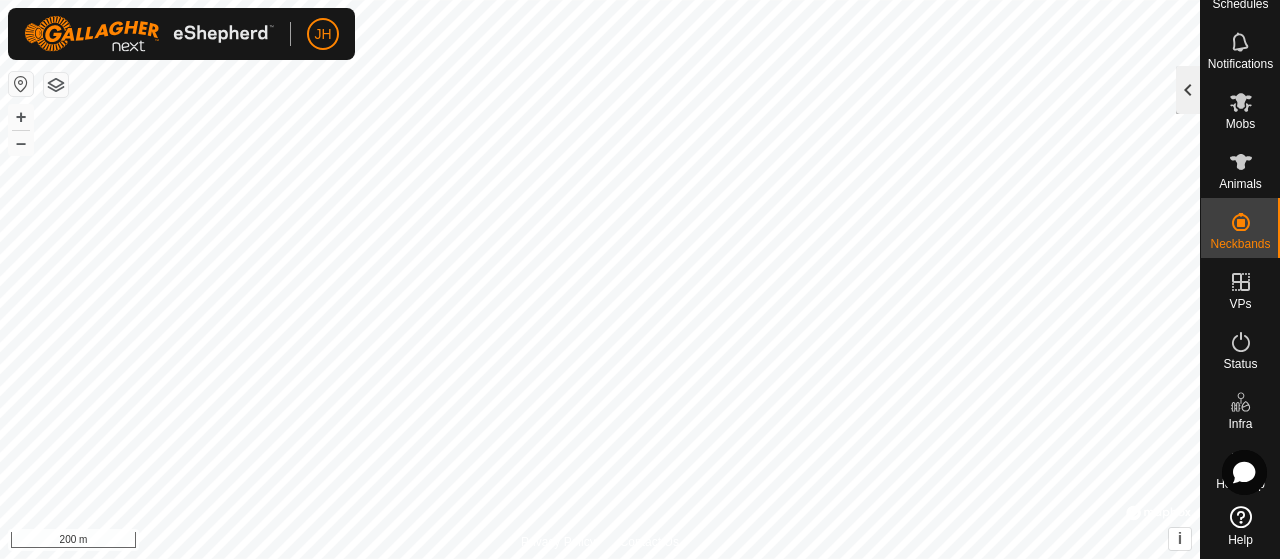 click 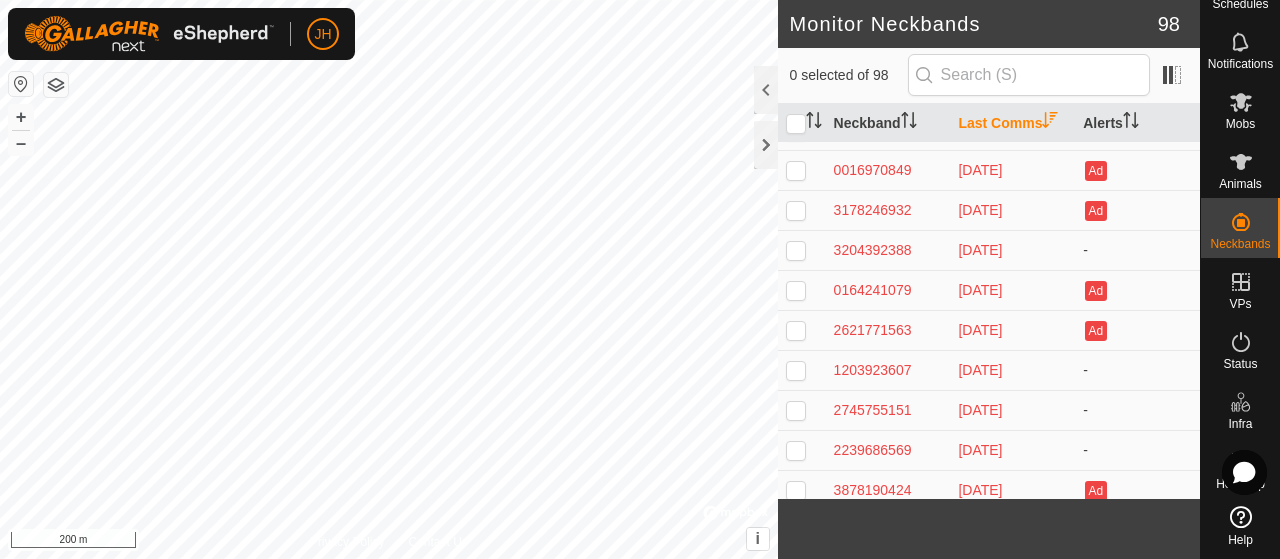 scroll, scrollTop: 0, scrollLeft: 0, axis: both 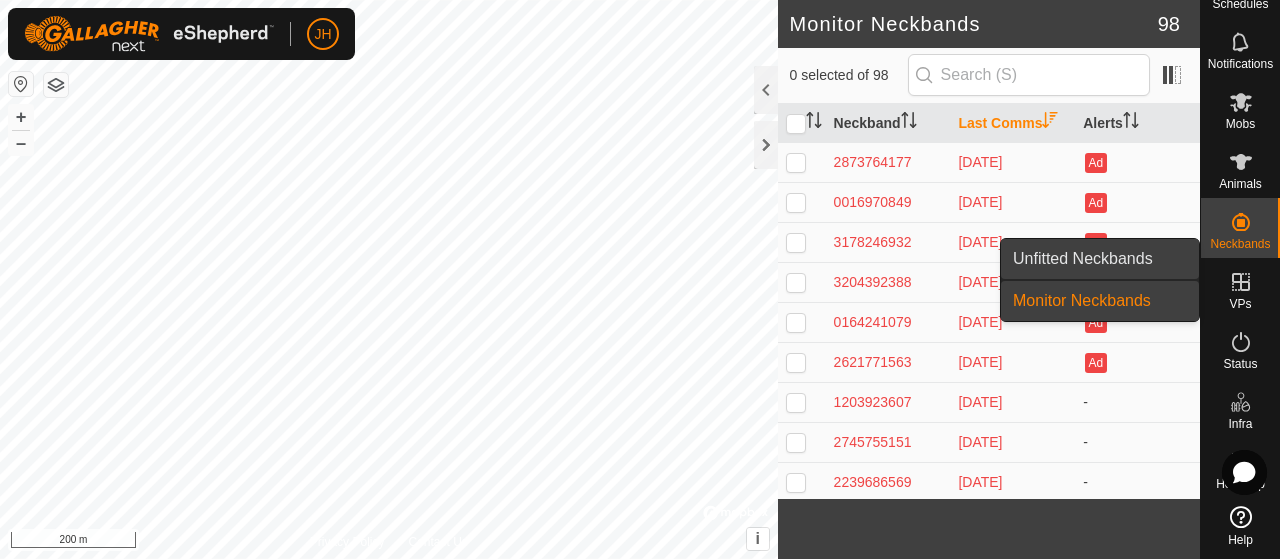 click on "Unfitted Neckbands" at bounding box center [1100, 259] 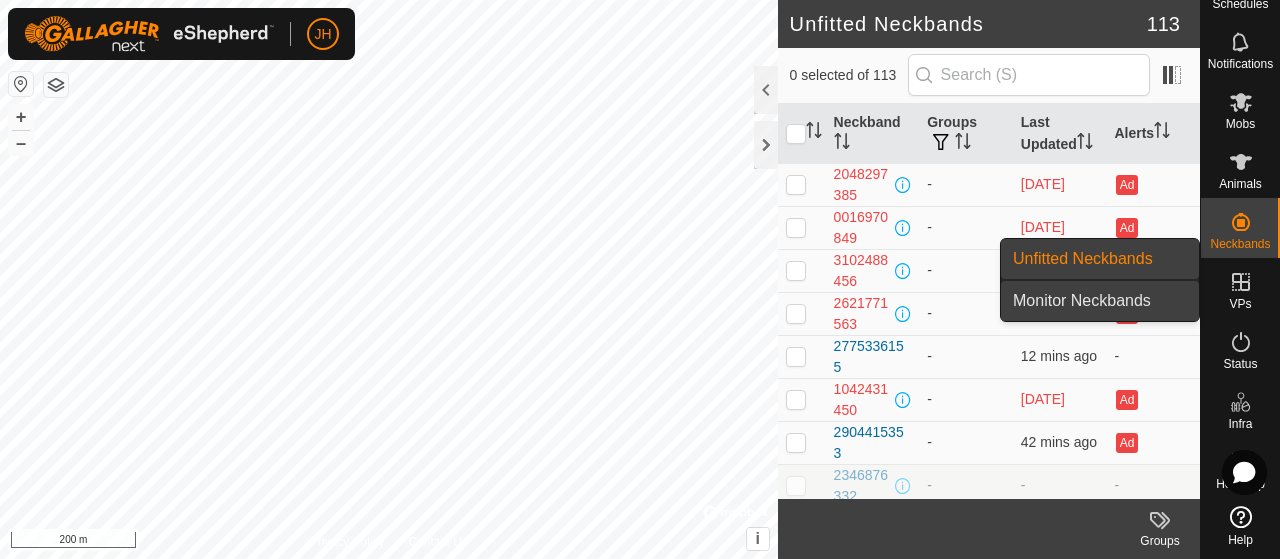 click on "Monitor Neckbands" at bounding box center [1100, 301] 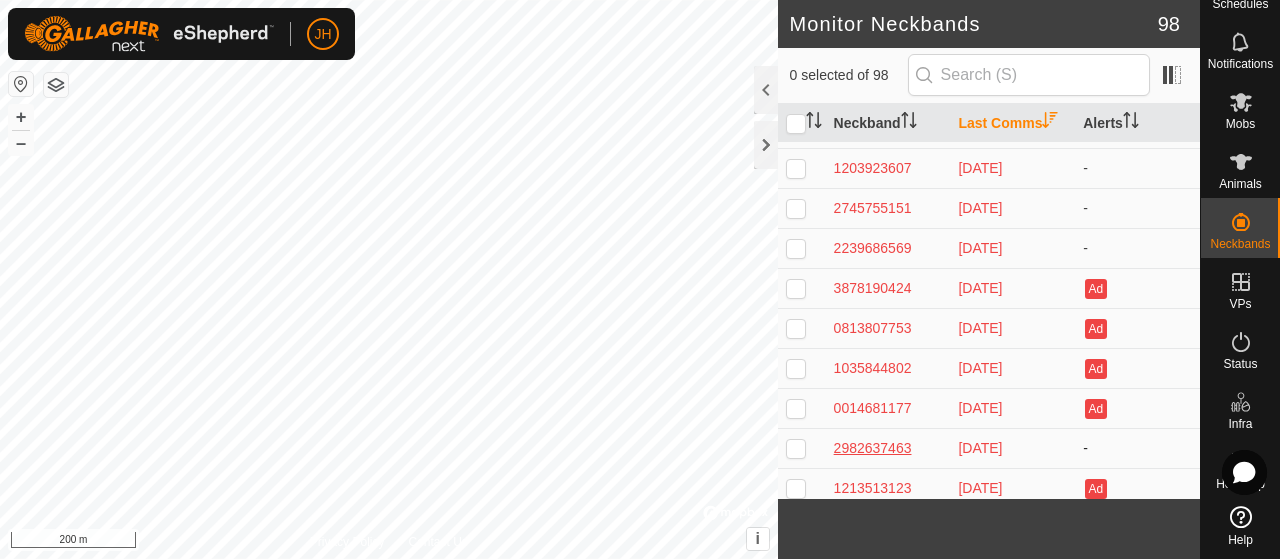 scroll, scrollTop: 0, scrollLeft: 0, axis: both 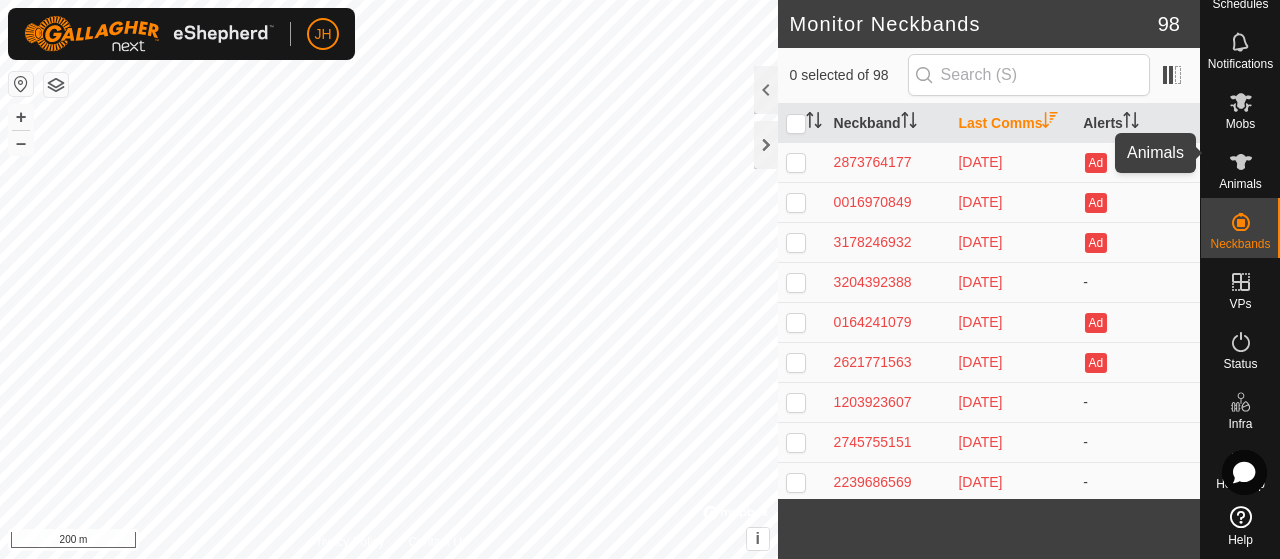click 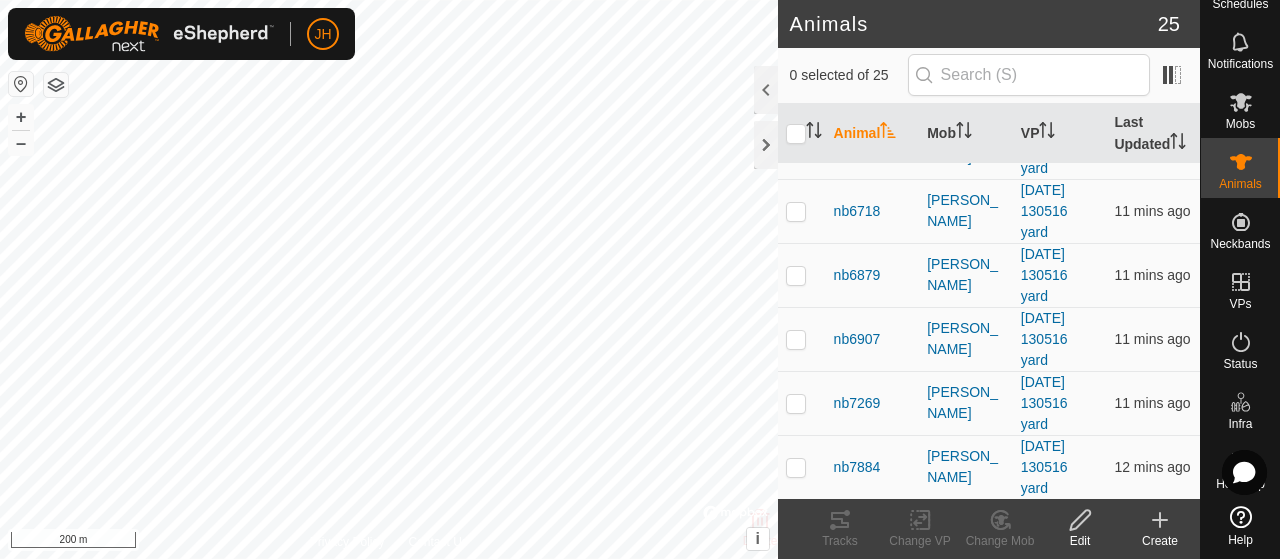 scroll, scrollTop: 1275, scrollLeft: 0, axis: vertical 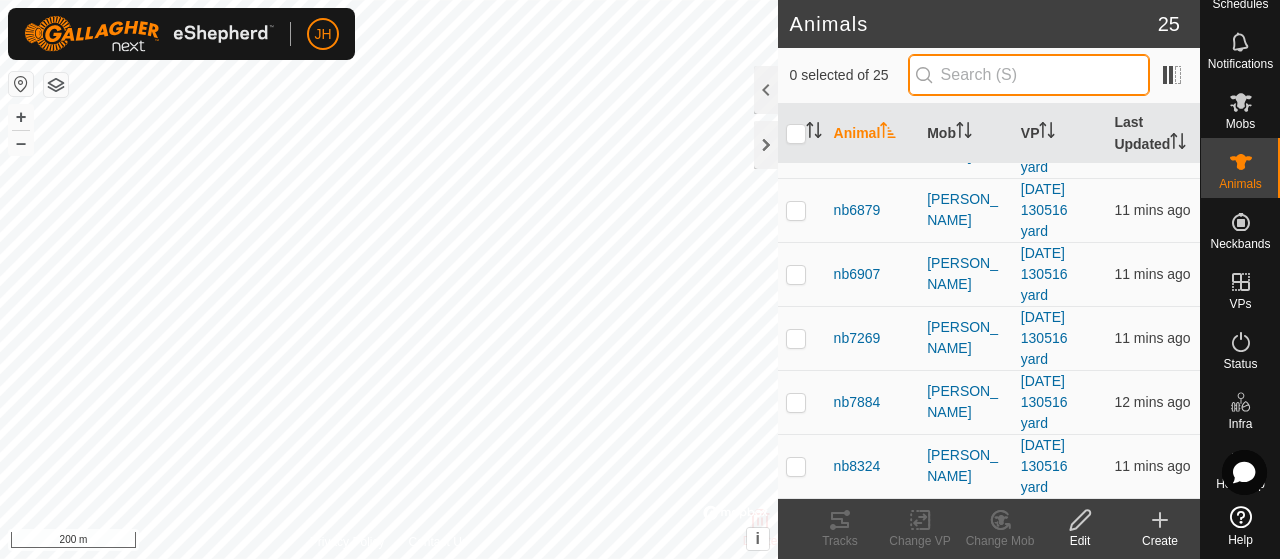 click at bounding box center [1029, 75] 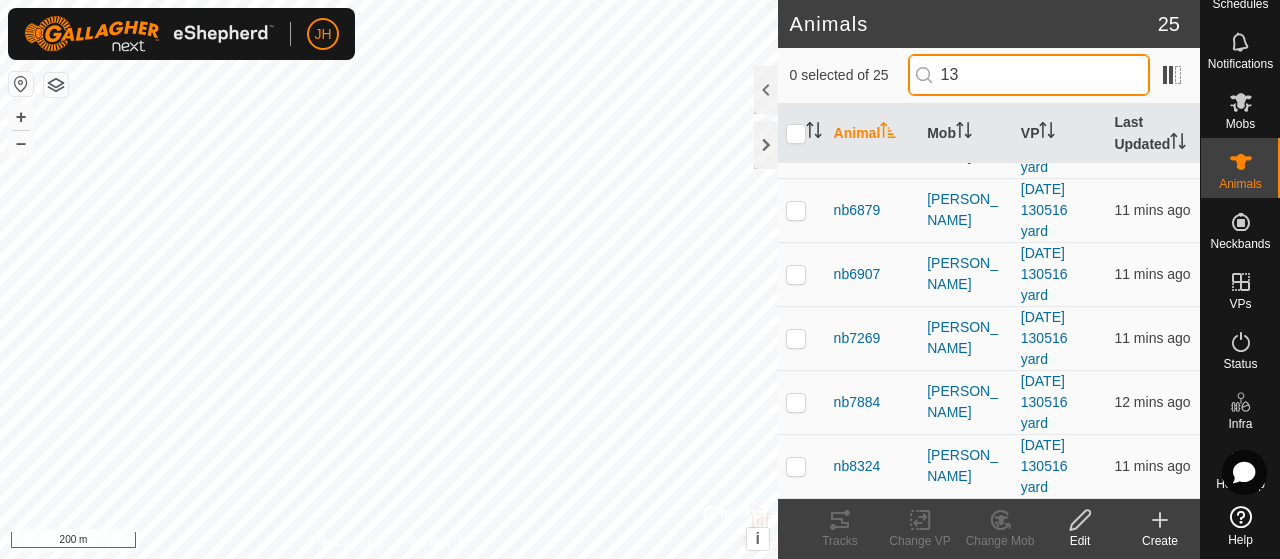scroll, scrollTop: 0, scrollLeft: 0, axis: both 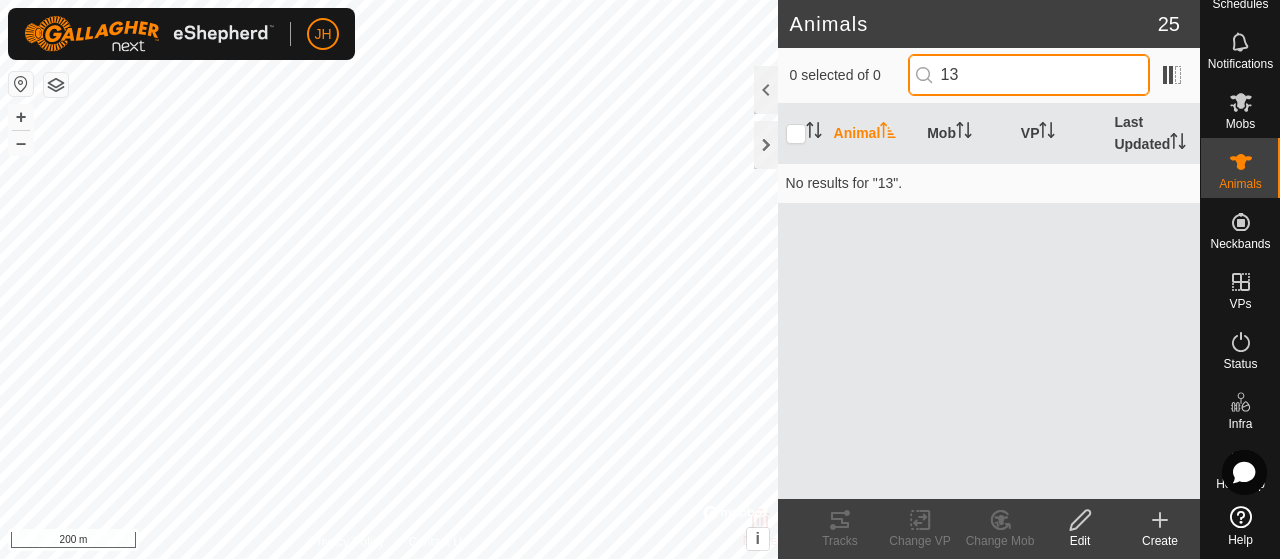 type on "1" 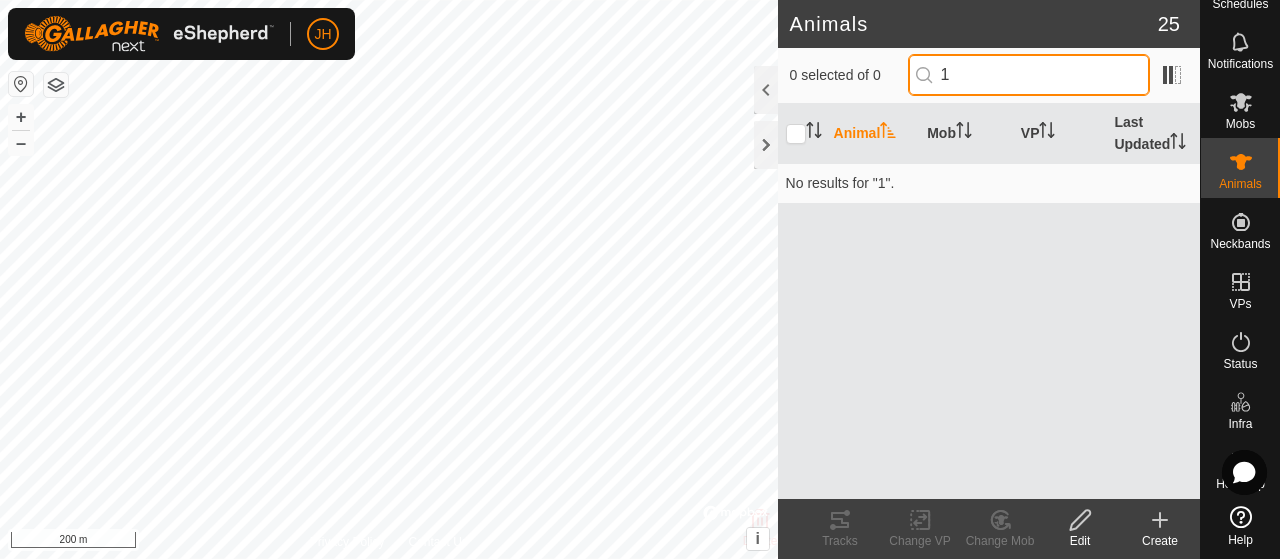 type 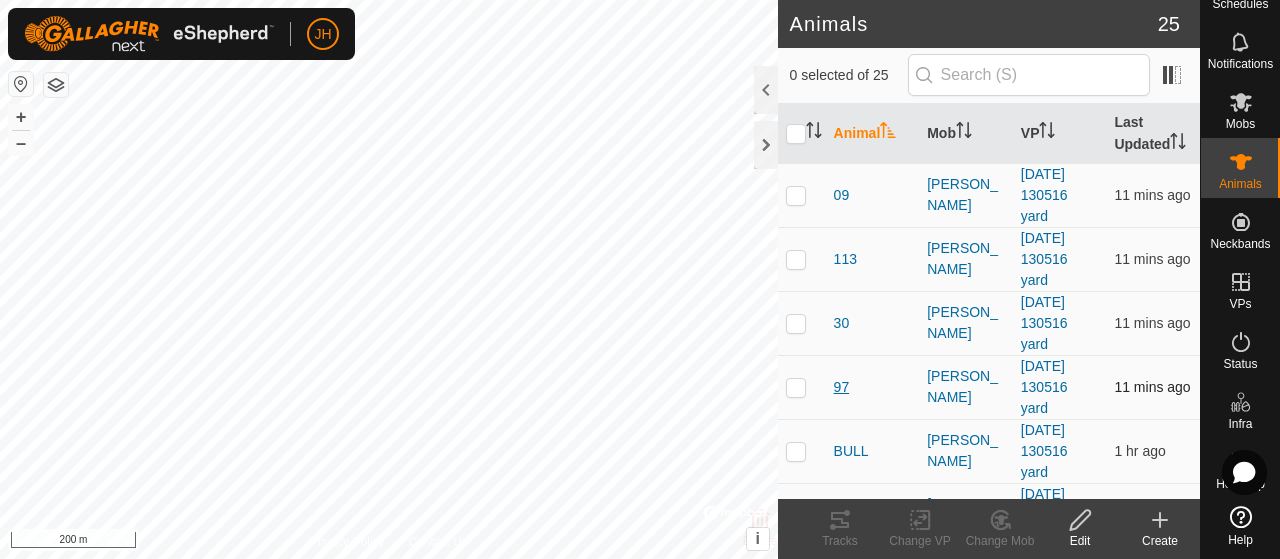 click on "97" at bounding box center [842, 387] 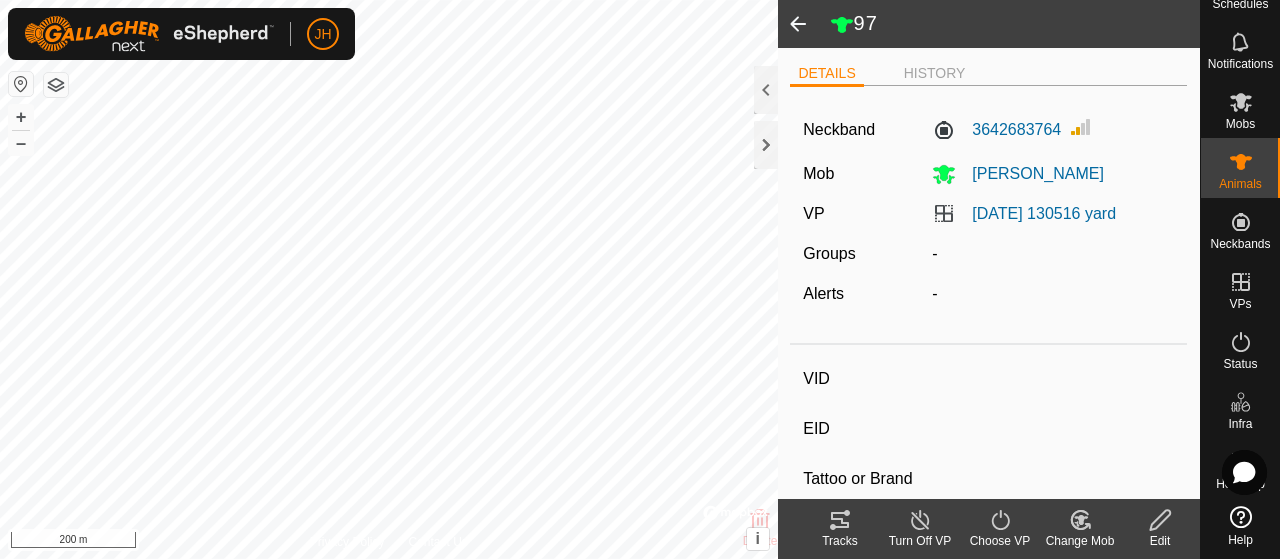 type on "97" 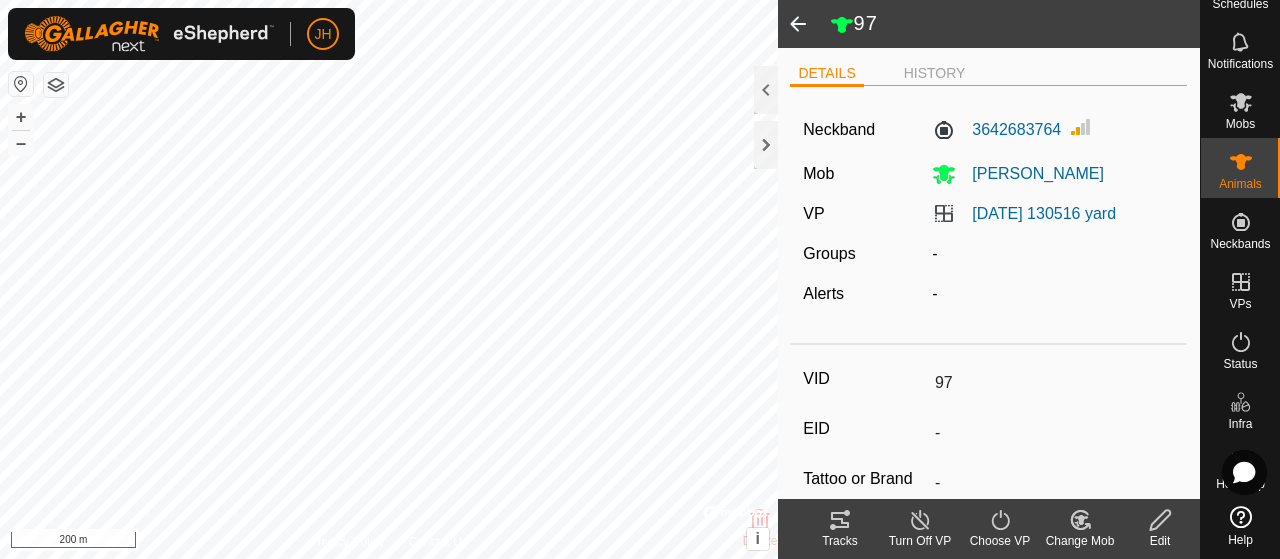 click 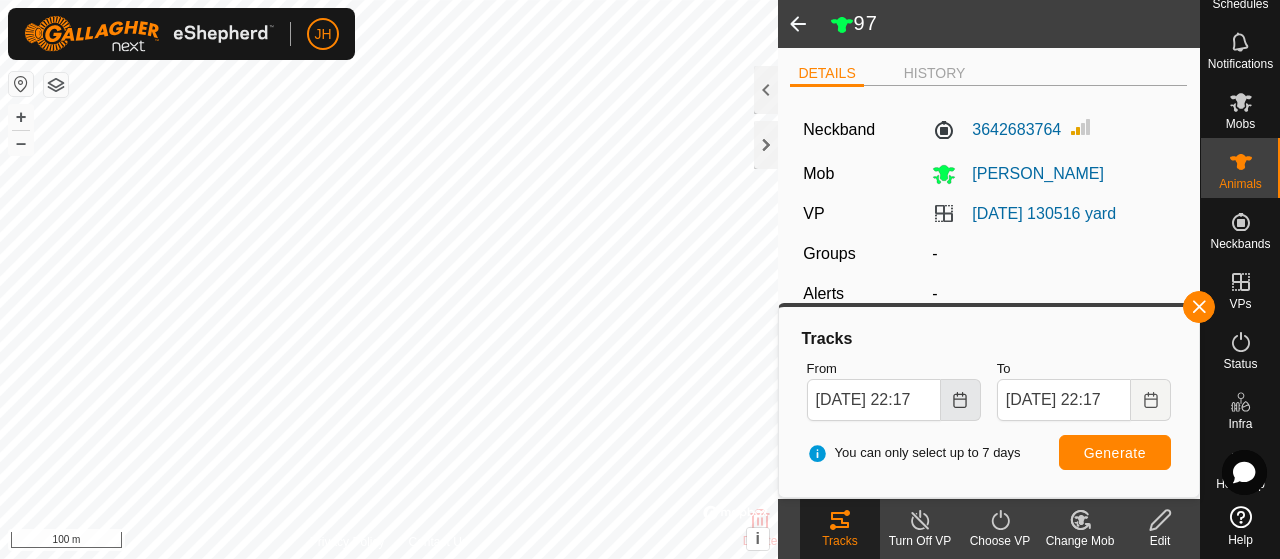click 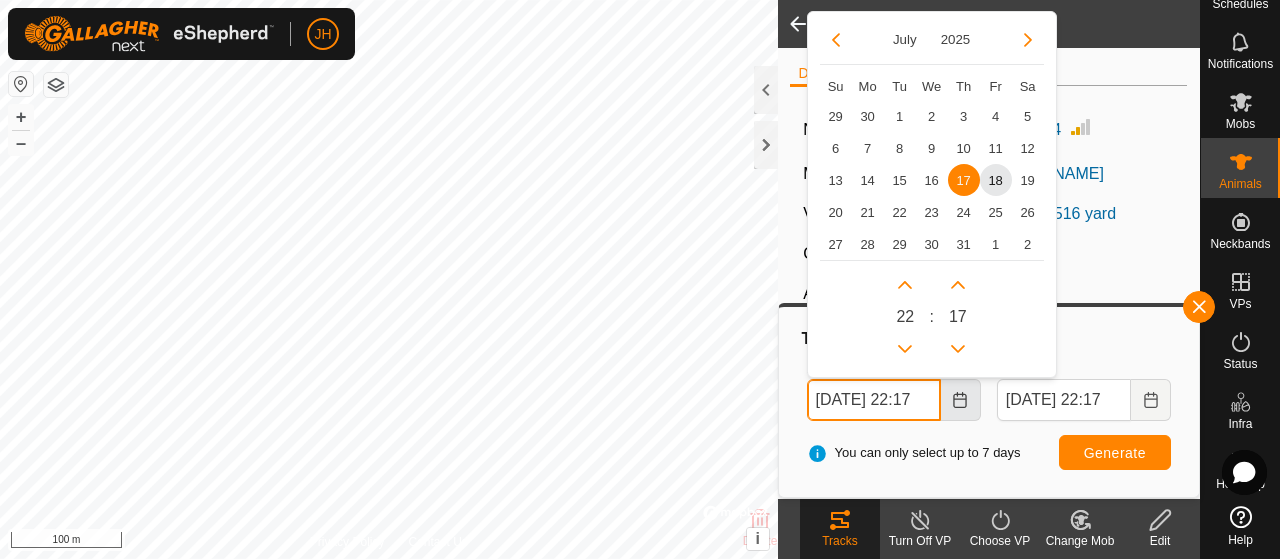 scroll, scrollTop: 0, scrollLeft: 14, axis: horizontal 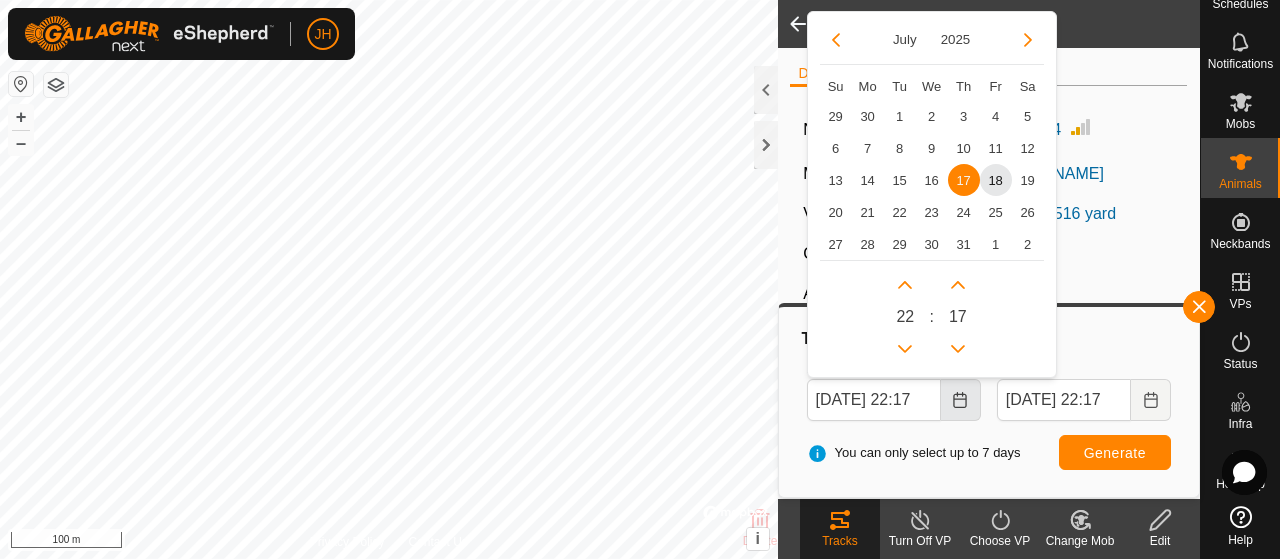 click 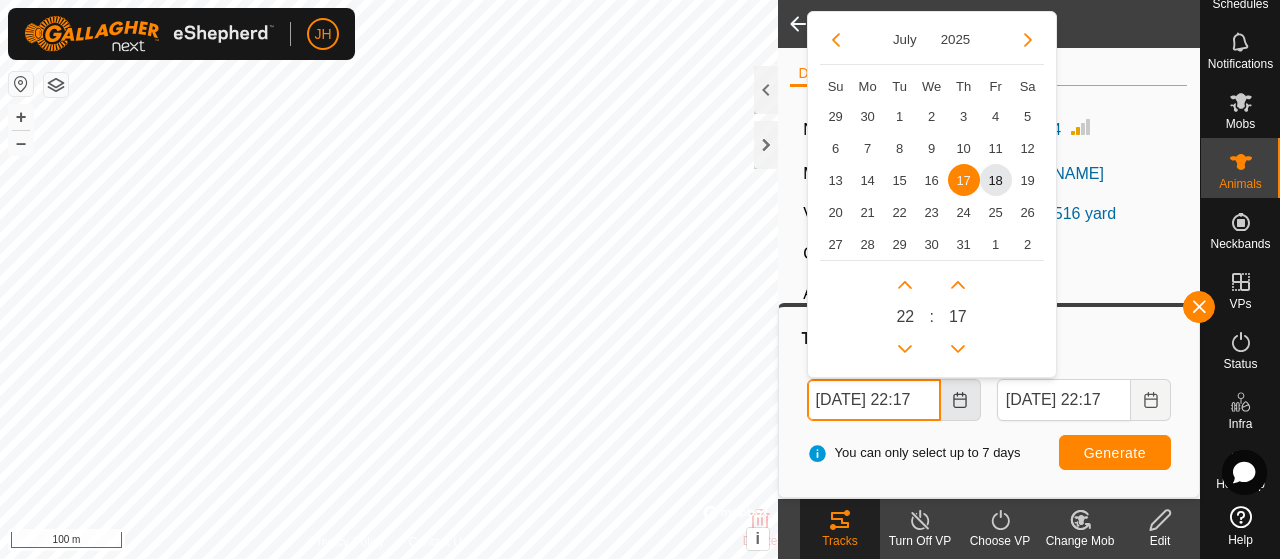 scroll, scrollTop: 0, scrollLeft: 14, axis: horizontal 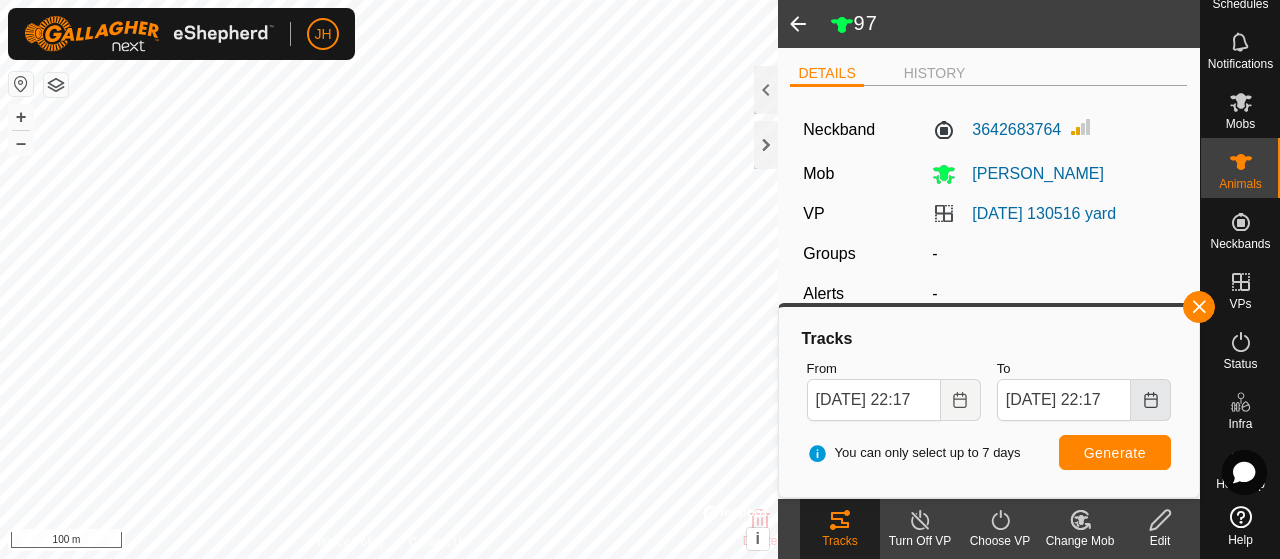 click 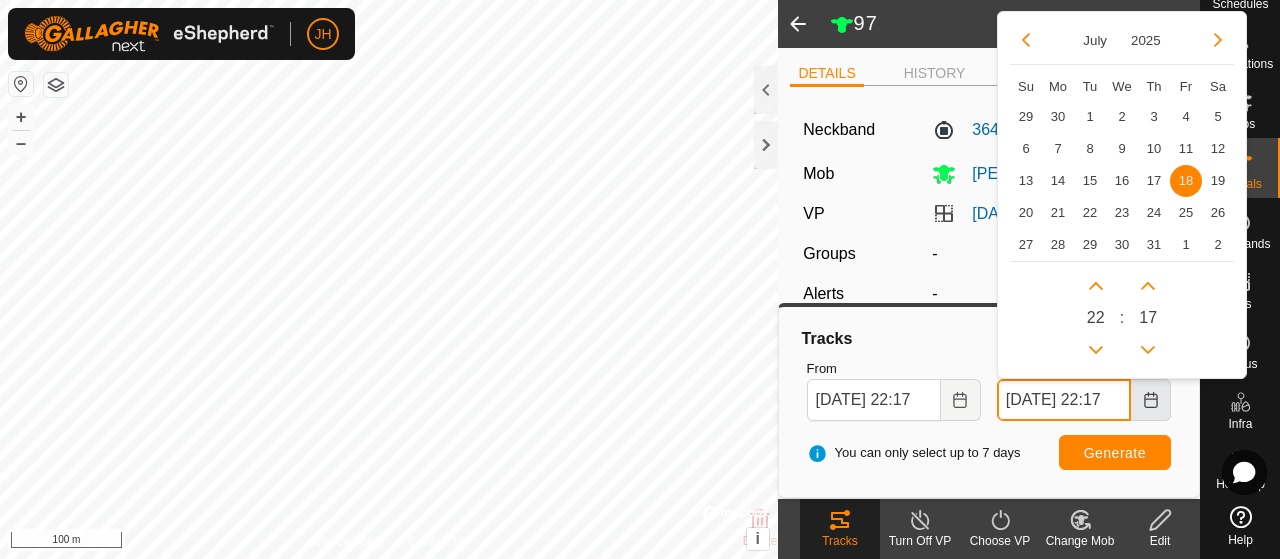 scroll, scrollTop: 0, scrollLeft: 14, axis: horizontal 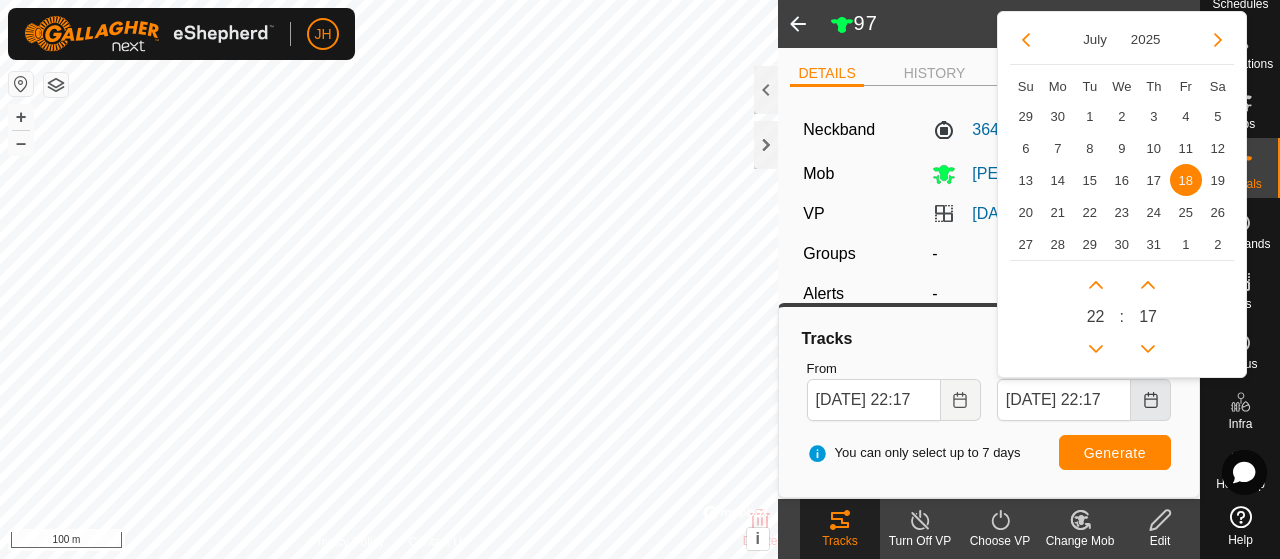 click 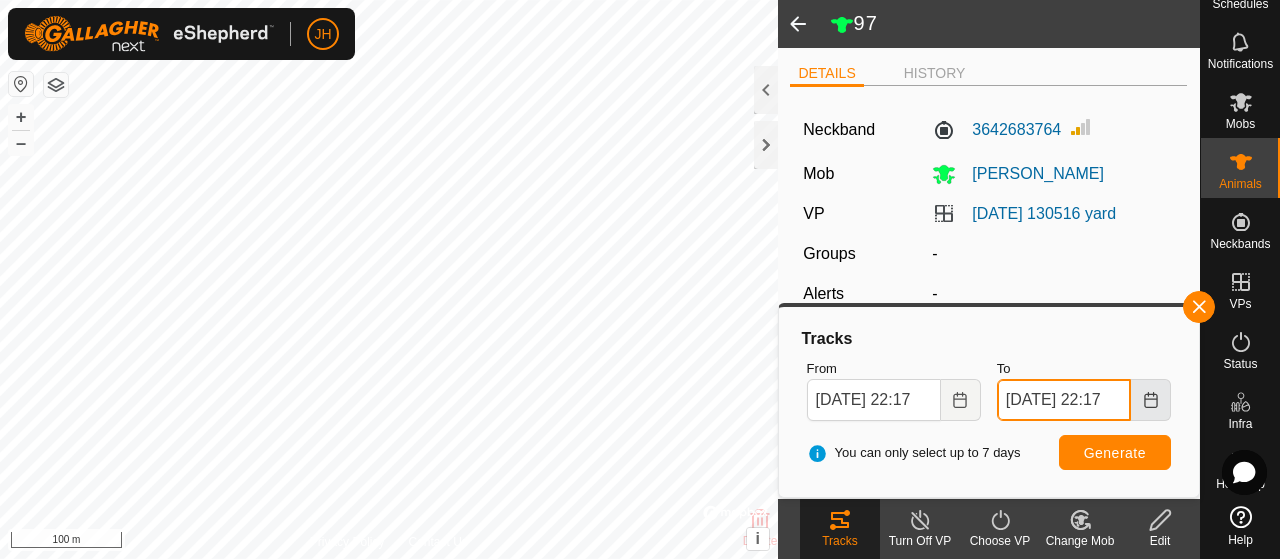 scroll, scrollTop: 0, scrollLeft: 14, axis: horizontal 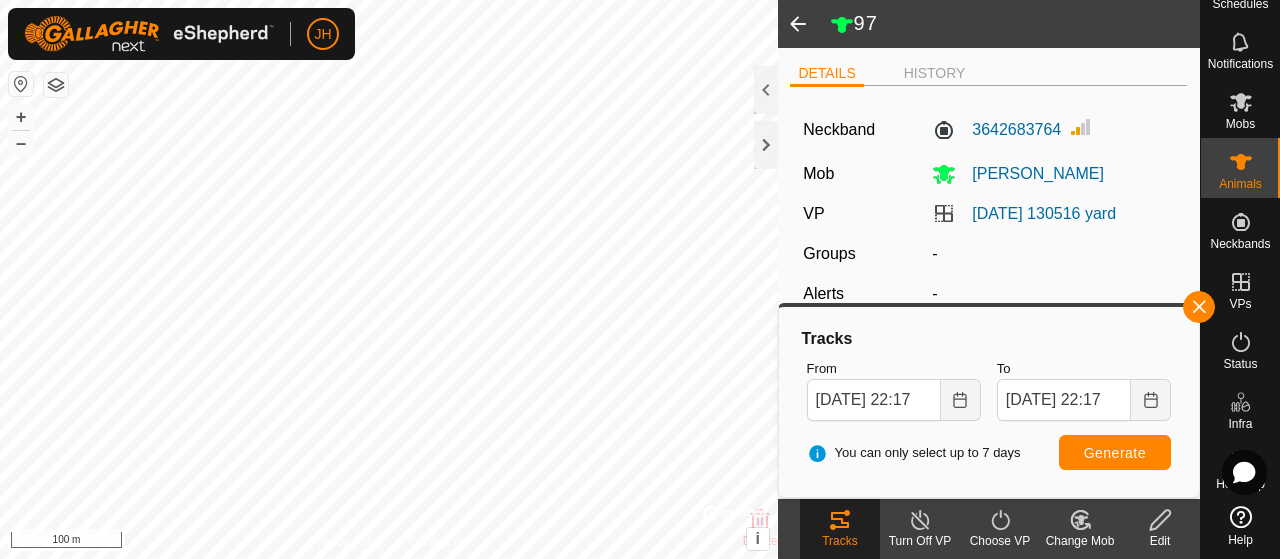 click 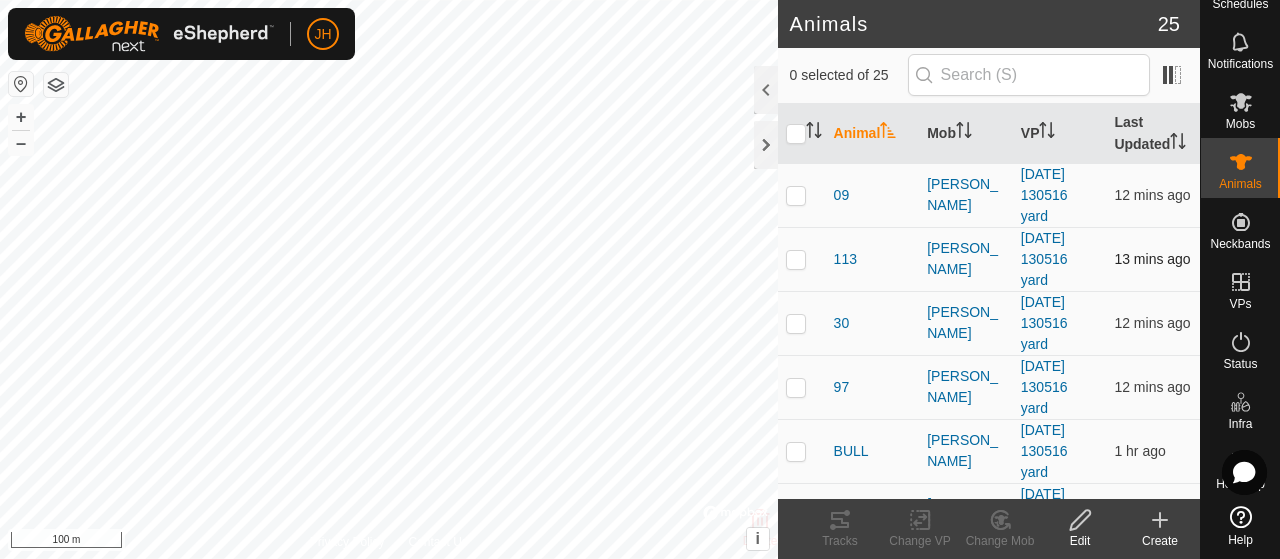 click at bounding box center (796, 259) 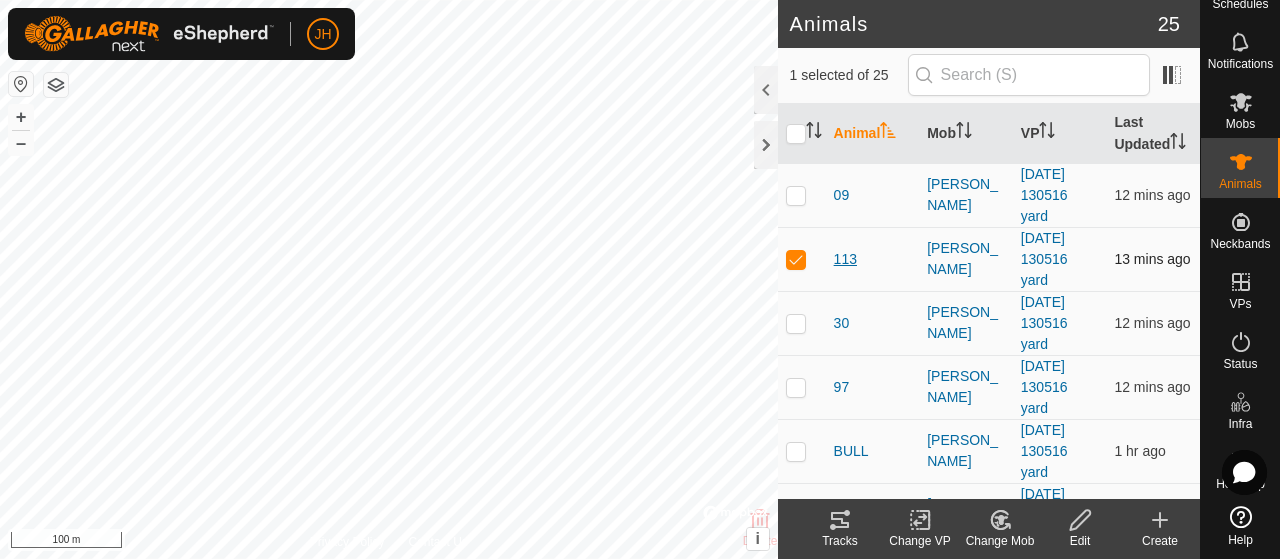 click on "113" at bounding box center (845, 259) 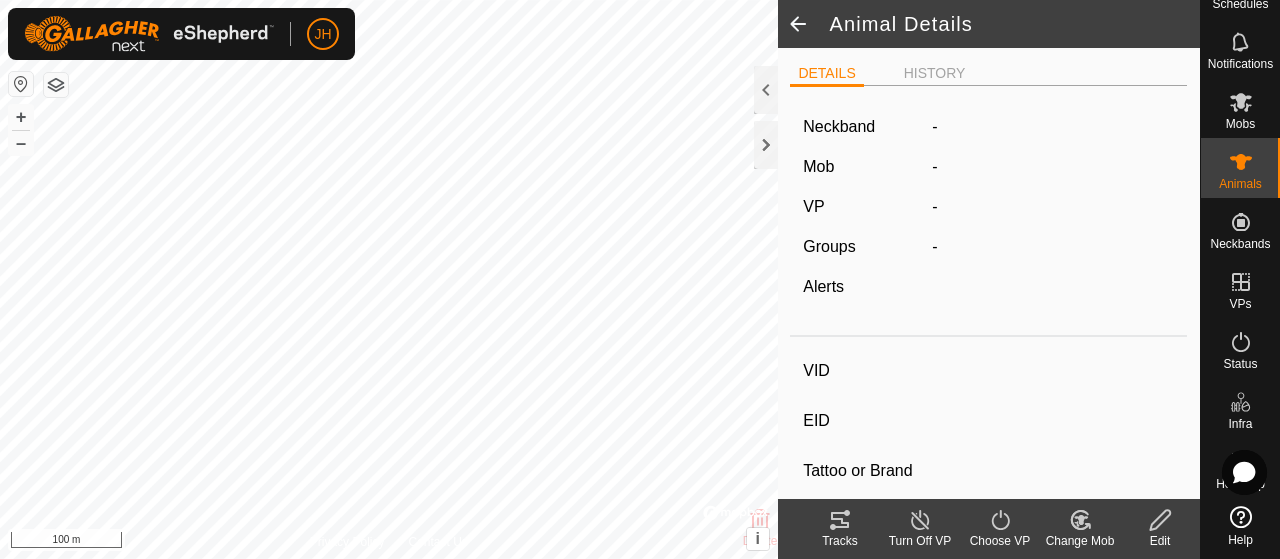 type on "113" 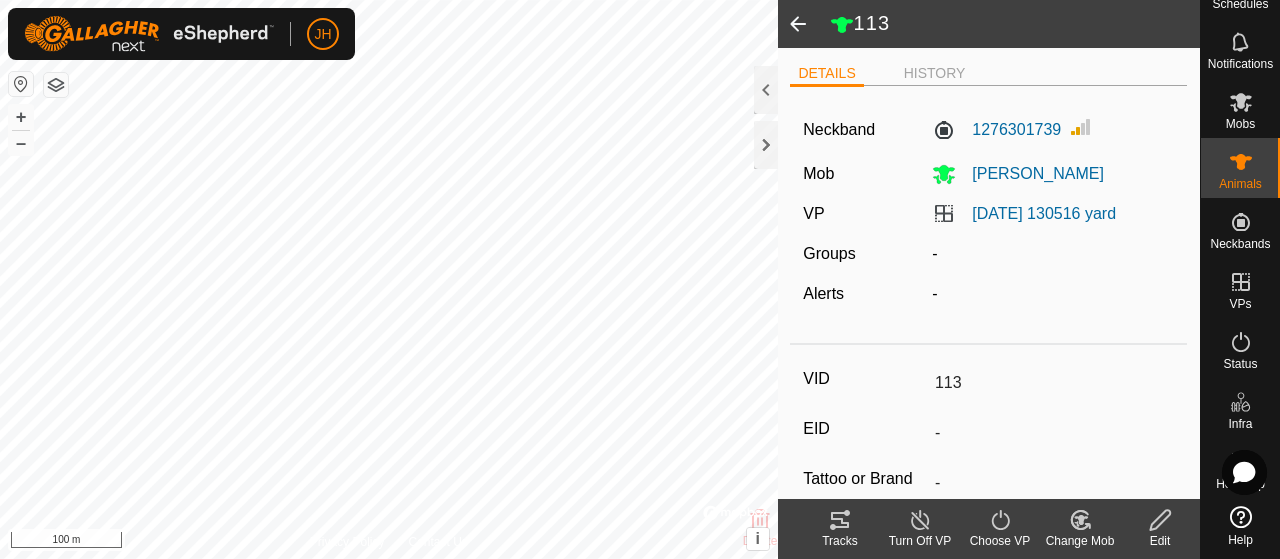 click on "Tracks" 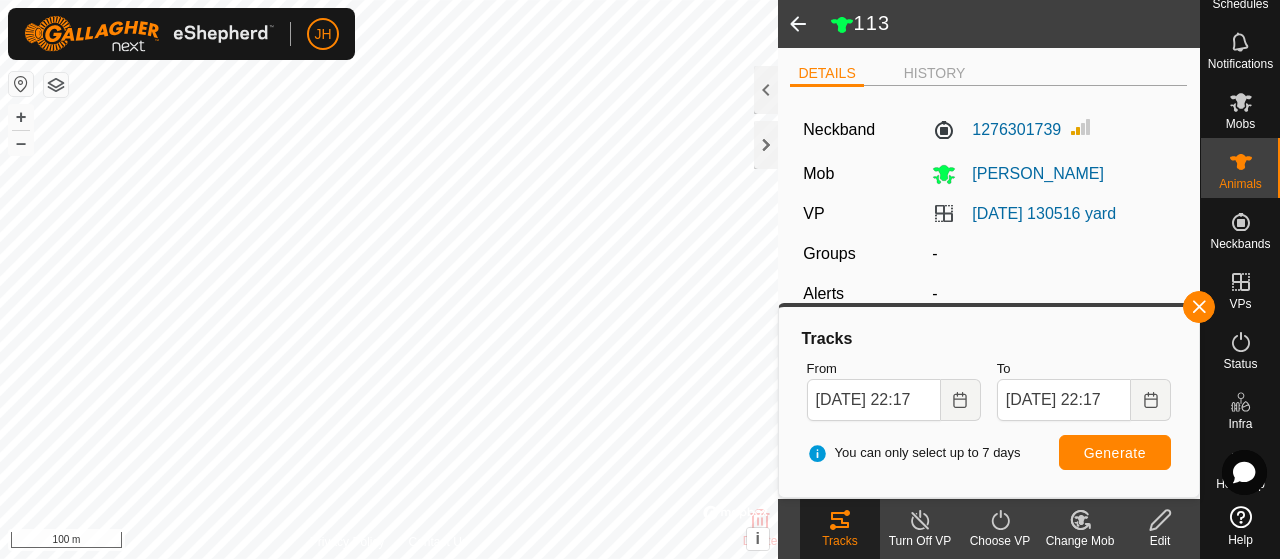 click 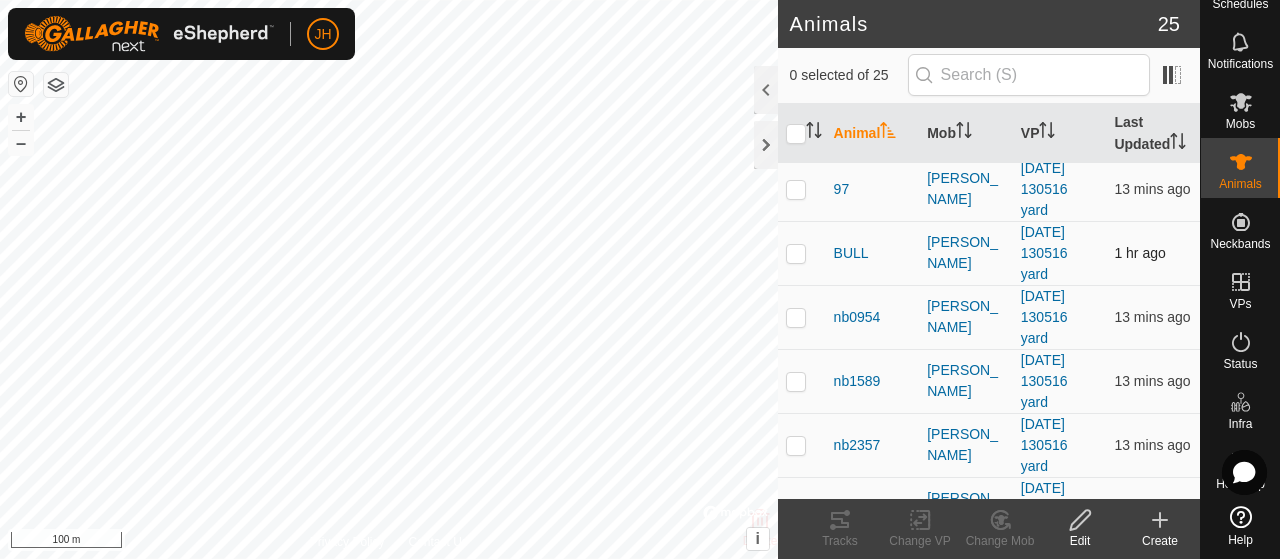 scroll, scrollTop: 200, scrollLeft: 0, axis: vertical 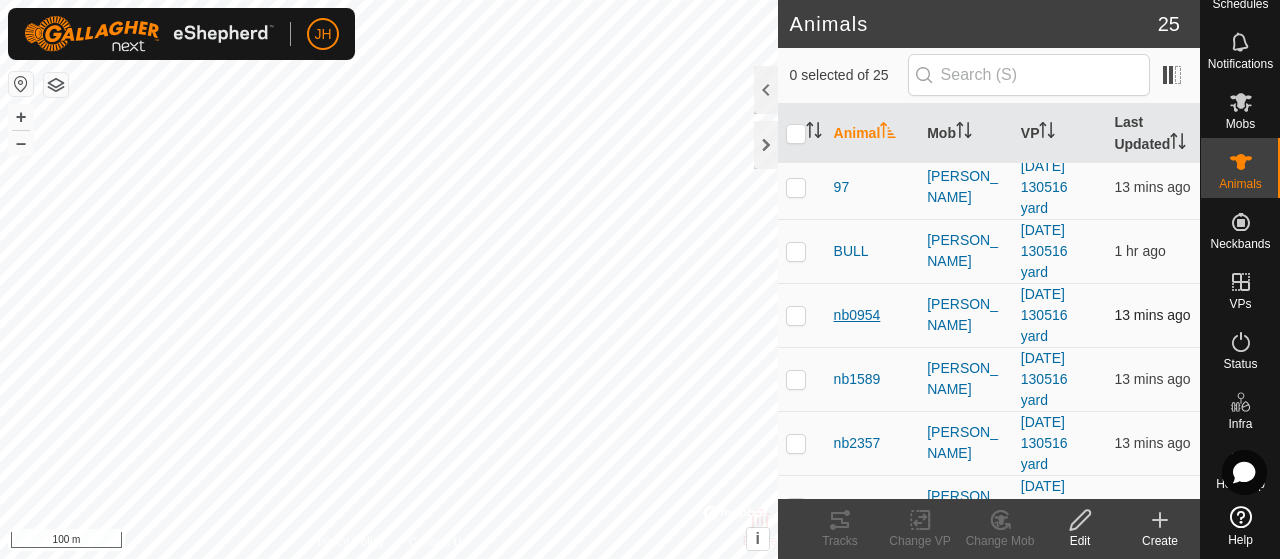 click on "nb0954" at bounding box center [857, 315] 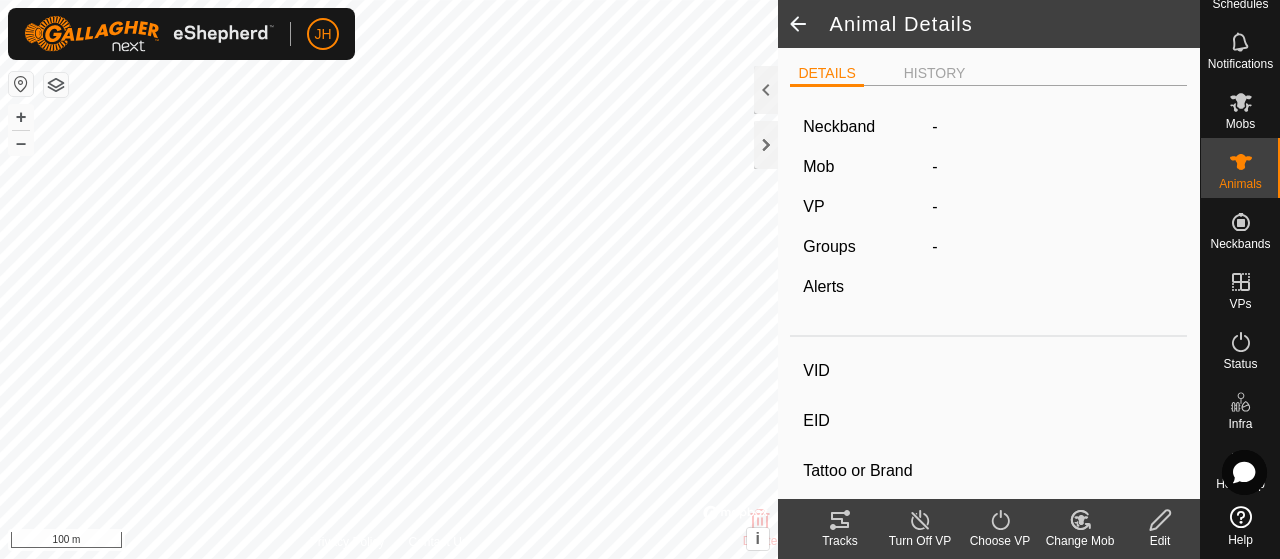 type on "nb0954" 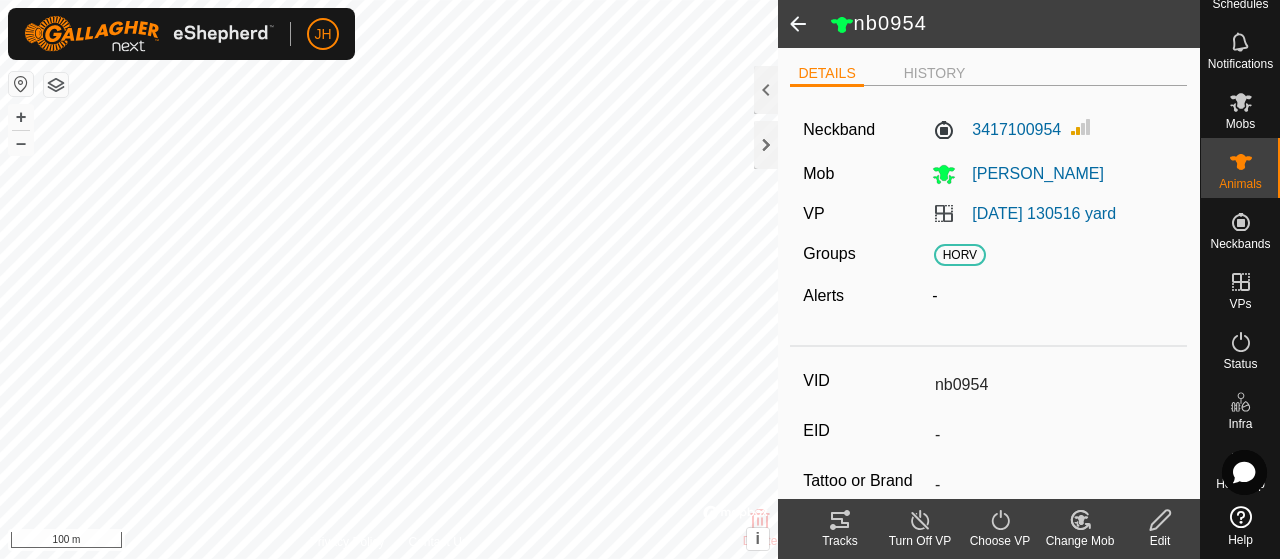 click 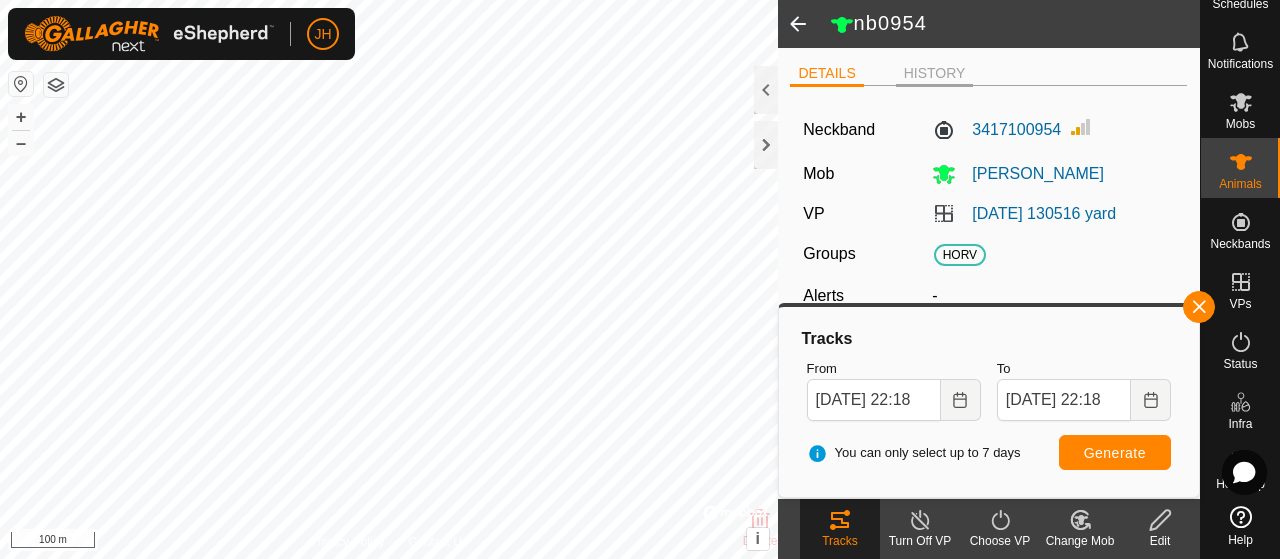 click on "HISTORY" 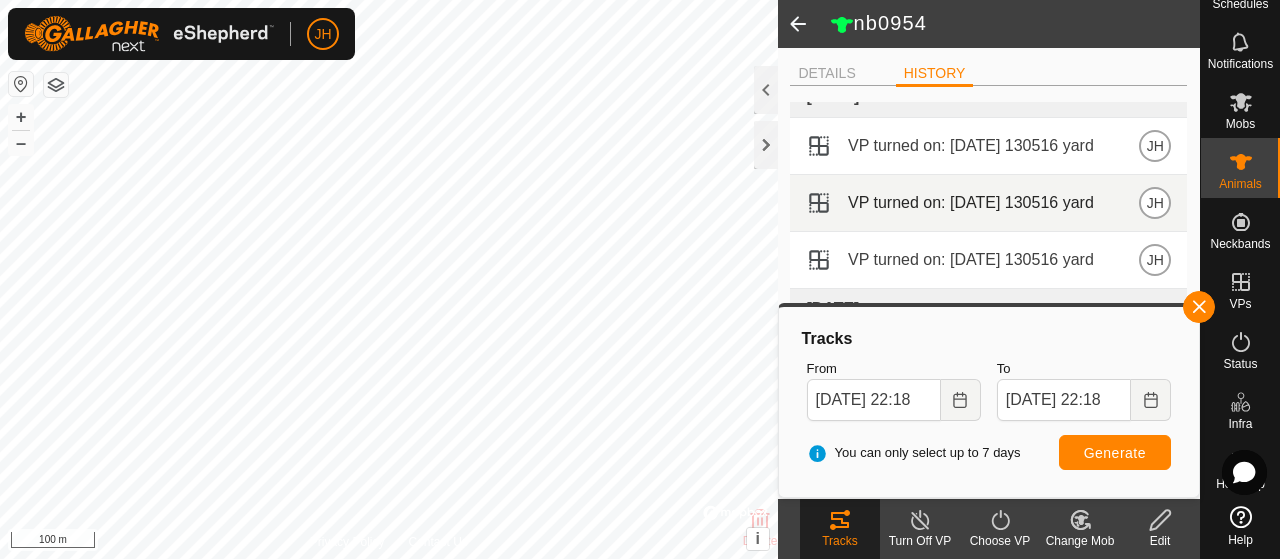 scroll, scrollTop: 0, scrollLeft: 0, axis: both 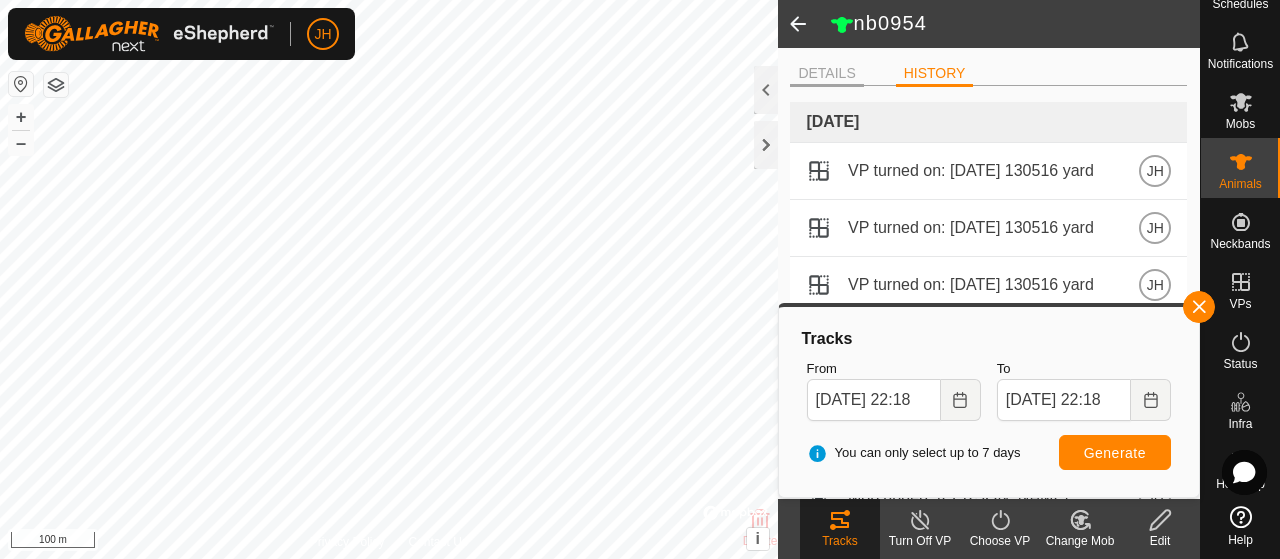 click on "DETAILS" 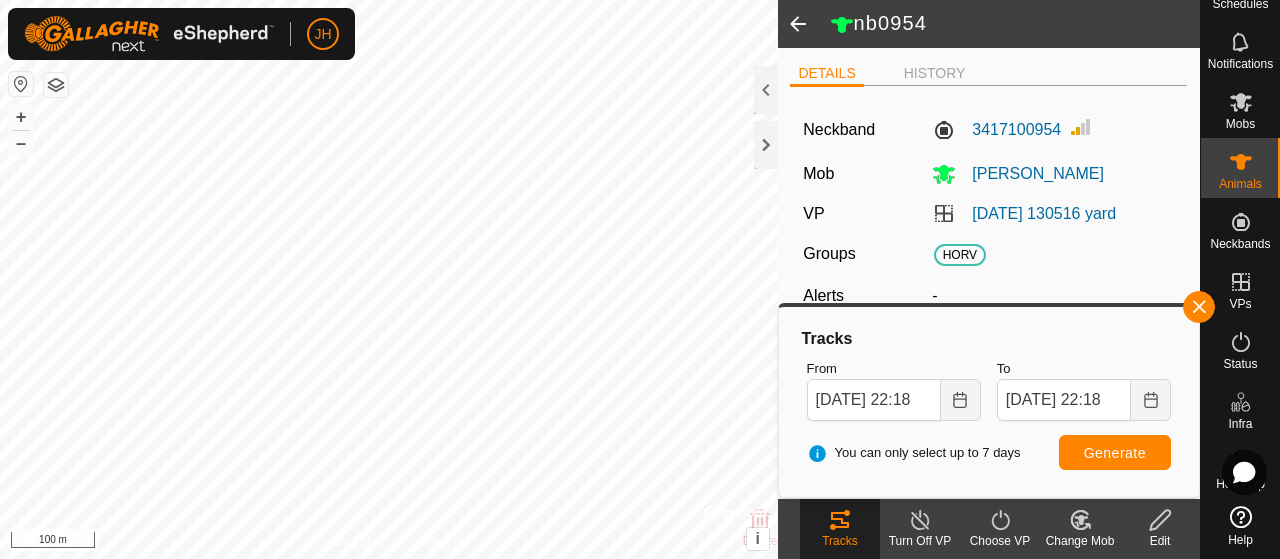 click 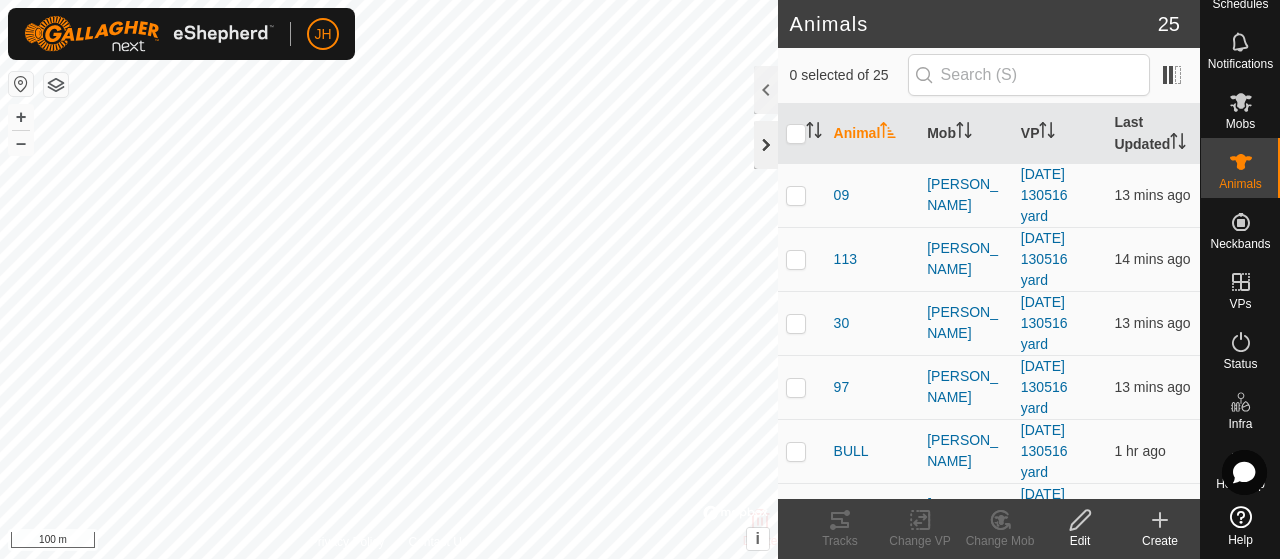 click 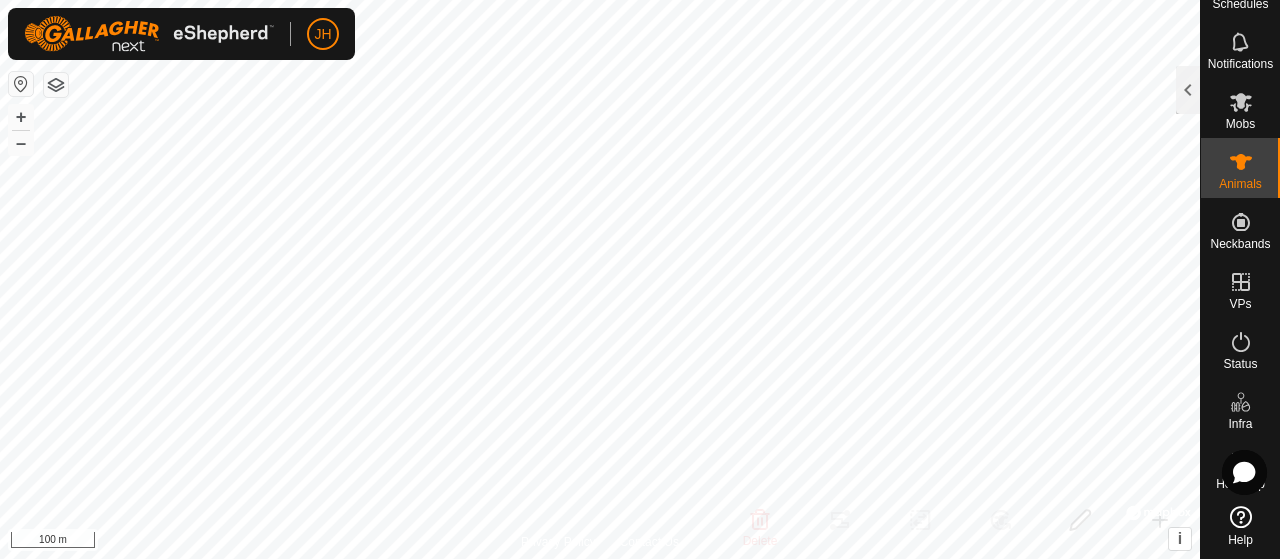 click 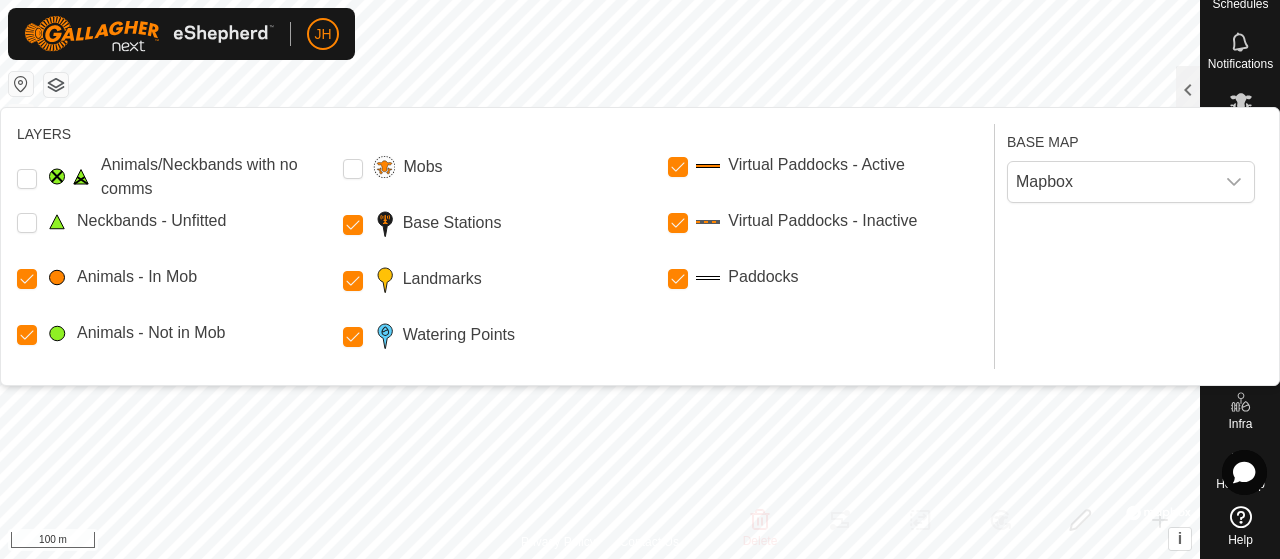 click 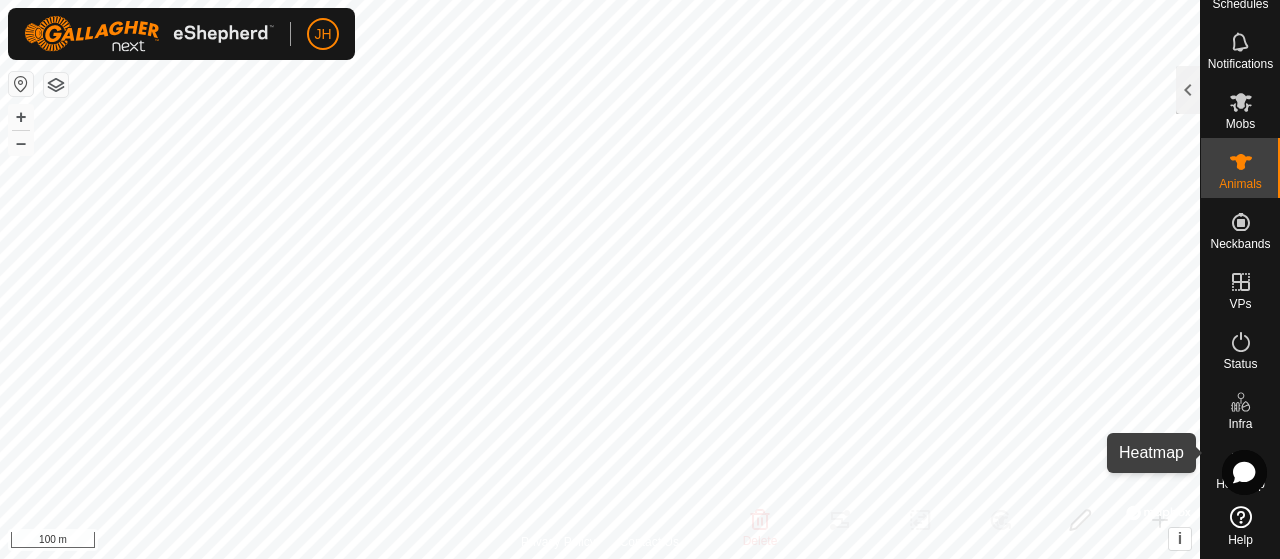 click 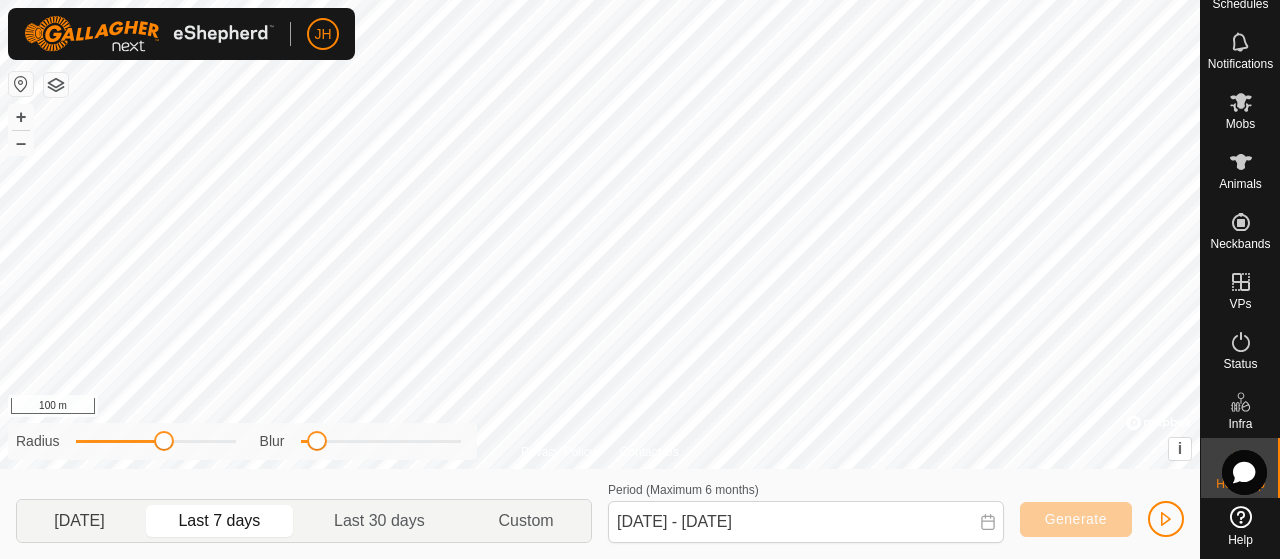 click on "[DATE]" 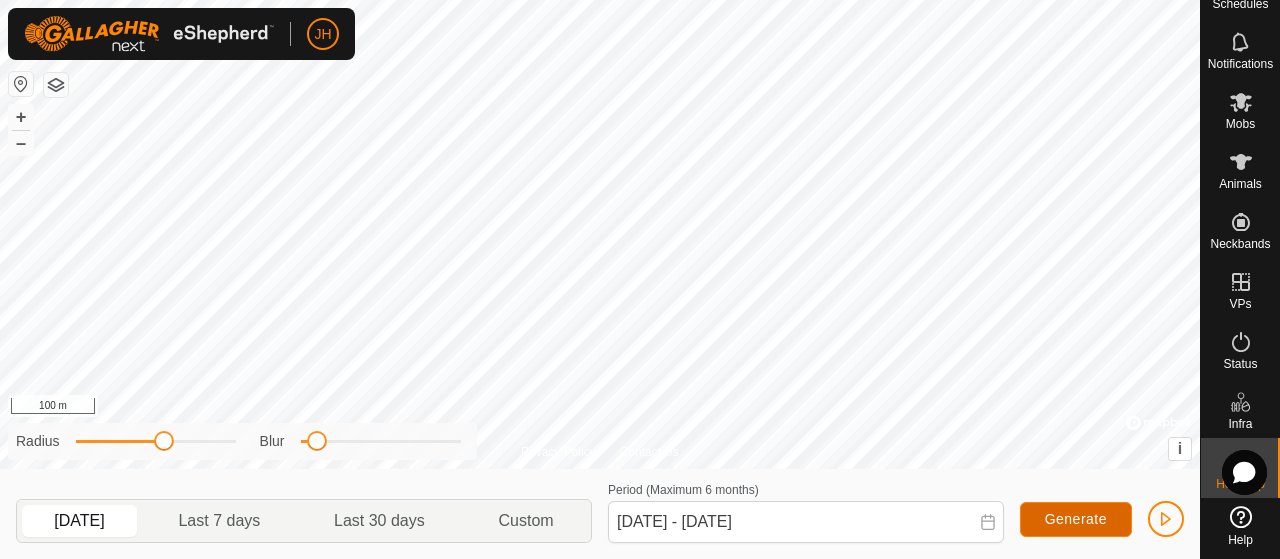 click on "Generate" 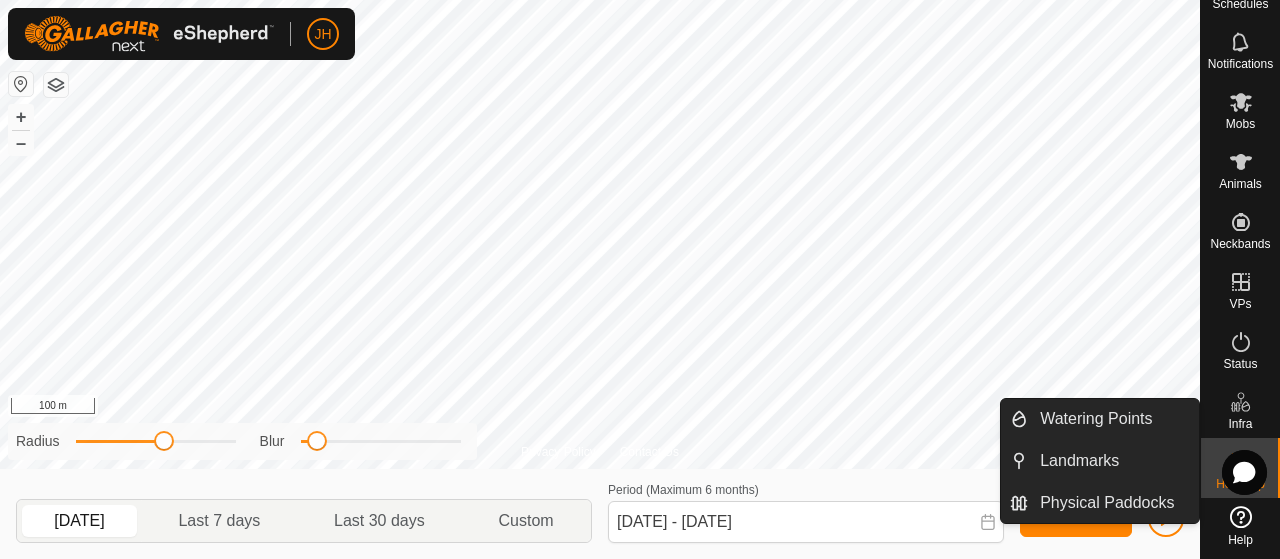 click 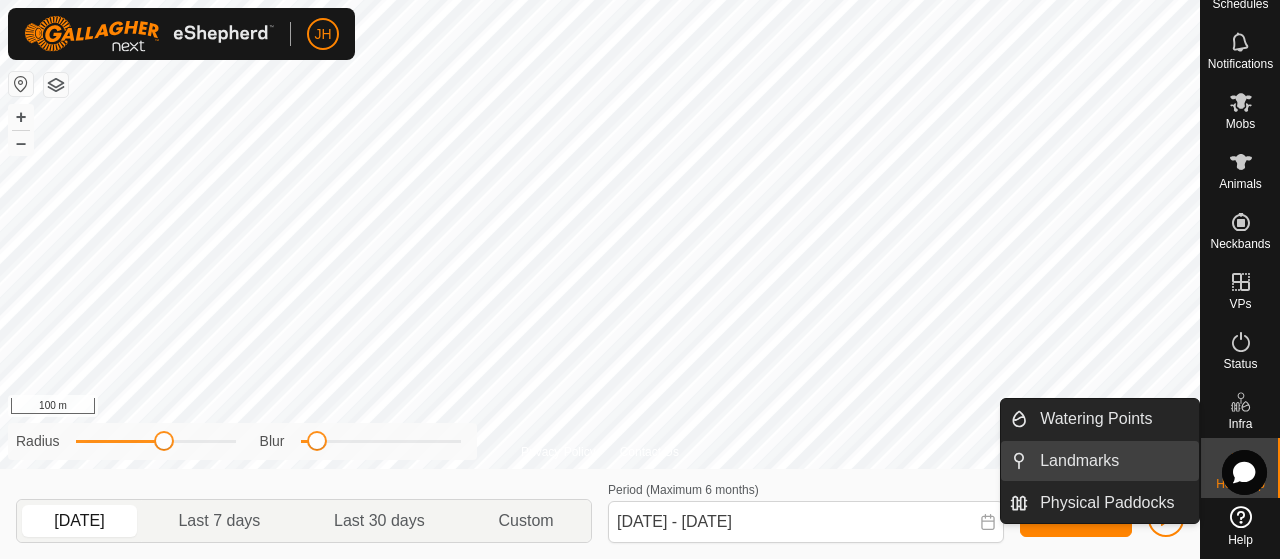 click on "Landmarks" at bounding box center [1113, 461] 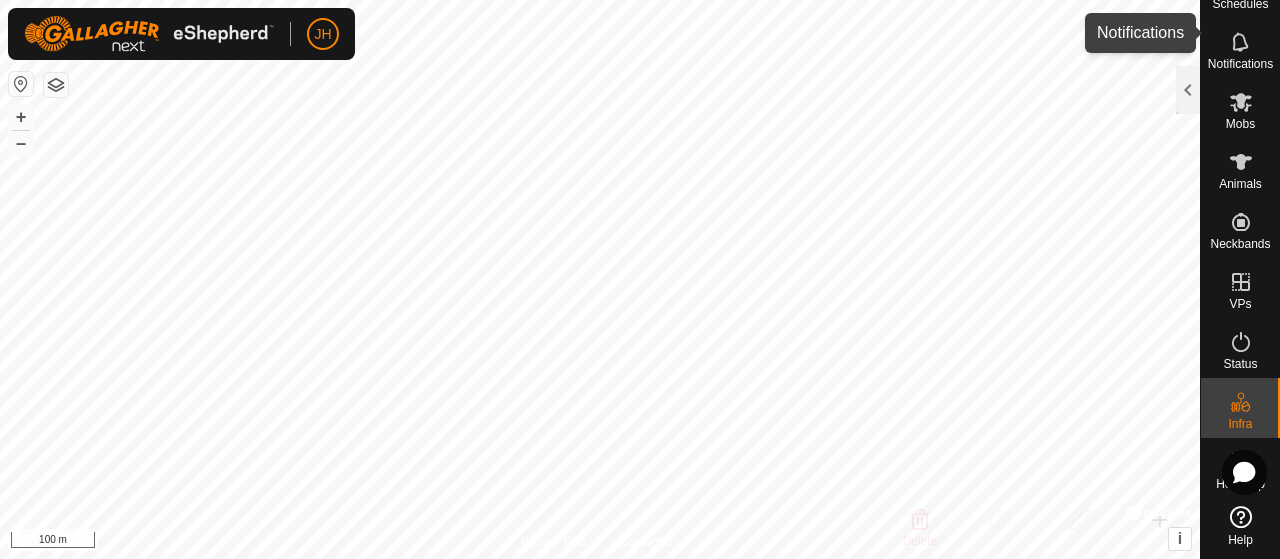 click 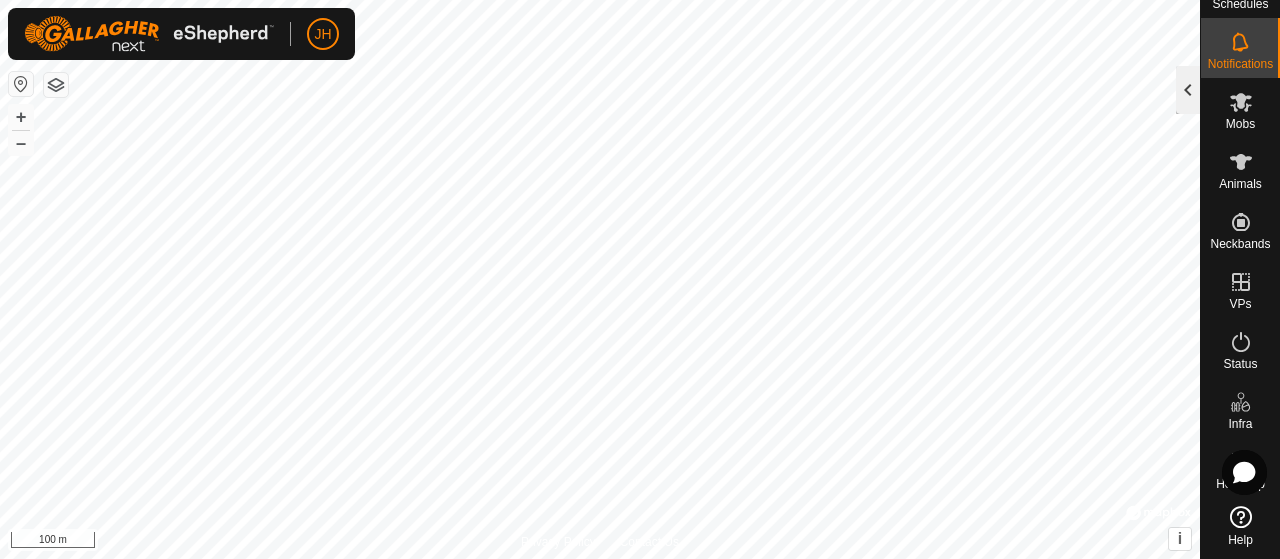 click 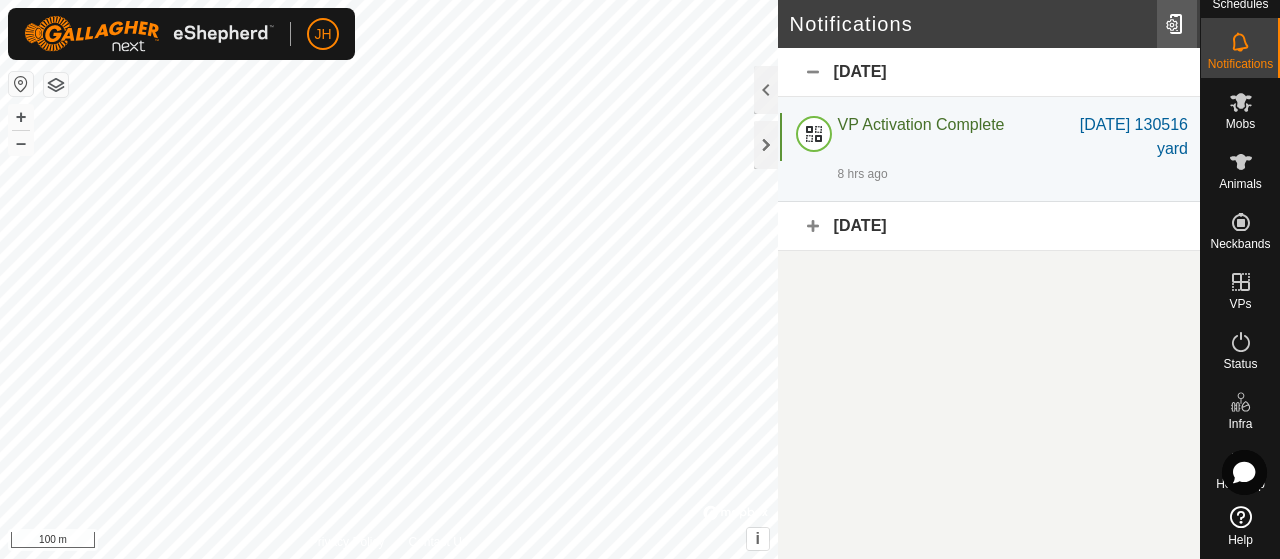 click 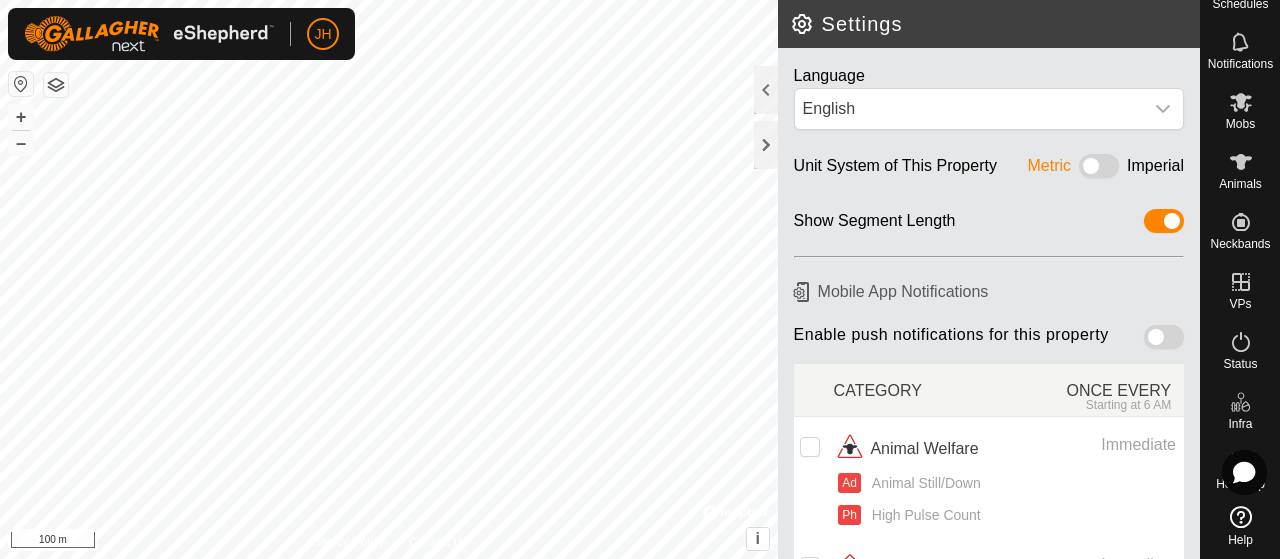 click 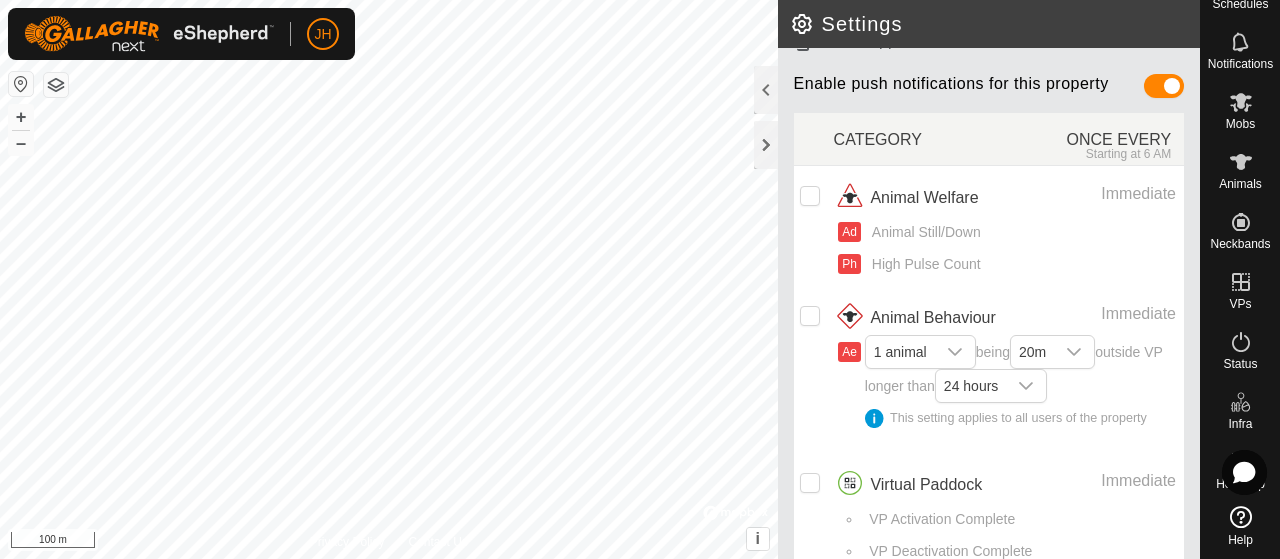 scroll, scrollTop: 276, scrollLeft: 0, axis: vertical 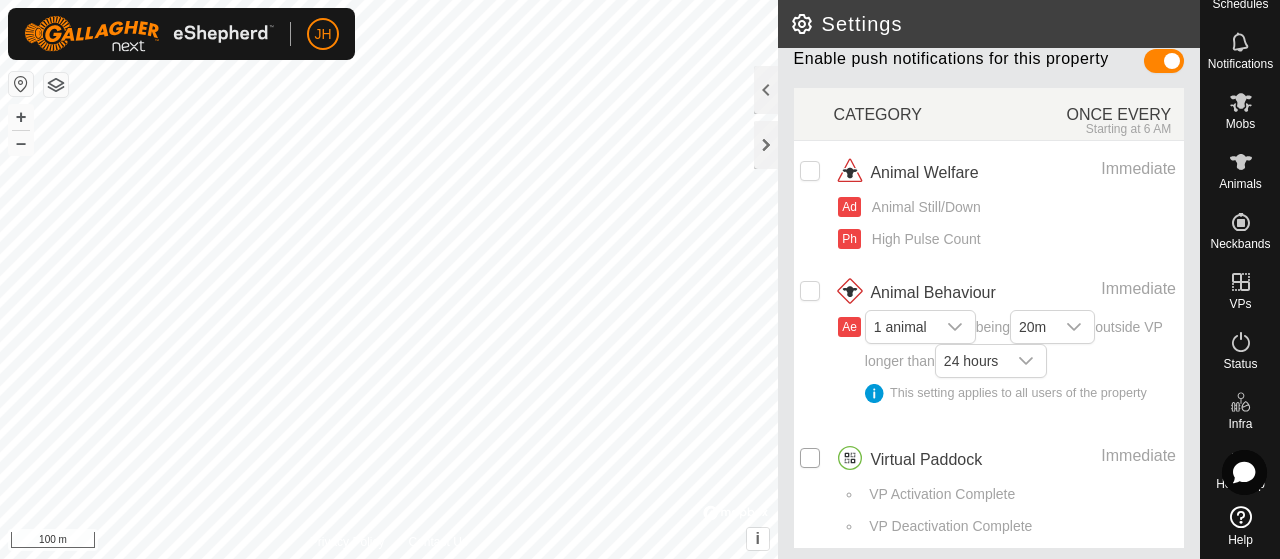 click at bounding box center [810, 458] 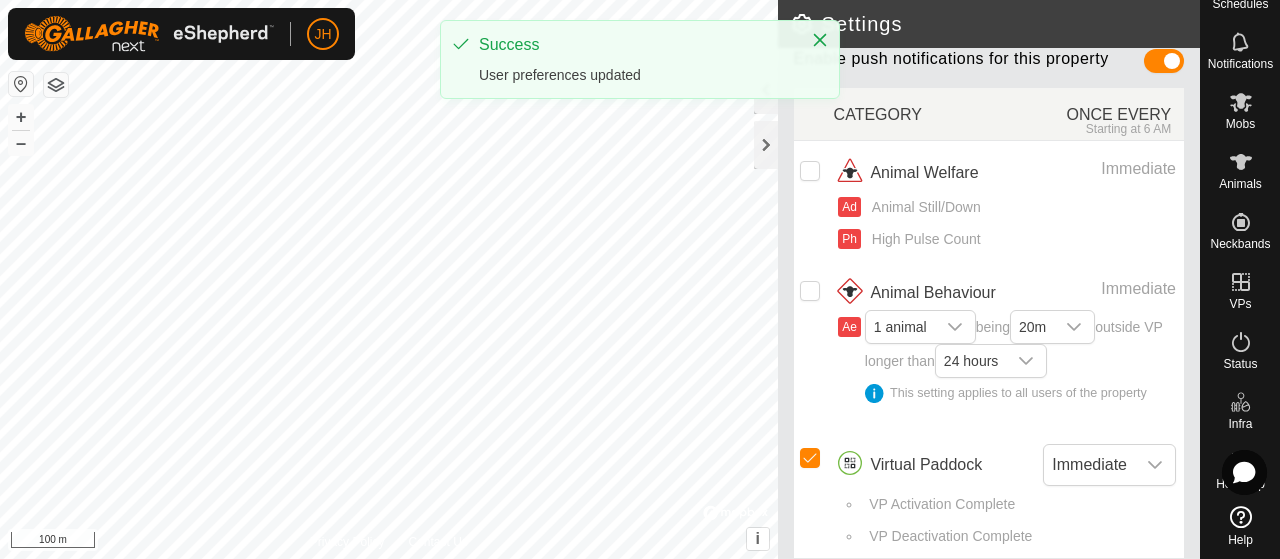 scroll, scrollTop: 286, scrollLeft: 0, axis: vertical 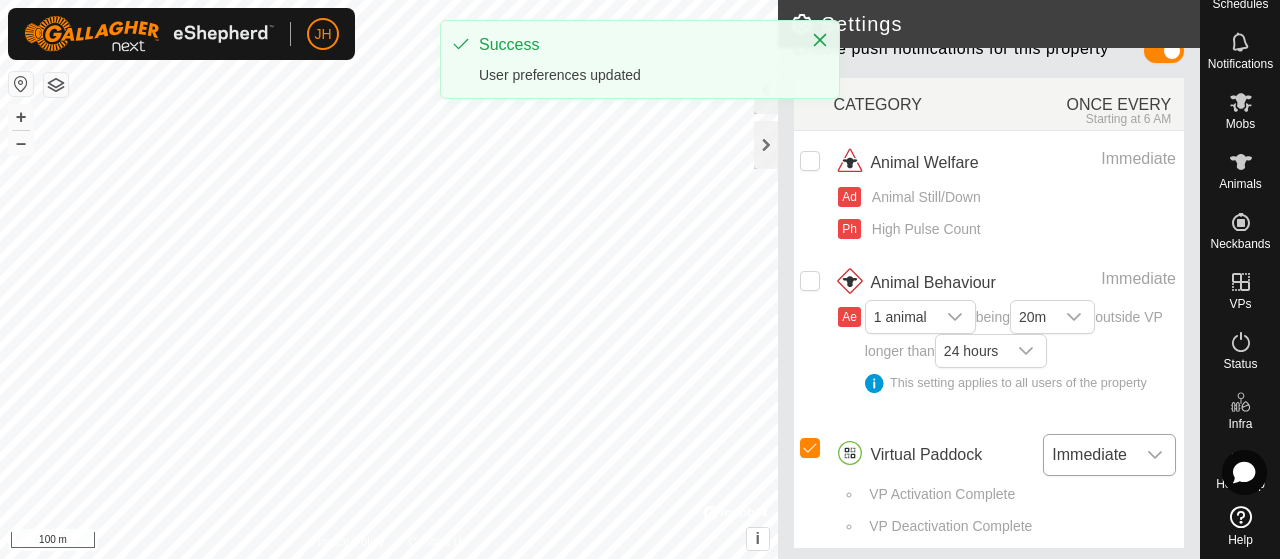 click 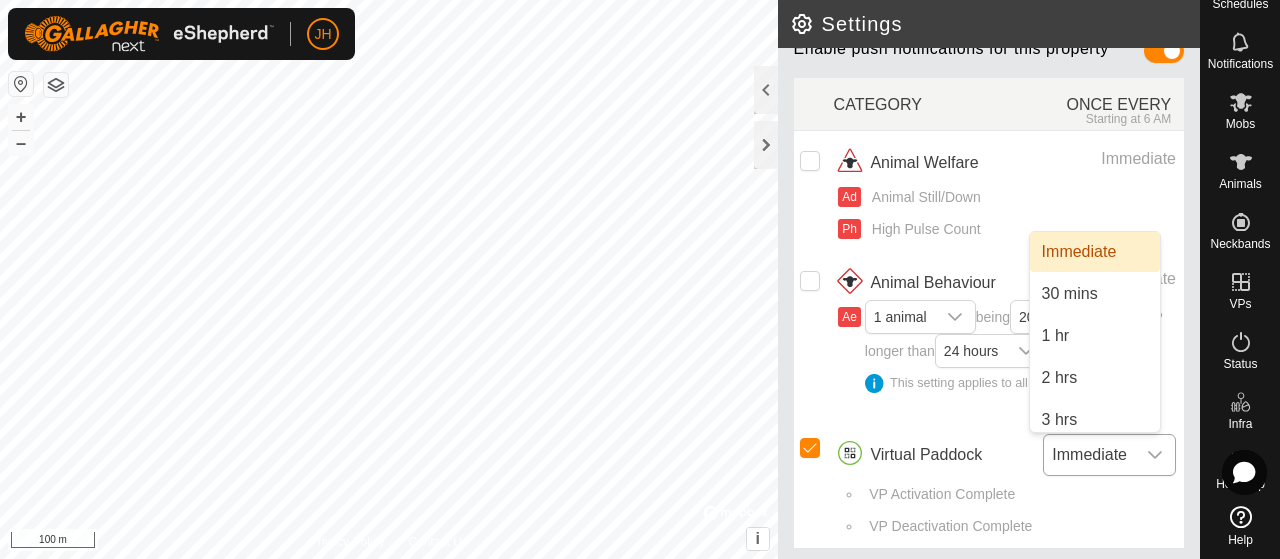 click 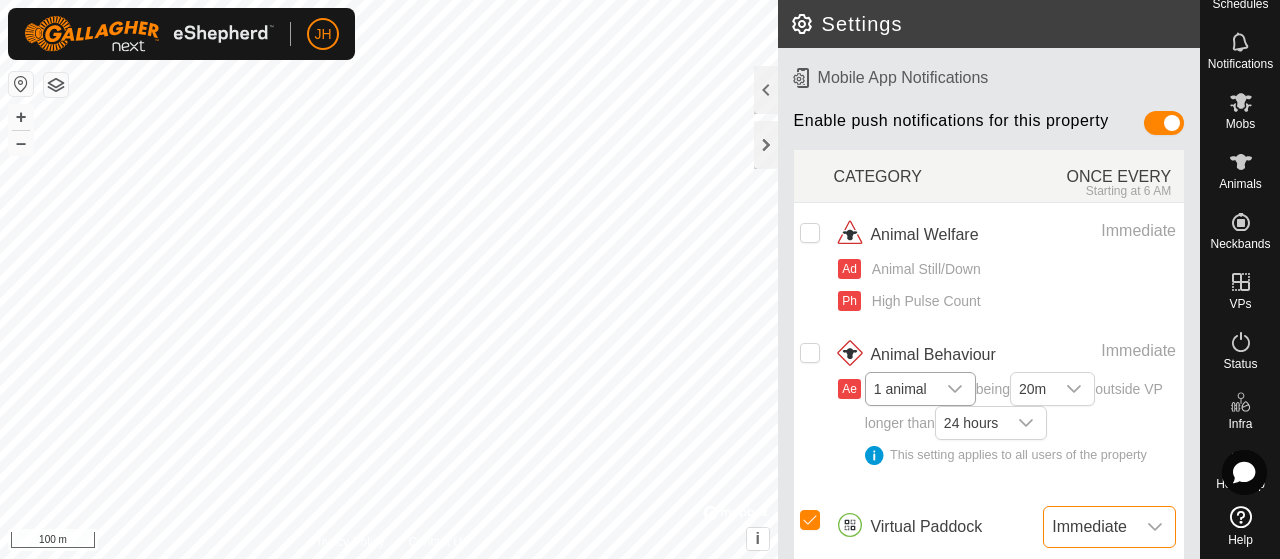 scroll, scrollTop: 186, scrollLeft: 0, axis: vertical 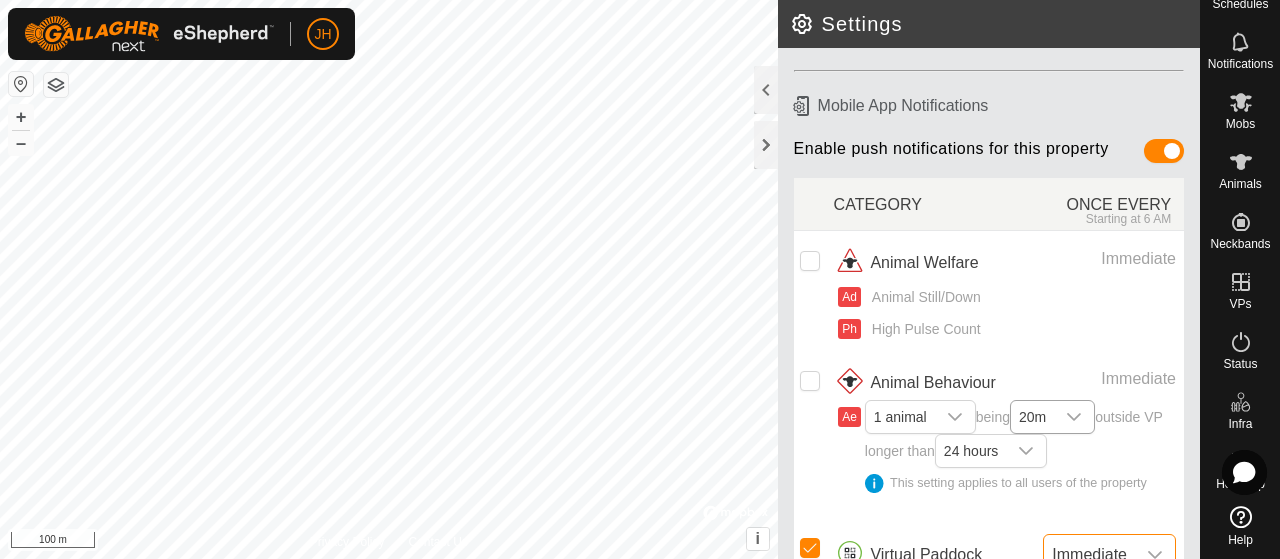 click 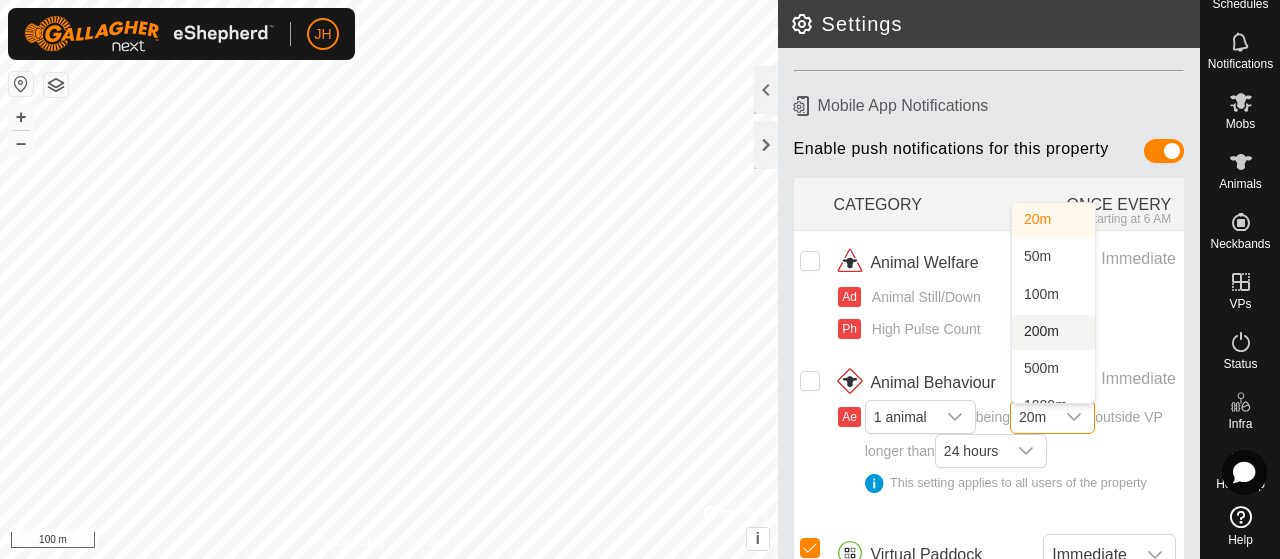scroll, scrollTop: 21, scrollLeft: 0, axis: vertical 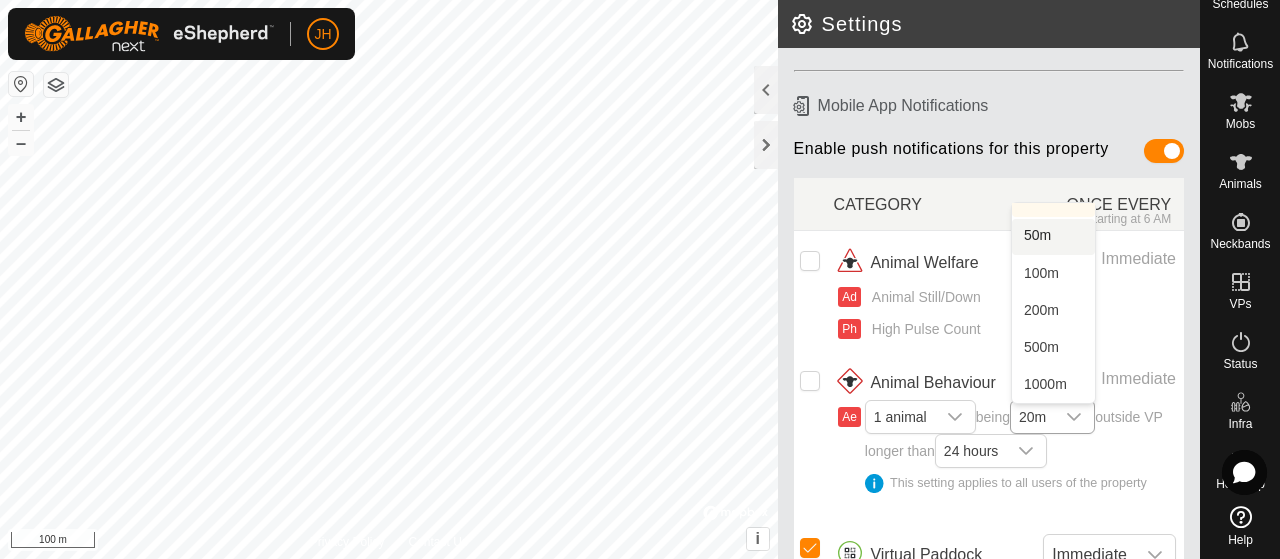 click on "50m" at bounding box center (1053, 236) 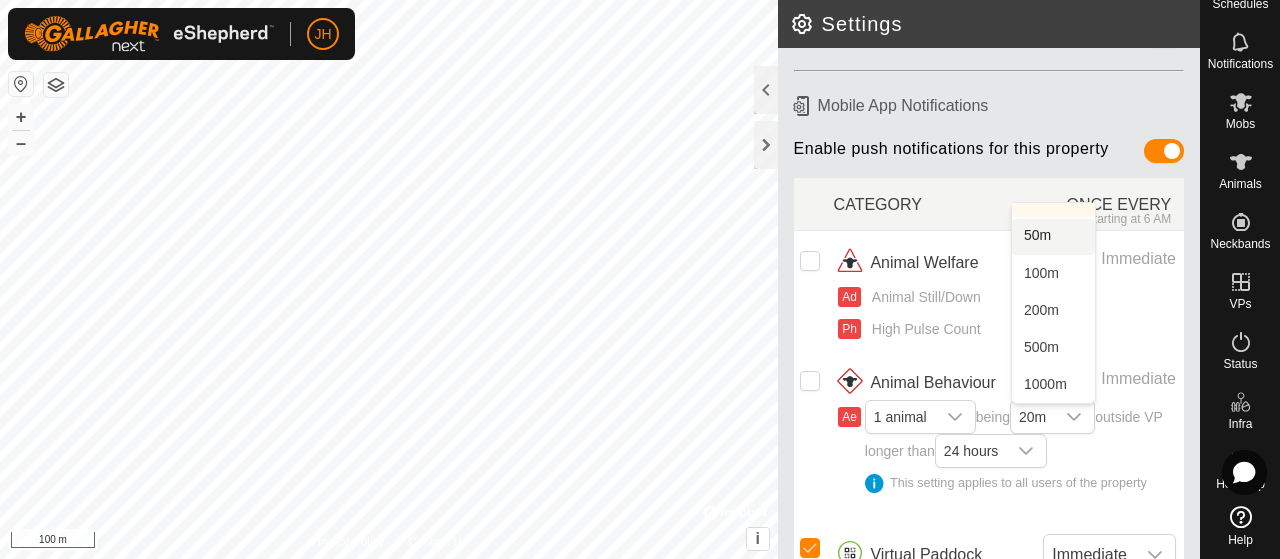 scroll, scrollTop: 0, scrollLeft: 0, axis: both 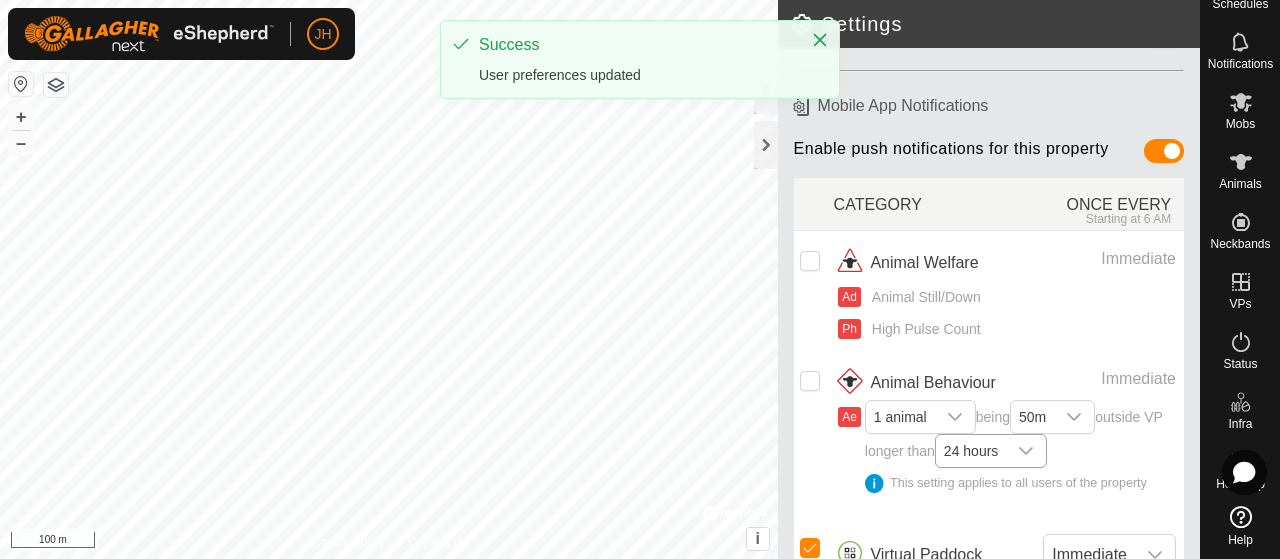 click 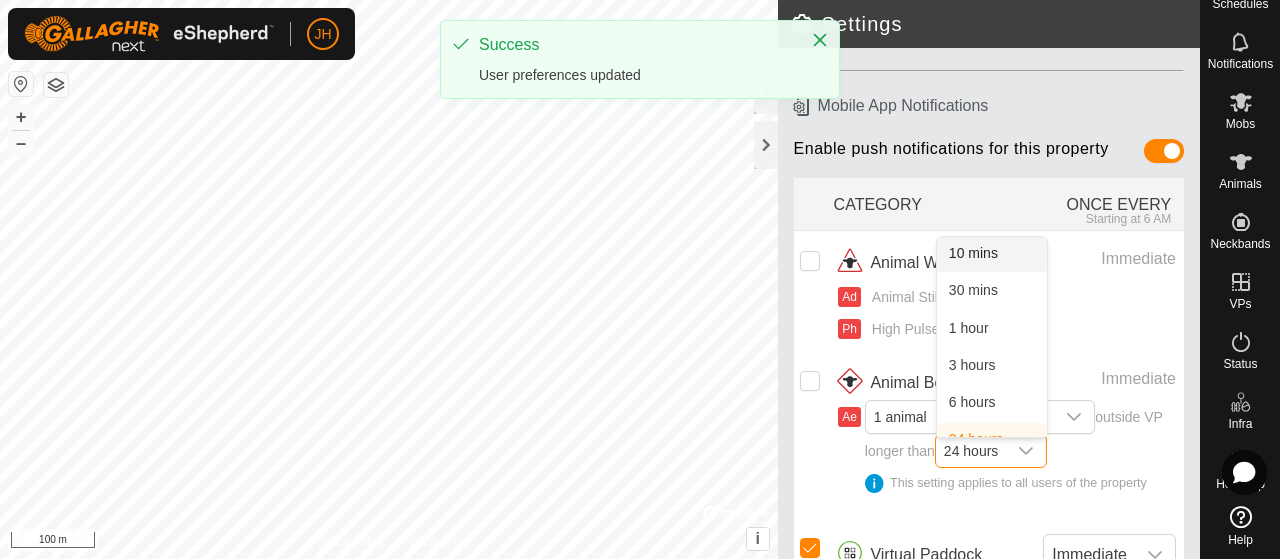 scroll, scrollTop: 21, scrollLeft: 0, axis: vertical 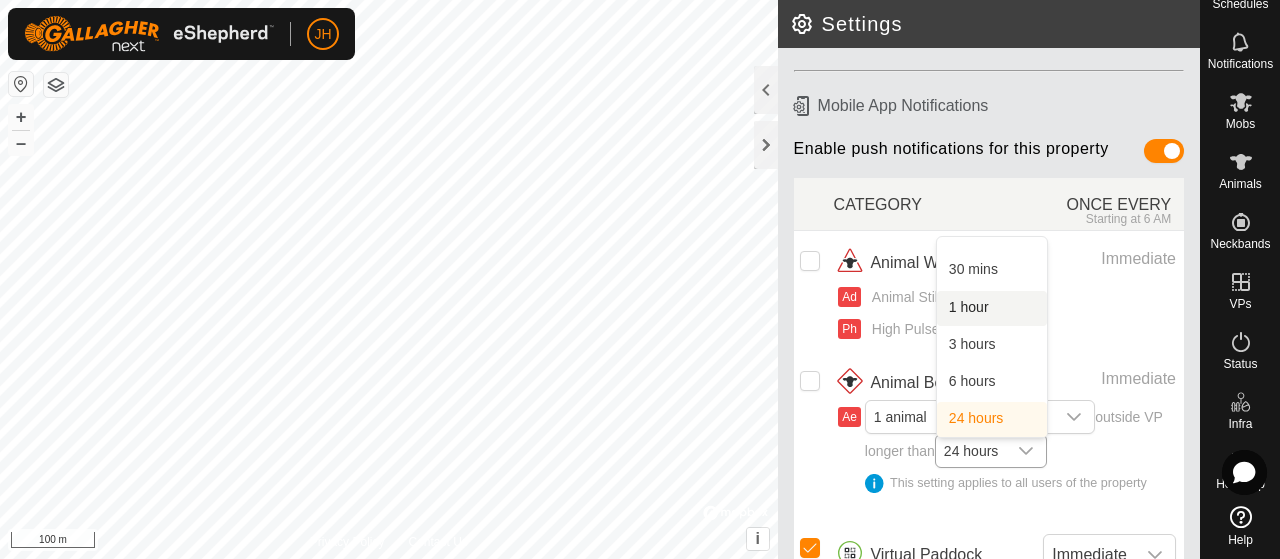 click on "1 hour" at bounding box center (992, 308) 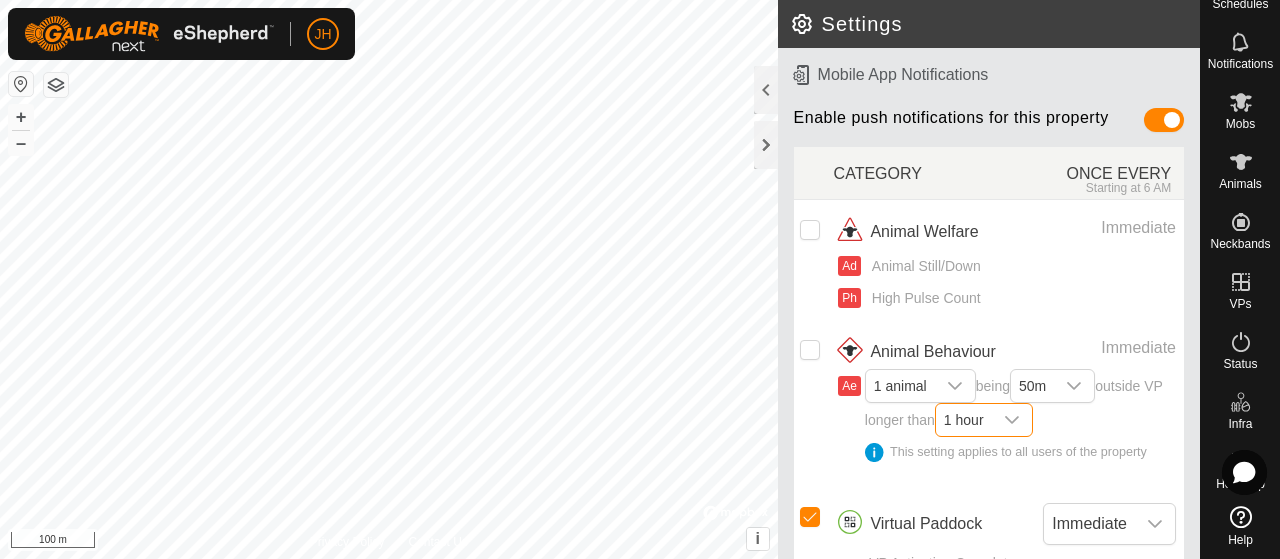 scroll, scrollTop: 186, scrollLeft: 0, axis: vertical 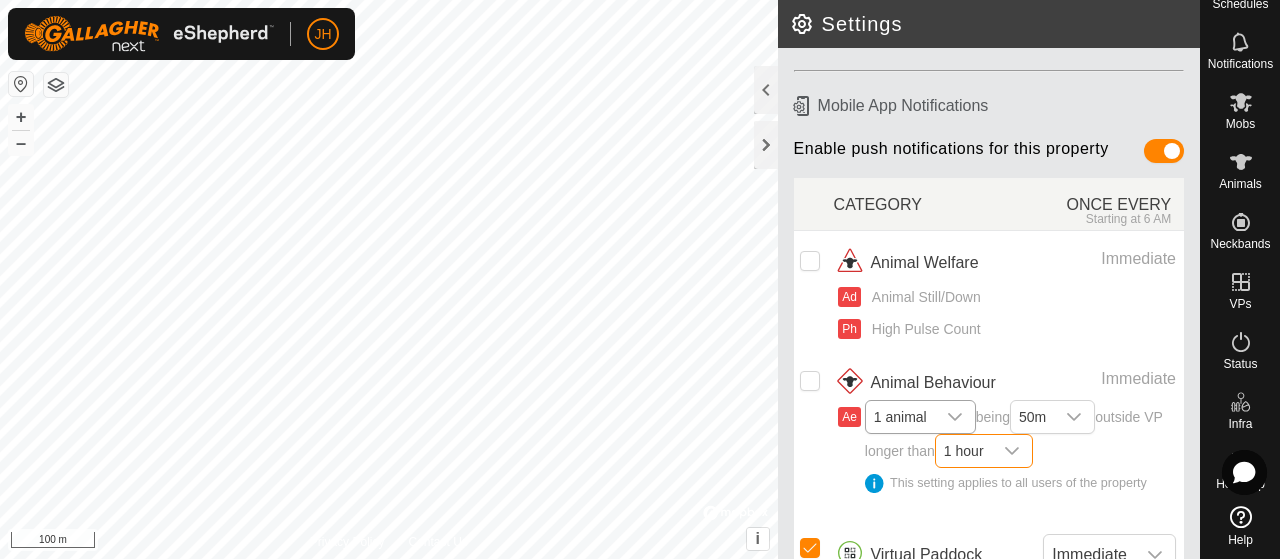click 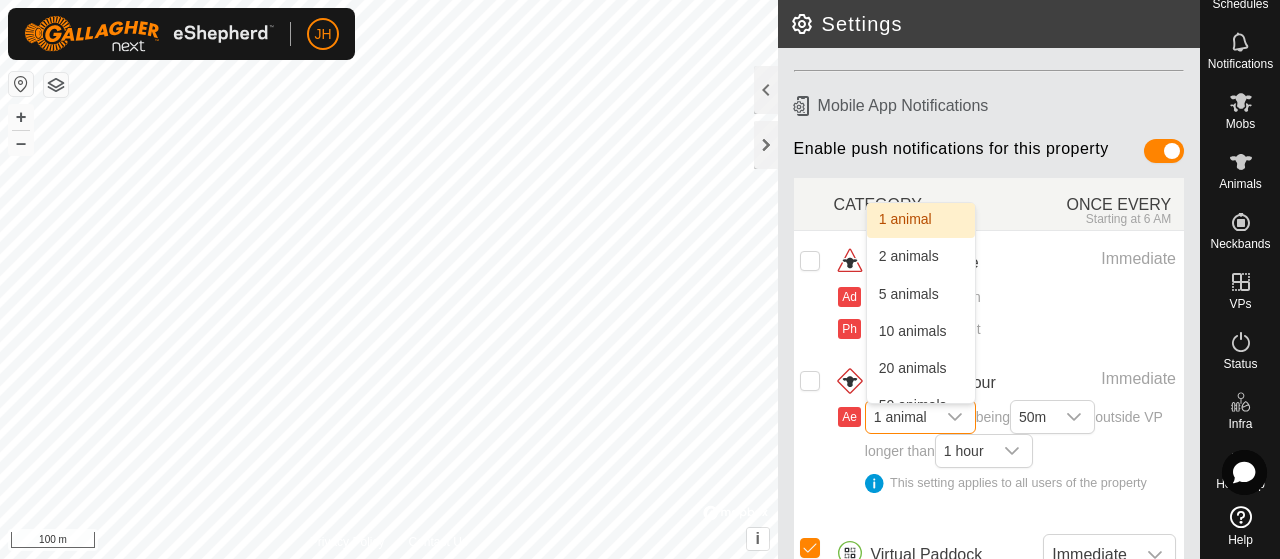 click 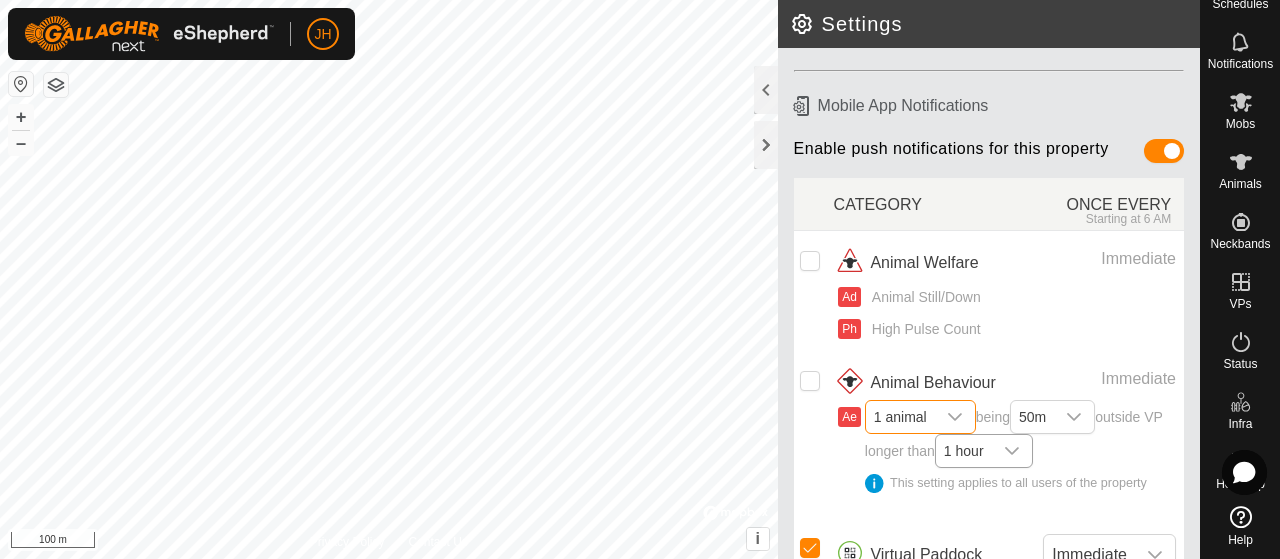 click 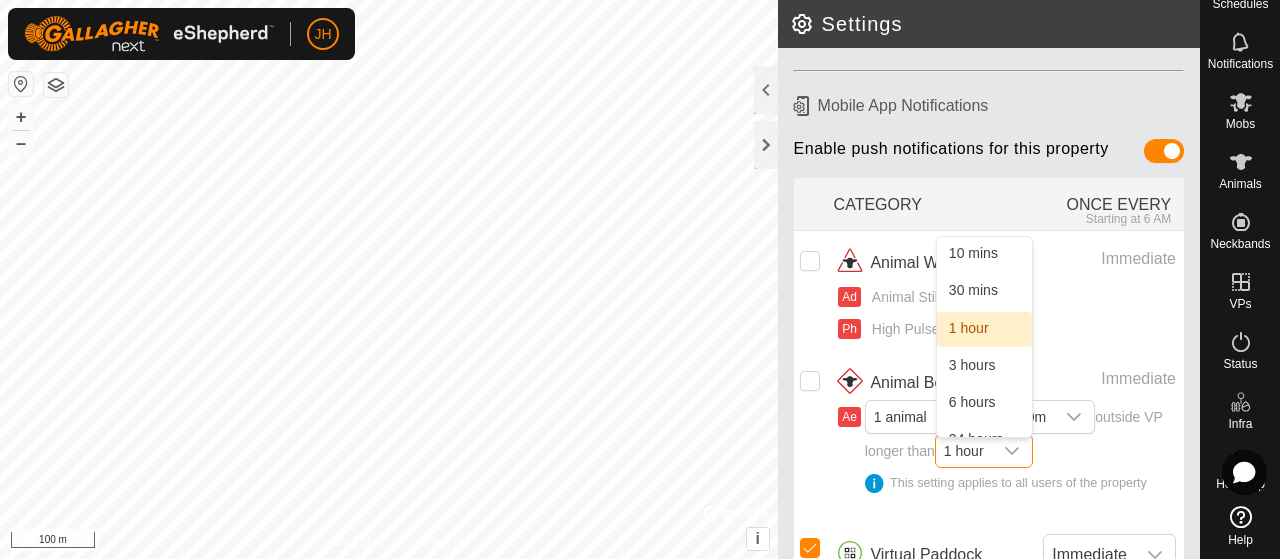 scroll, scrollTop: 21, scrollLeft: 0, axis: vertical 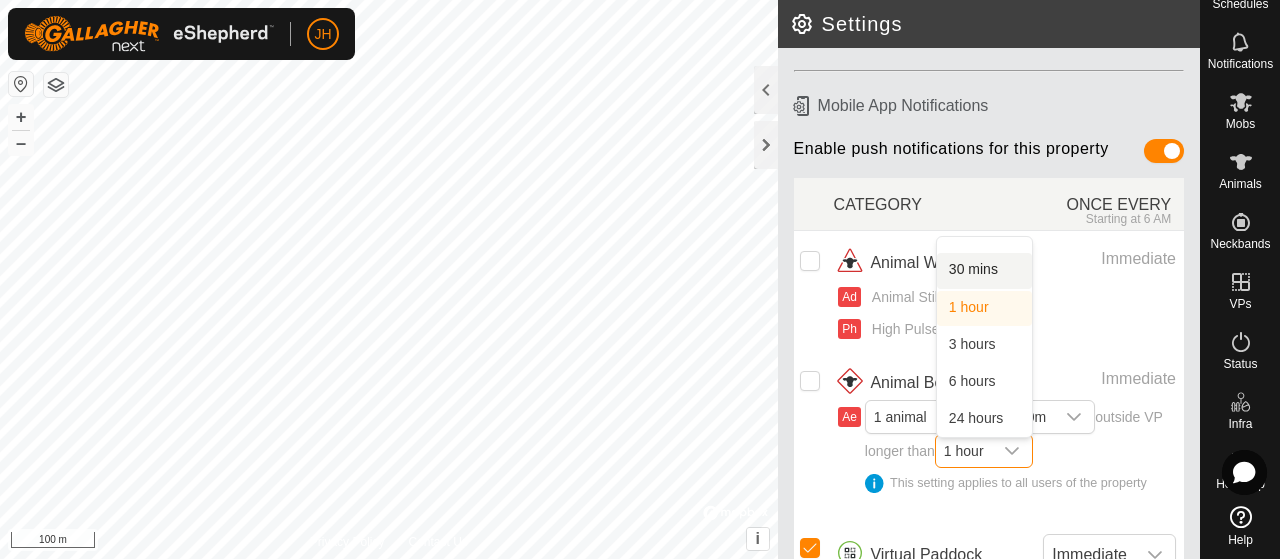 click on "30 mins" at bounding box center (984, 270) 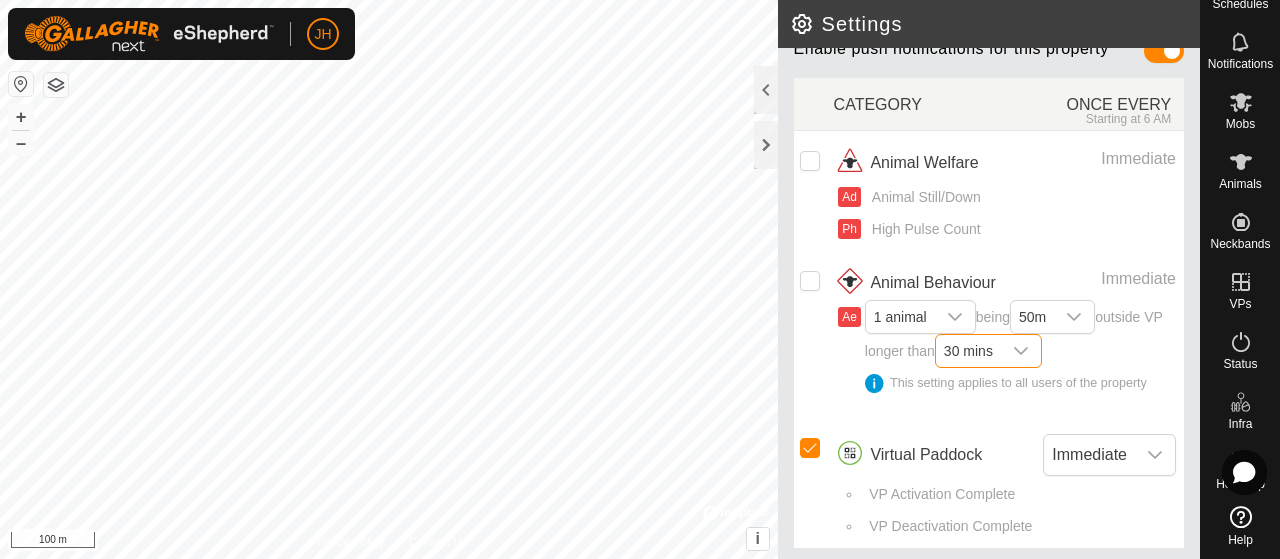 scroll, scrollTop: 0, scrollLeft: 0, axis: both 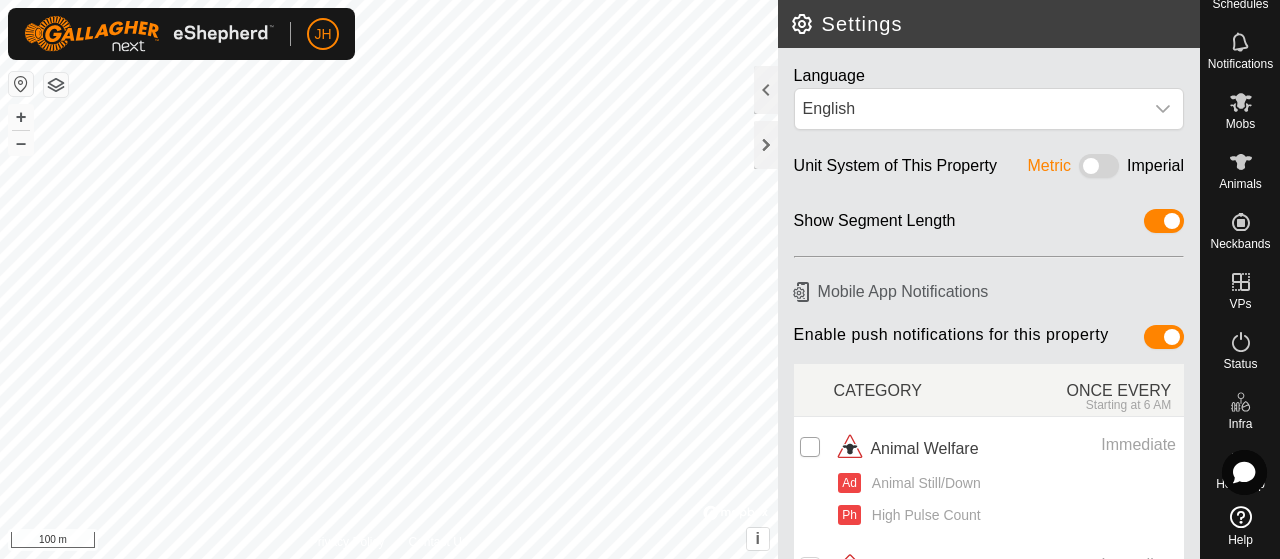 click at bounding box center (810, 447) 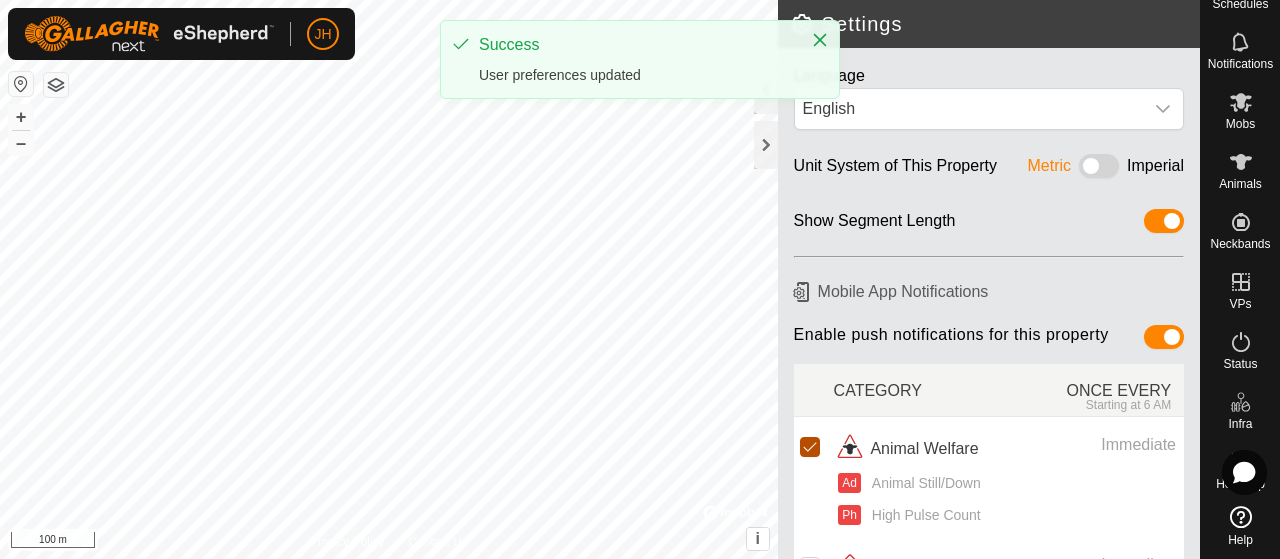 click at bounding box center (810, 447) 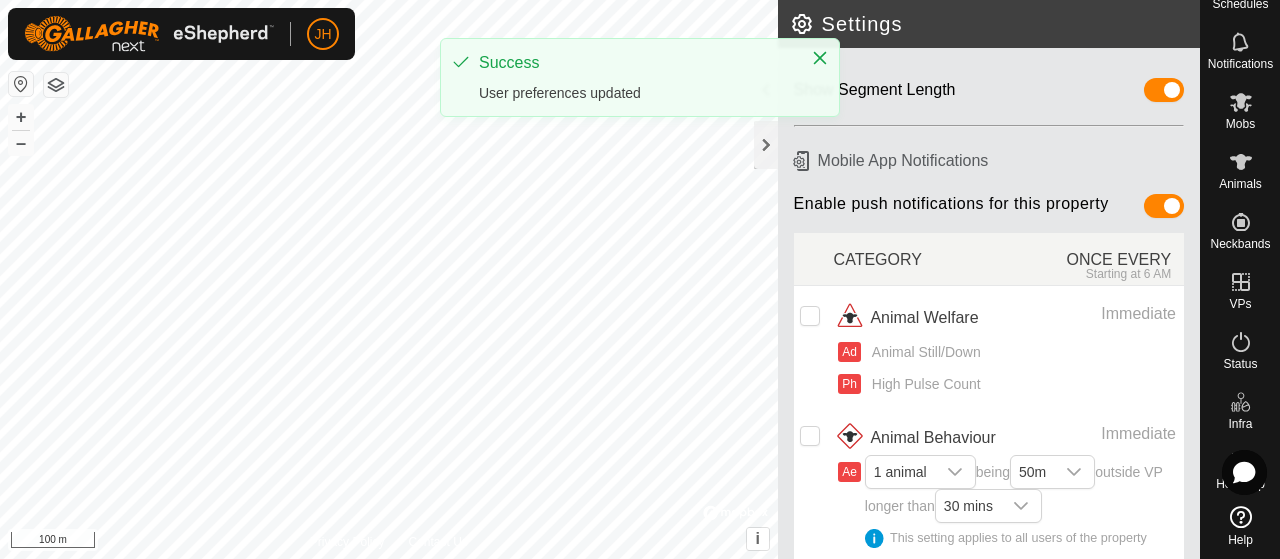 scroll, scrollTop: 100, scrollLeft: 0, axis: vertical 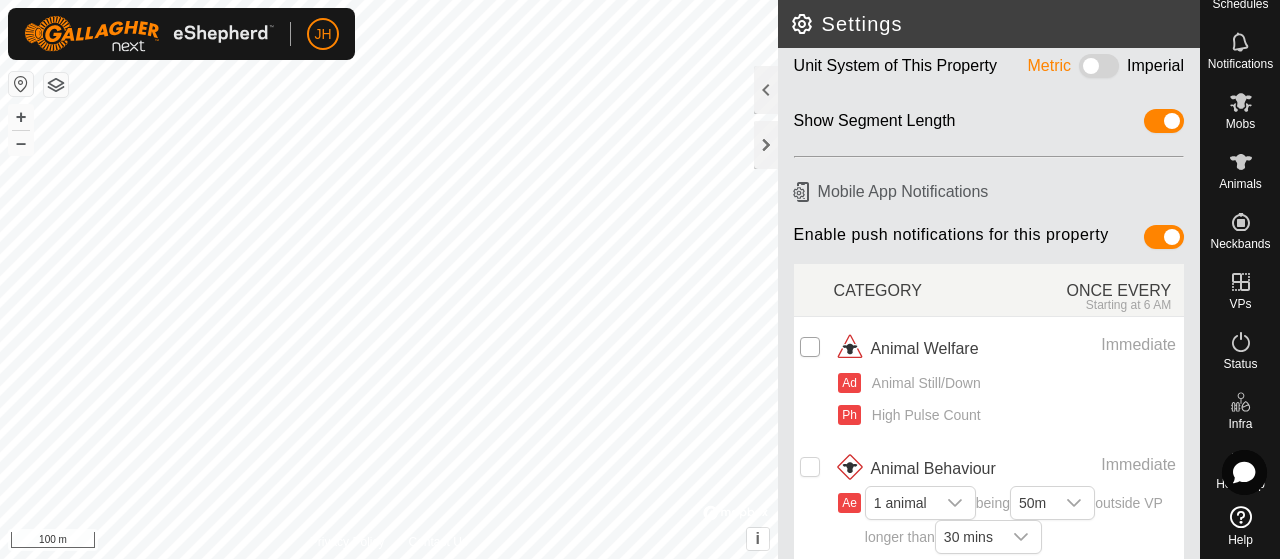 click at bounding box center [810, 347] 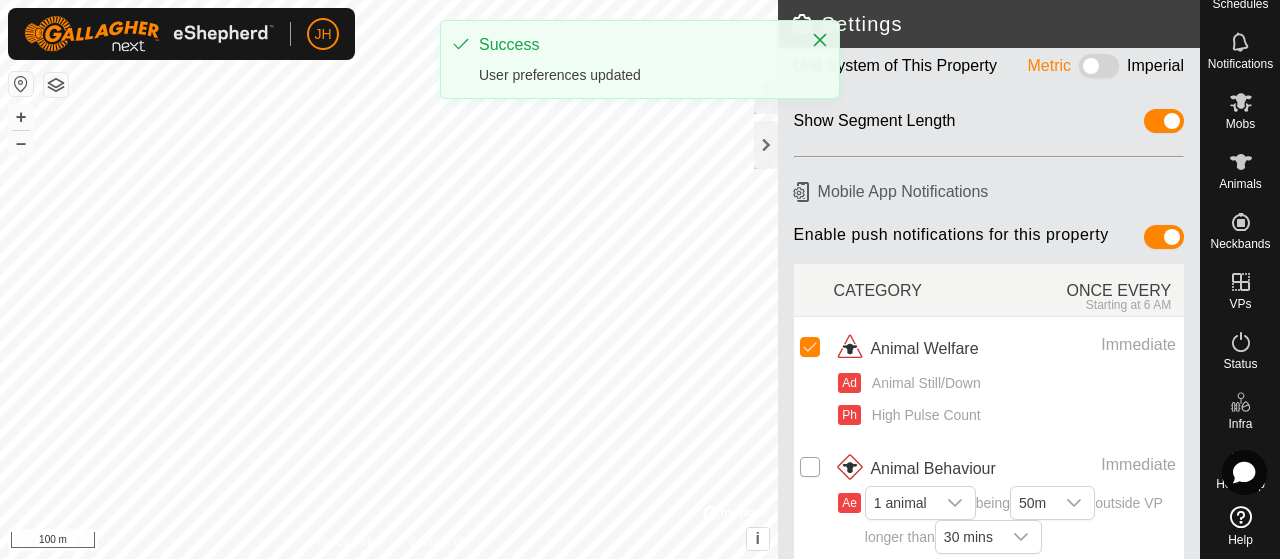 click at bounding box center (810, 467) 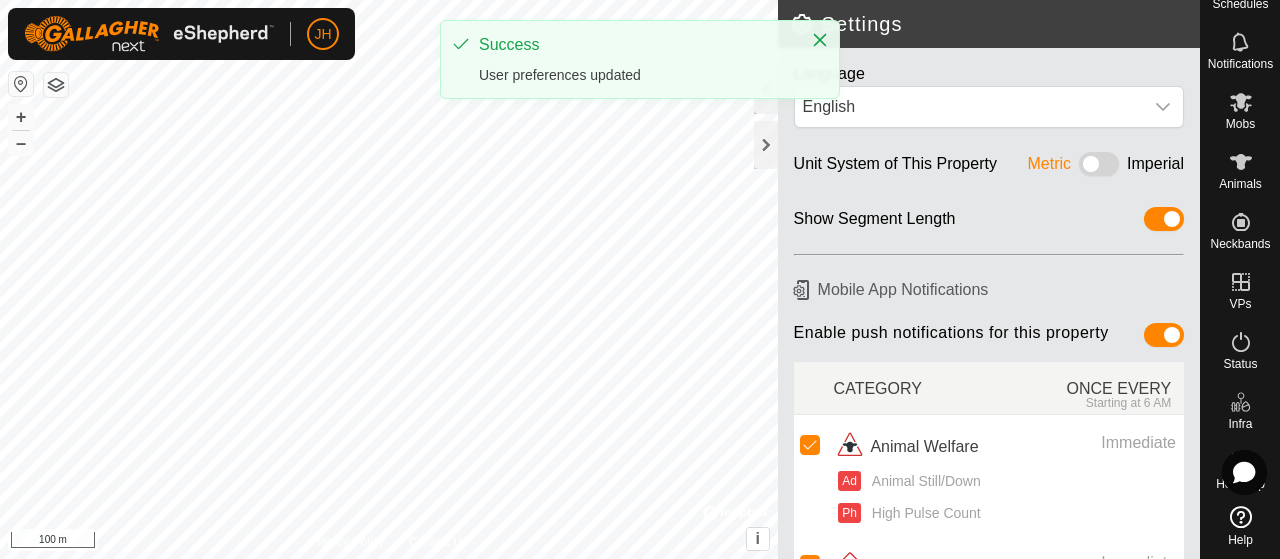 scroll, scrollTop: 0, scrollLeft: 0, axis: both 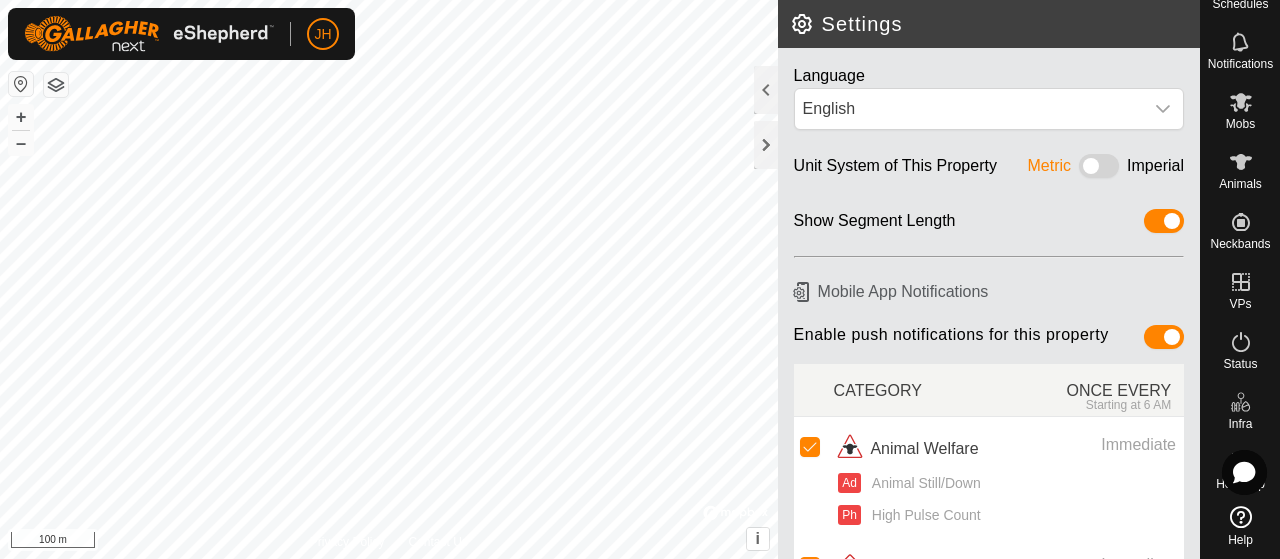 click 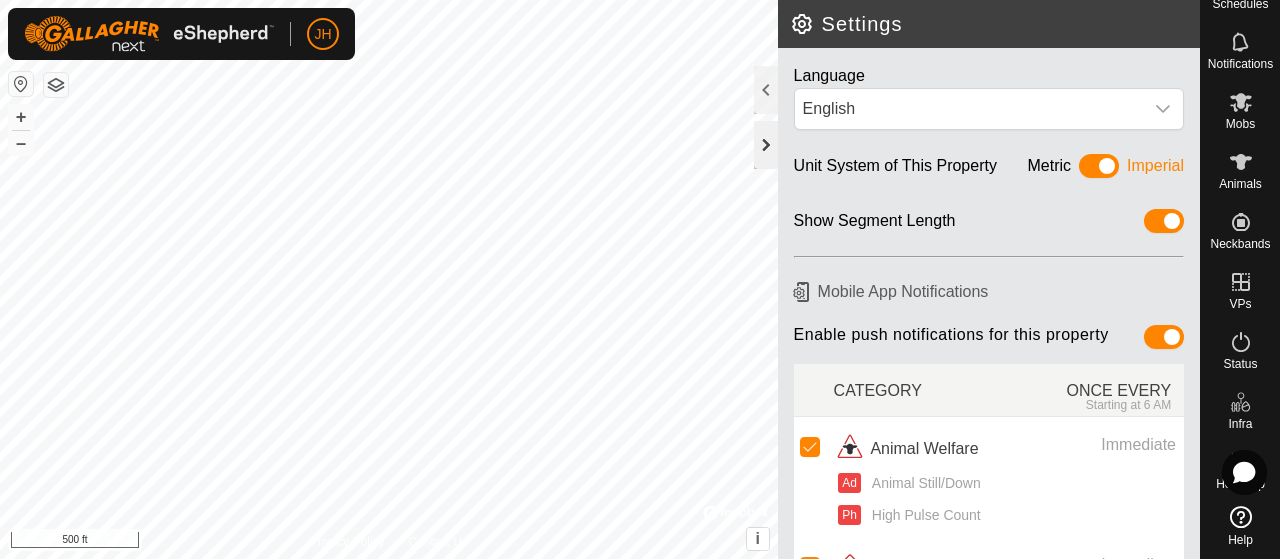 click 